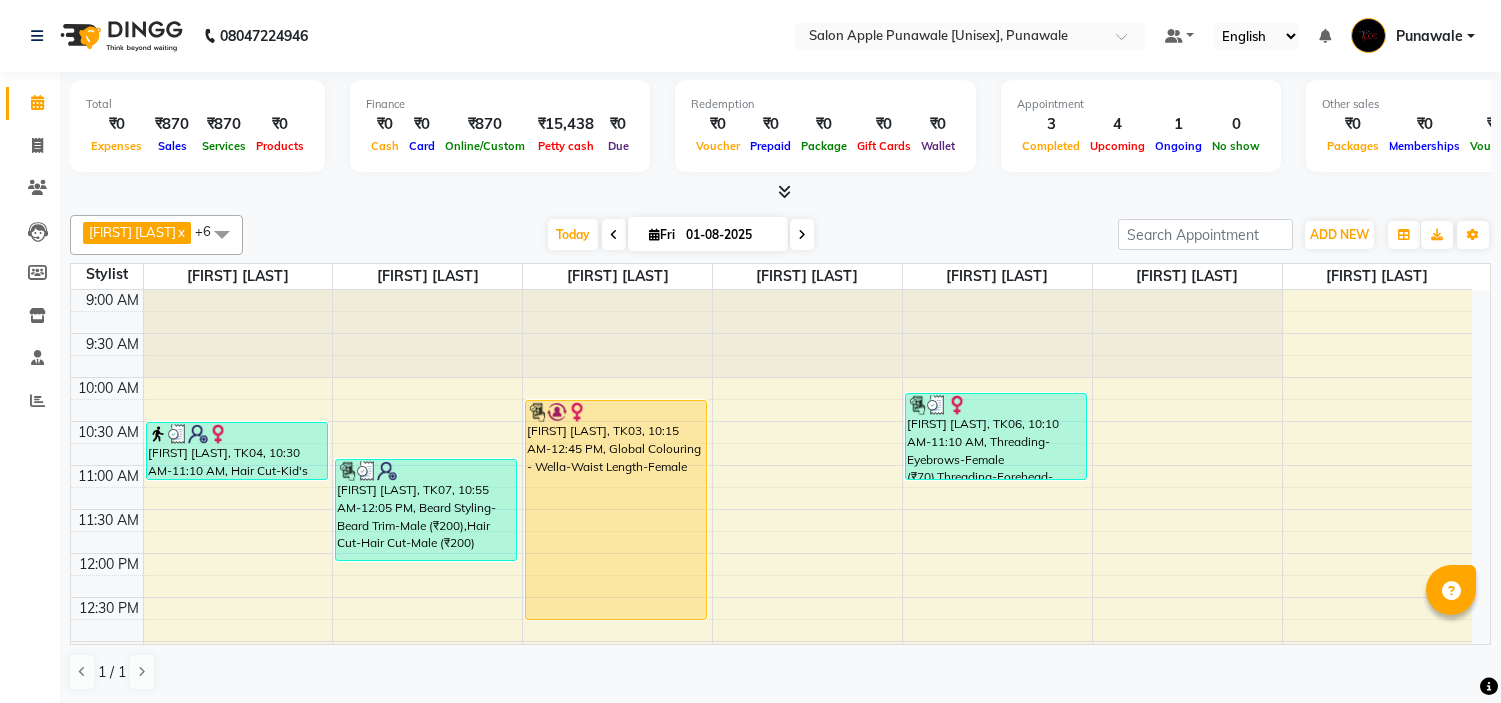 scroll, scrollTop: 0, scrollLeft: 0, axis: both 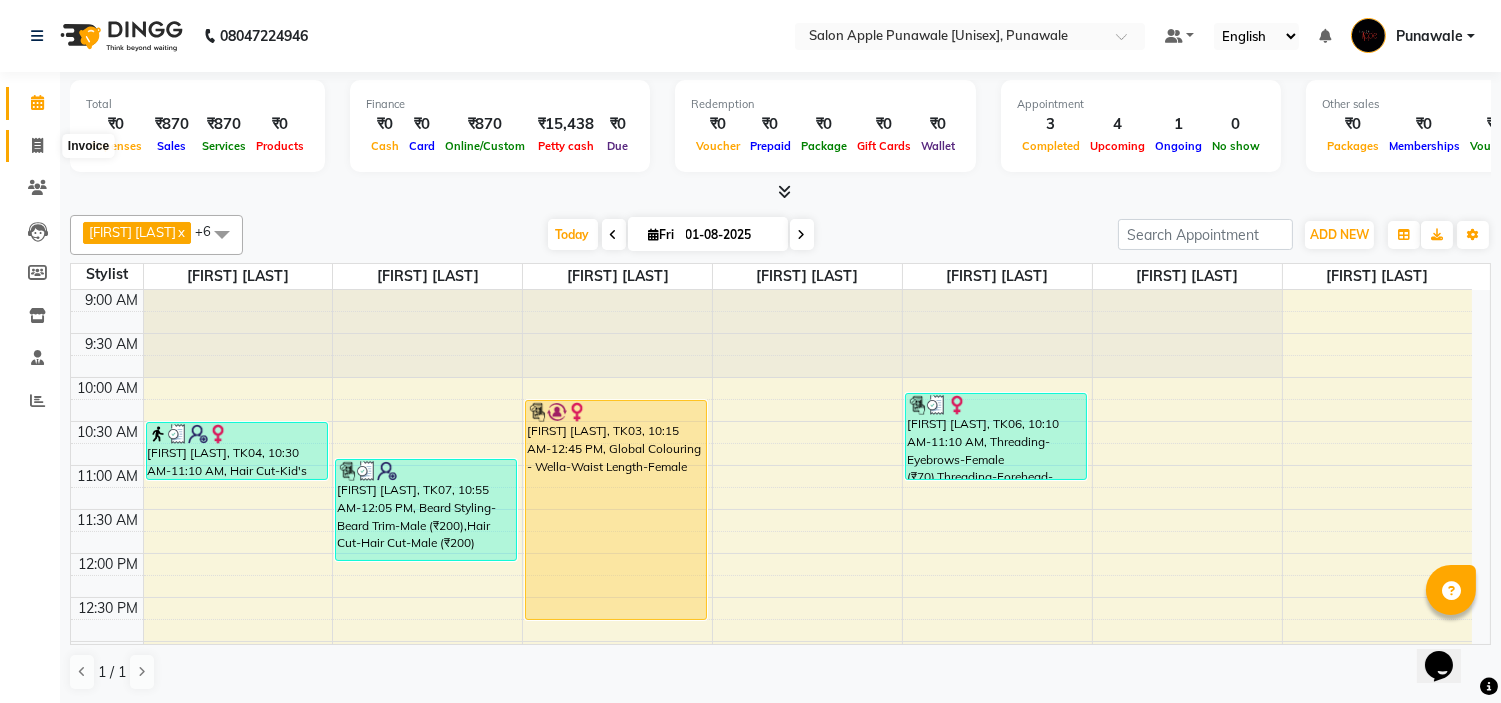 click 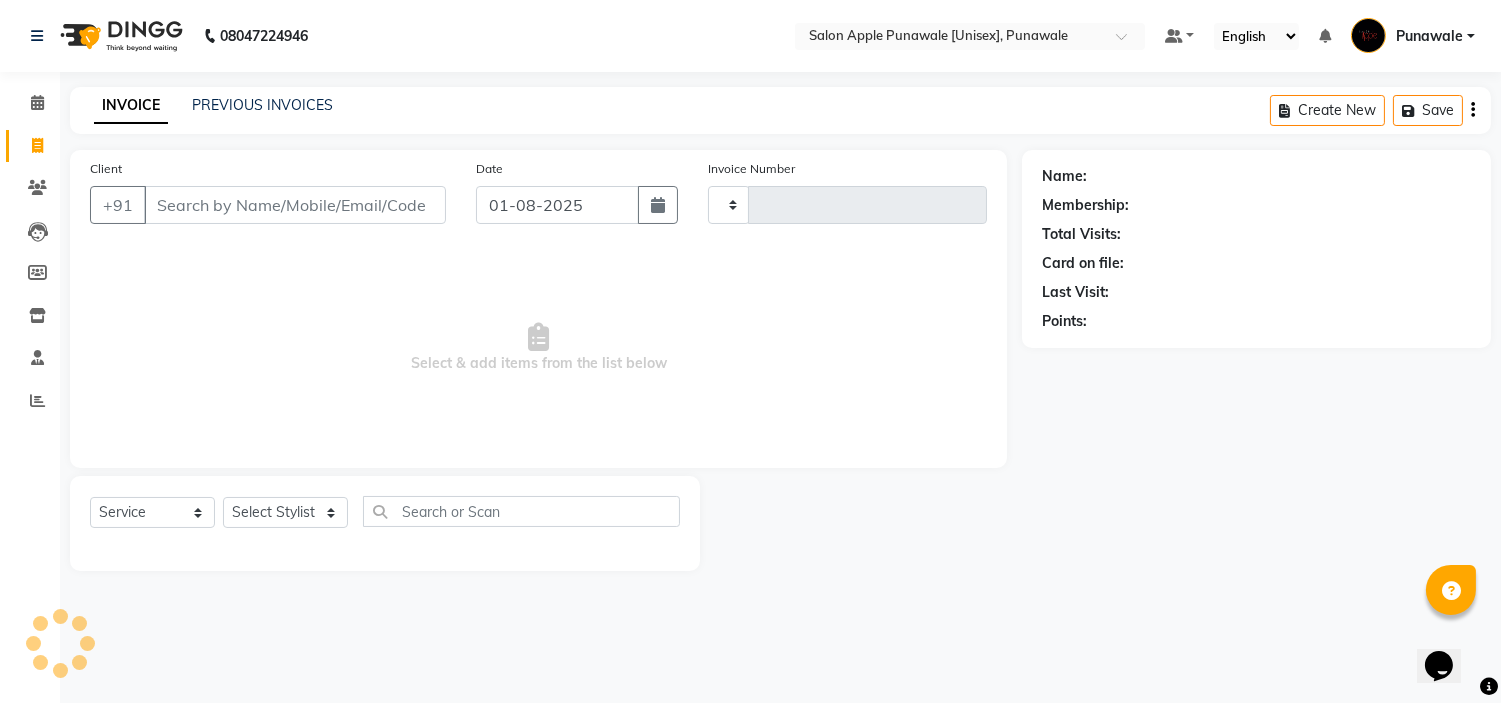 type on "1466" 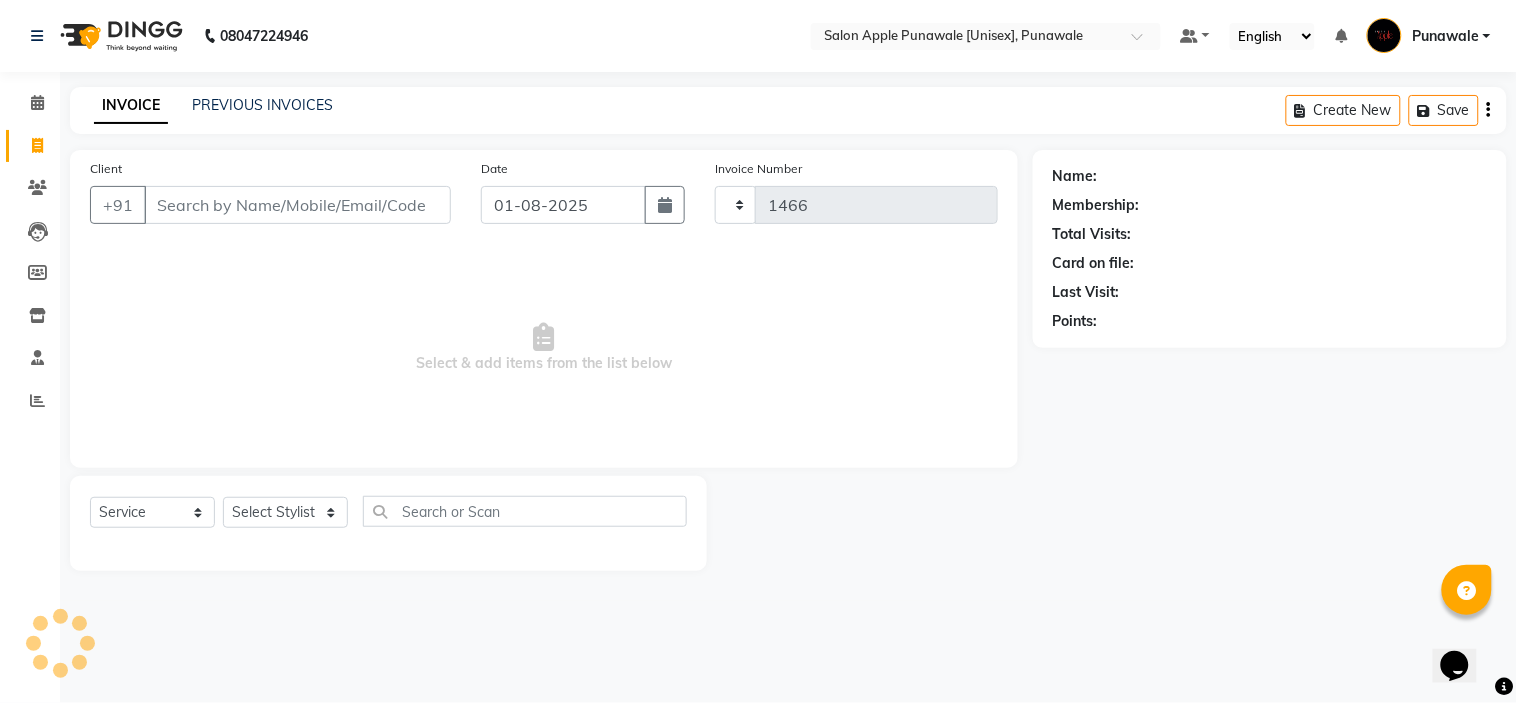 select on "5421" 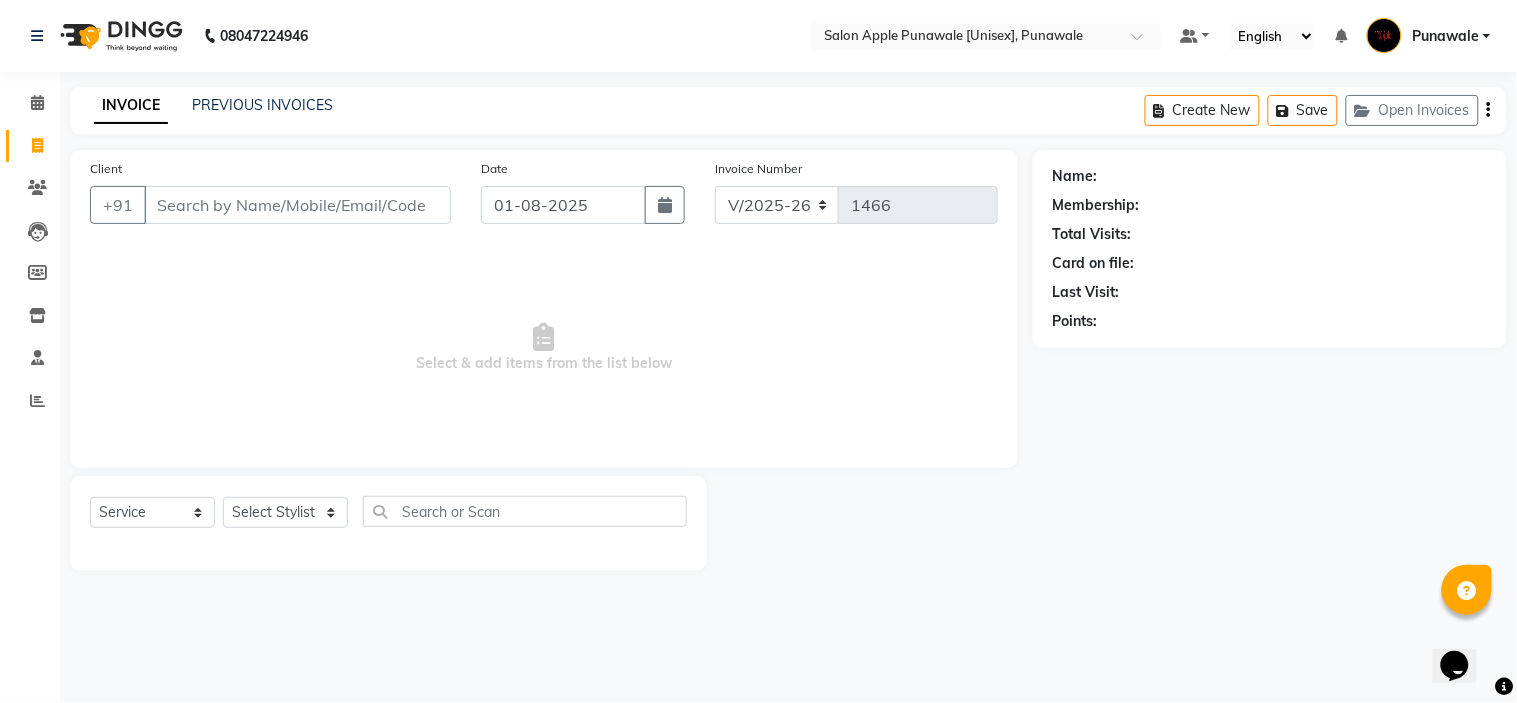click on "Client" at bounding box center [297, 205] 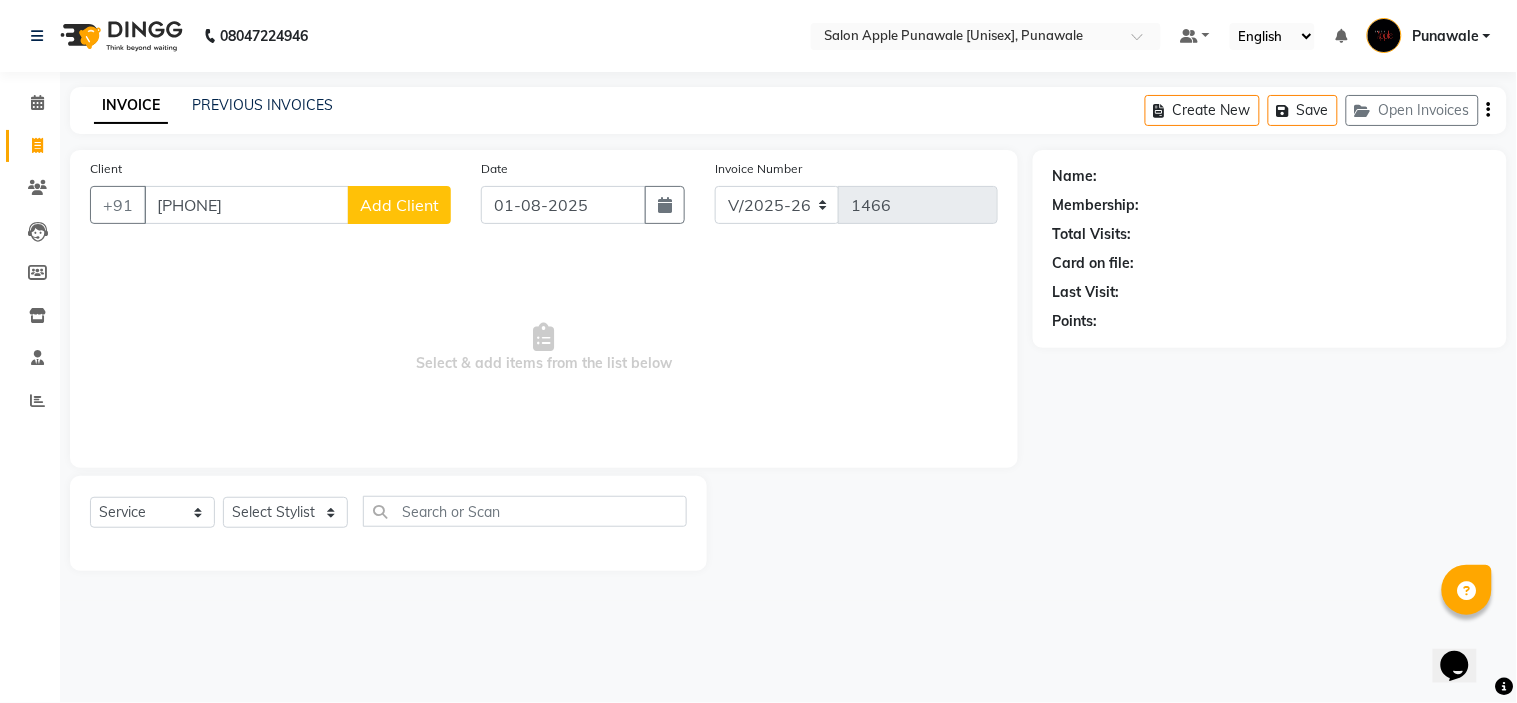type on "[PHONE]" 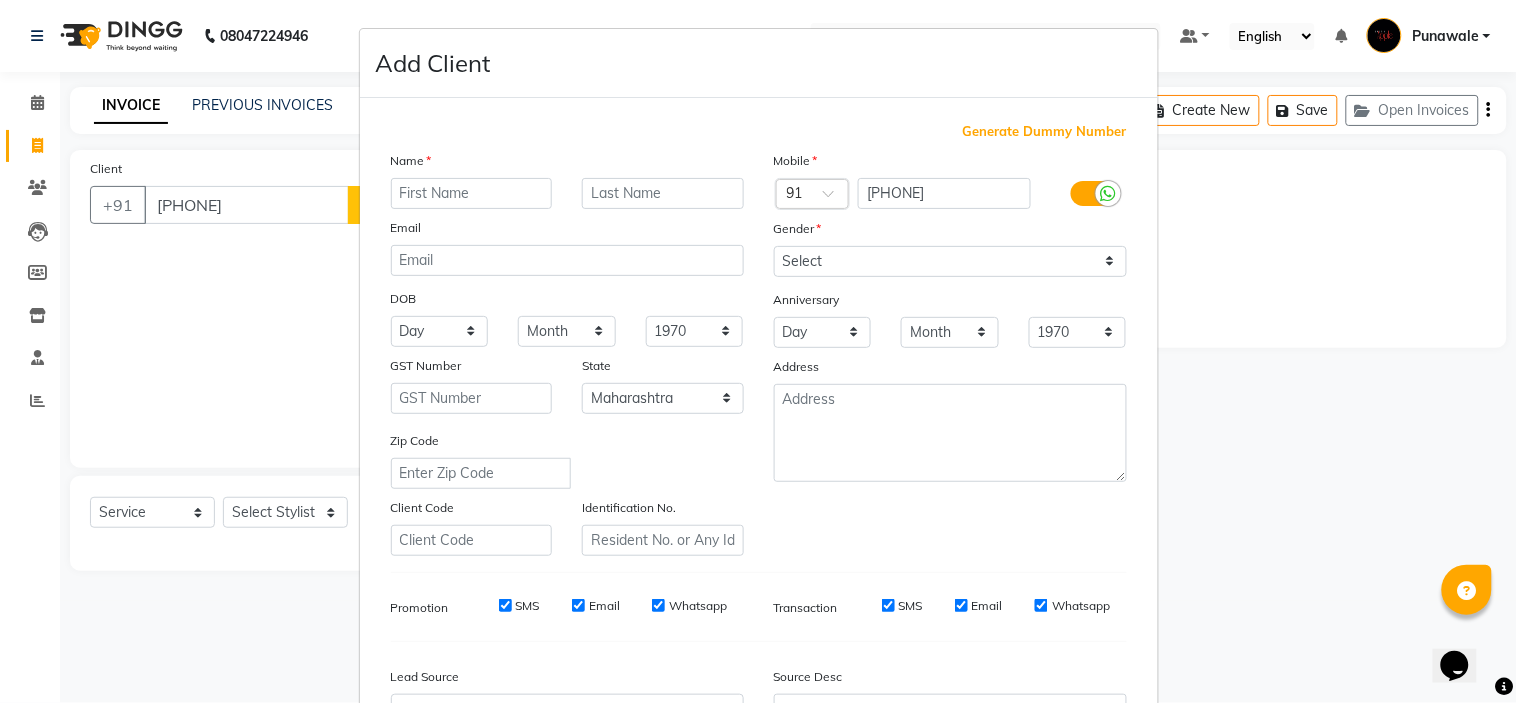 click at bounding box center (472, 193) 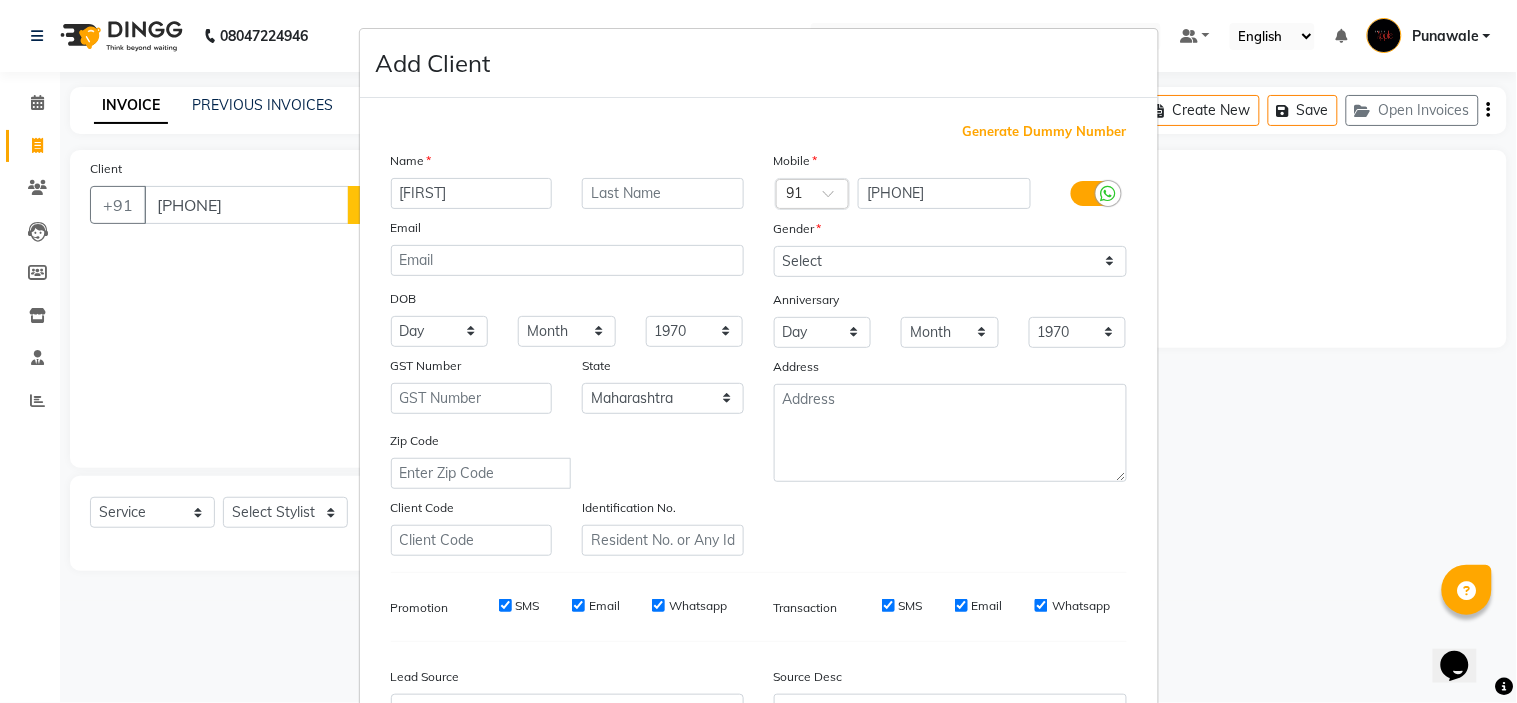 type on "[FIRST]" 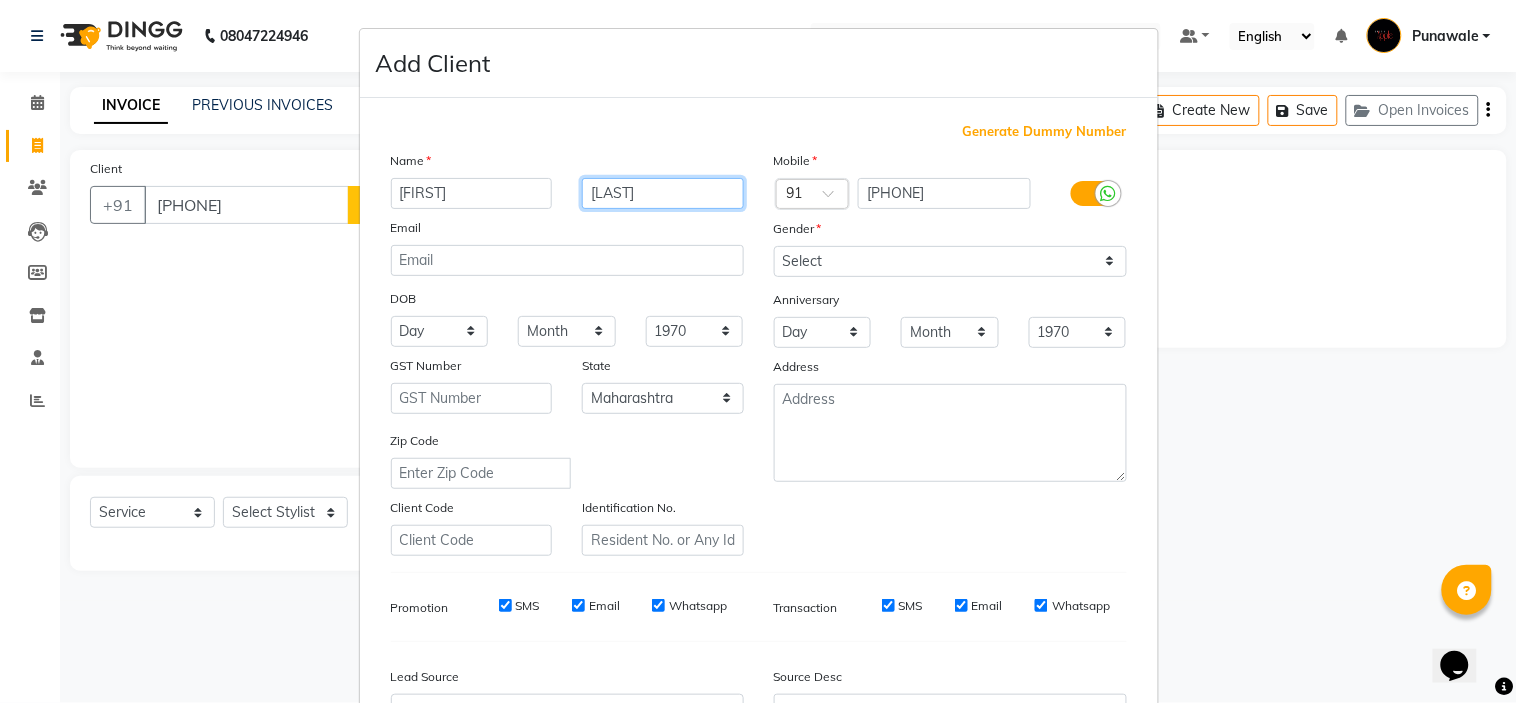 type on "[LAST]" 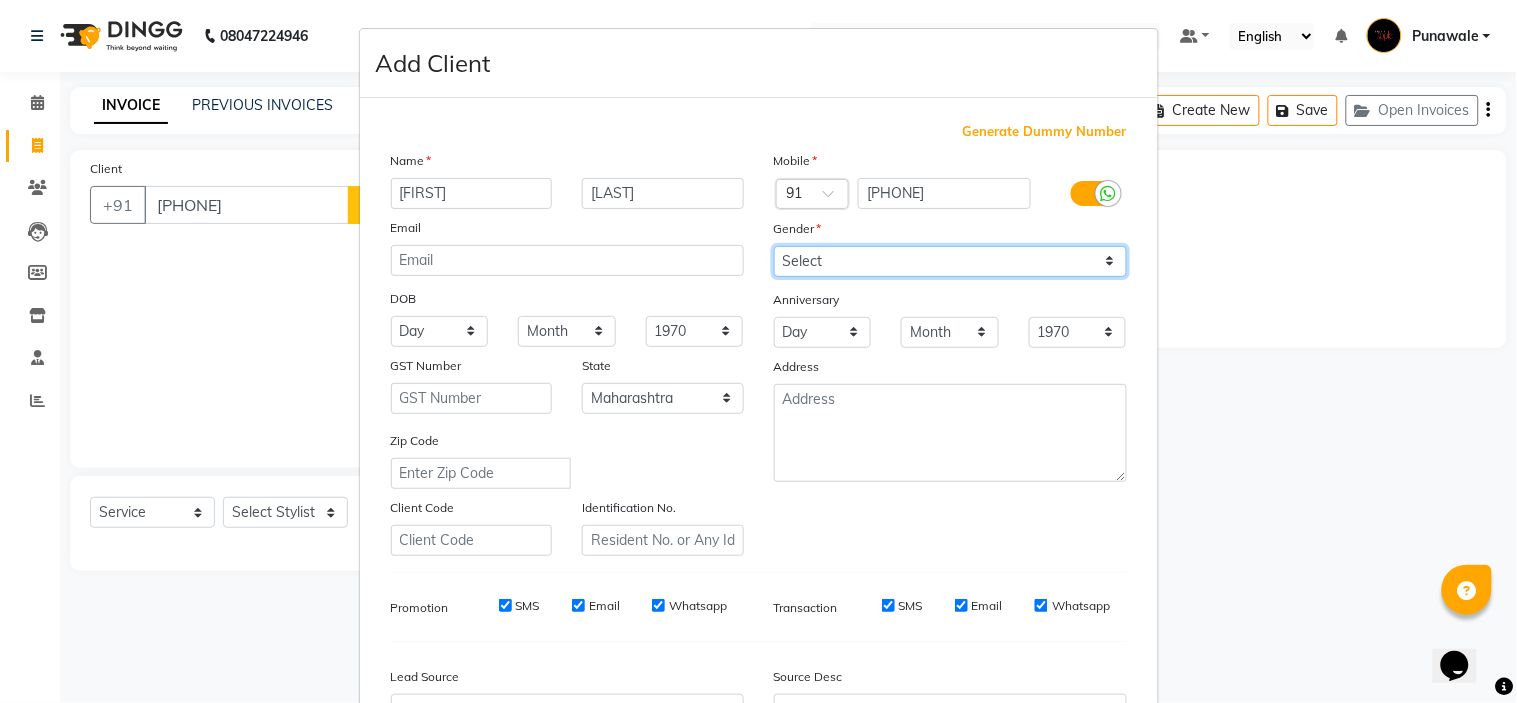 click on "Select Male Female Other Prefer Not To Say" at bounding box center [950, 261] 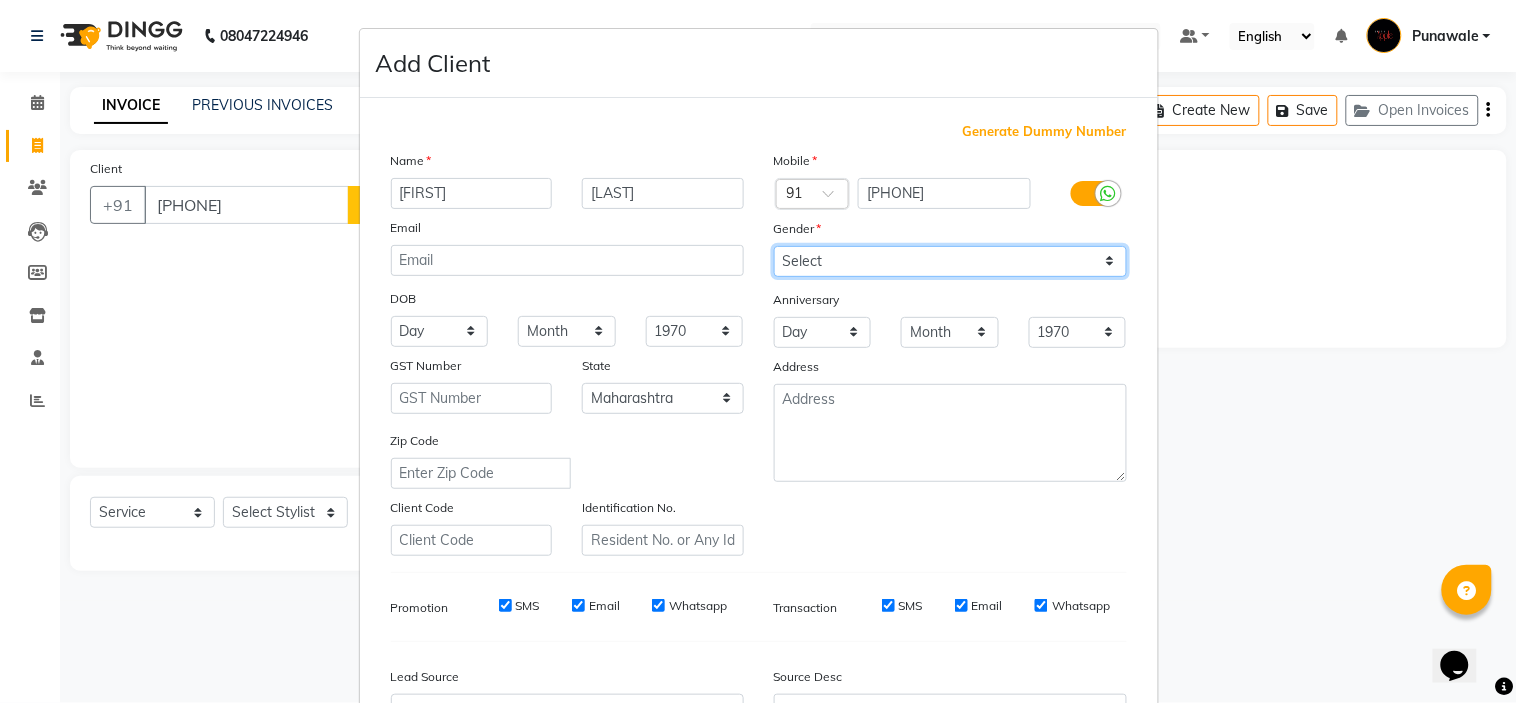 select on "male" 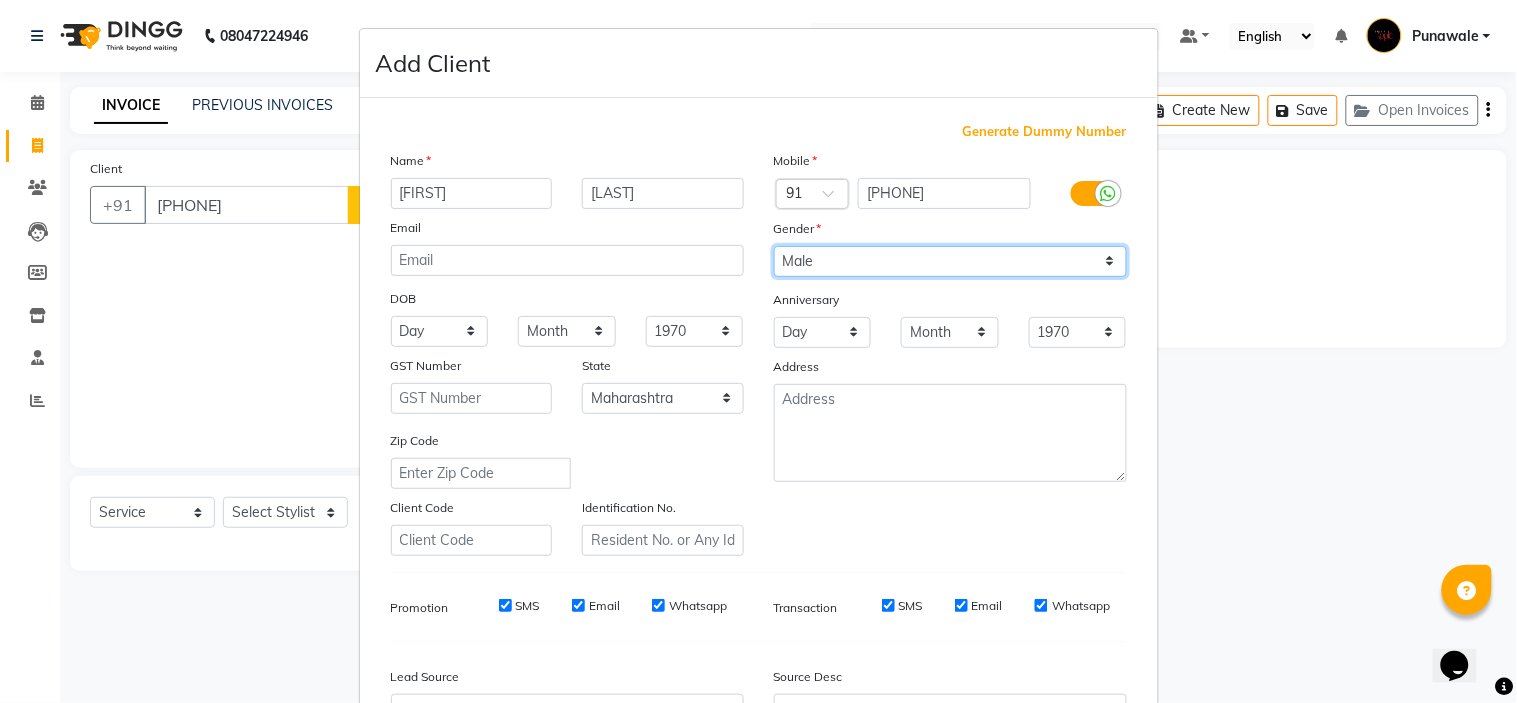 click on "Select Male Female Other Prefer Not To Say" at bounding box center [950, 261] 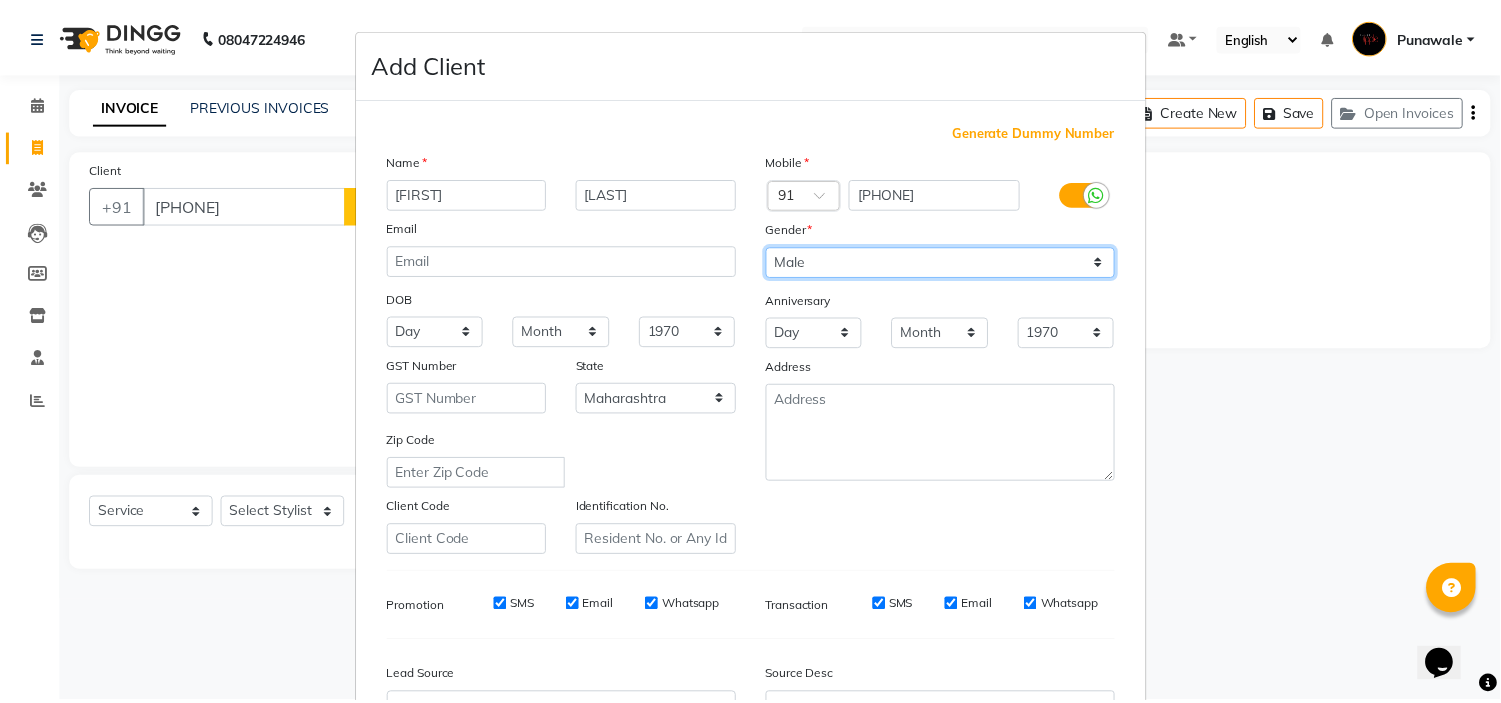 scroll, scrollTop: 221, scrollLeft: 0, axis: vertical 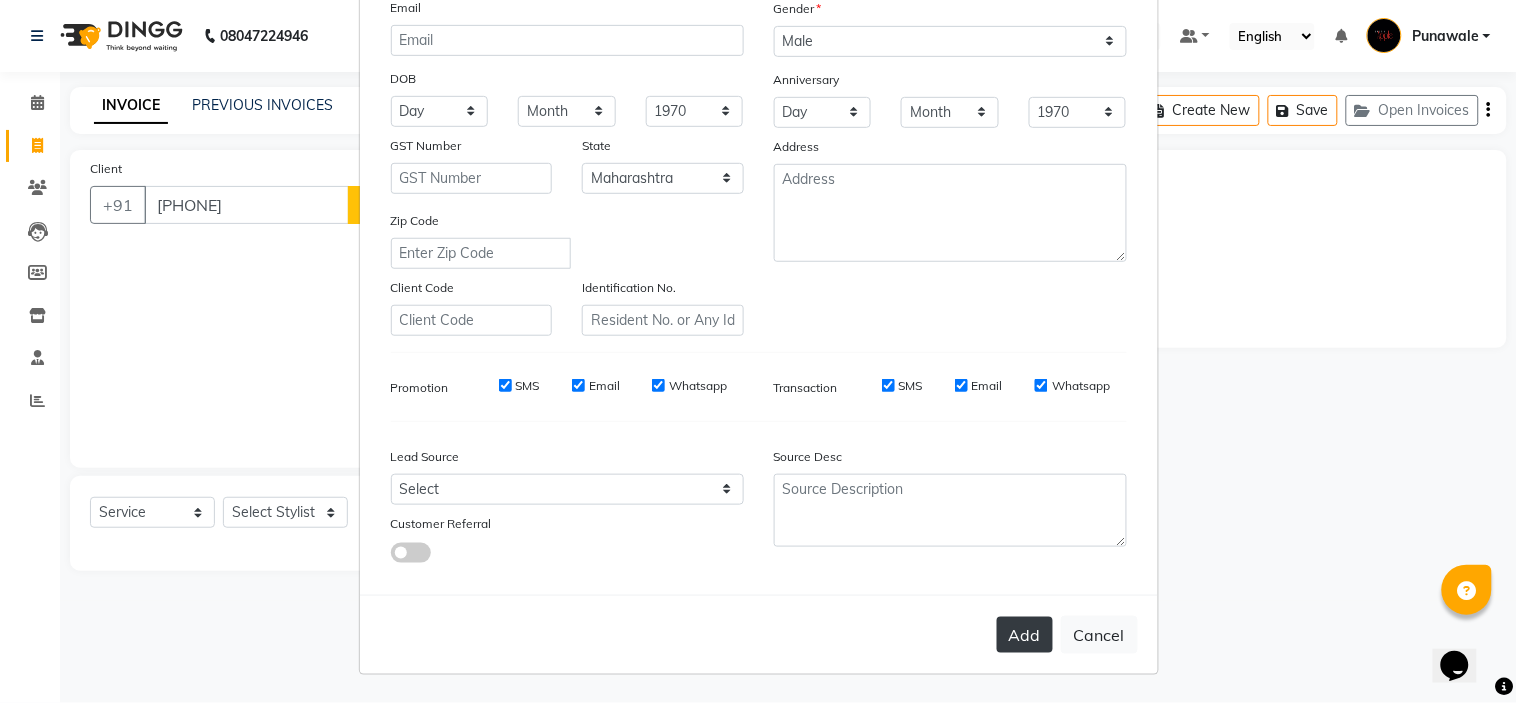 click on "Add" at bounding box center [1025, 635] 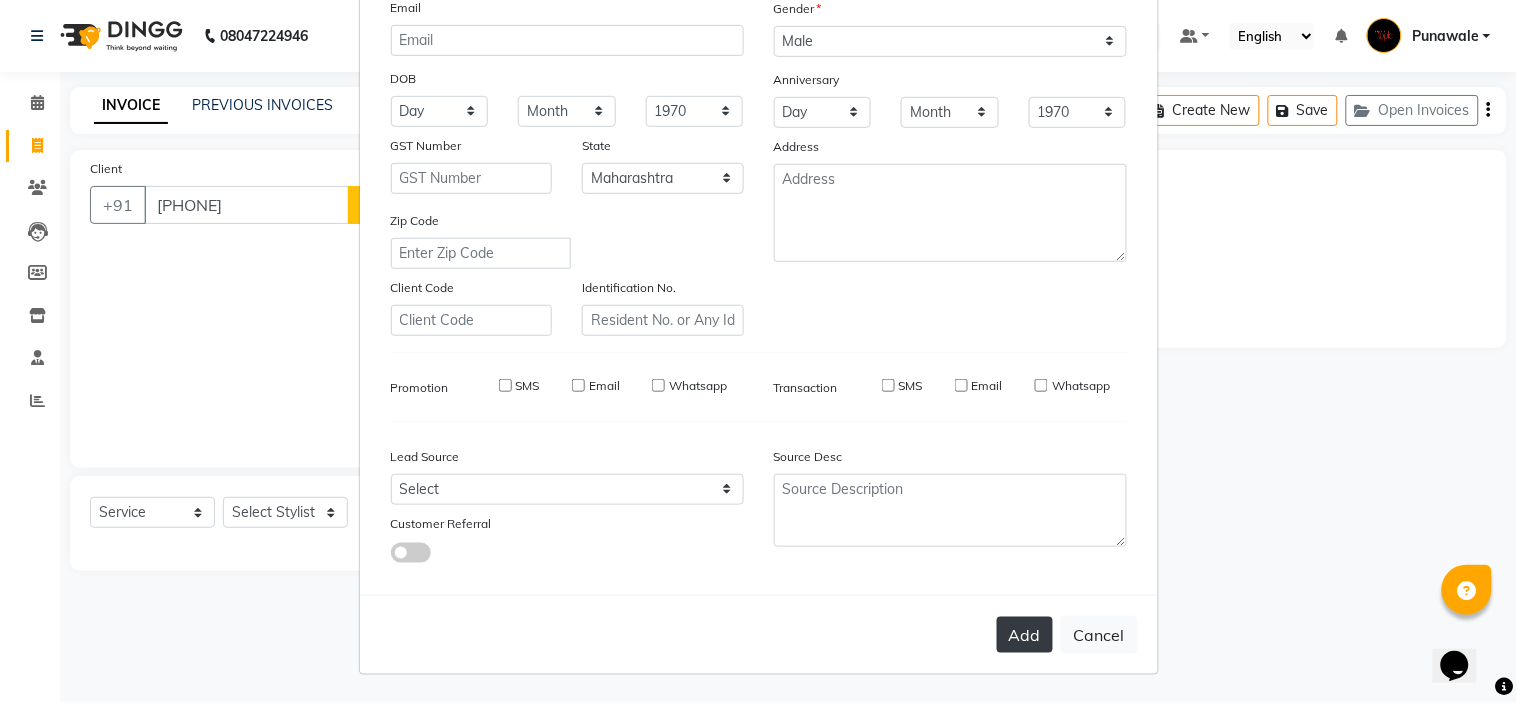 type 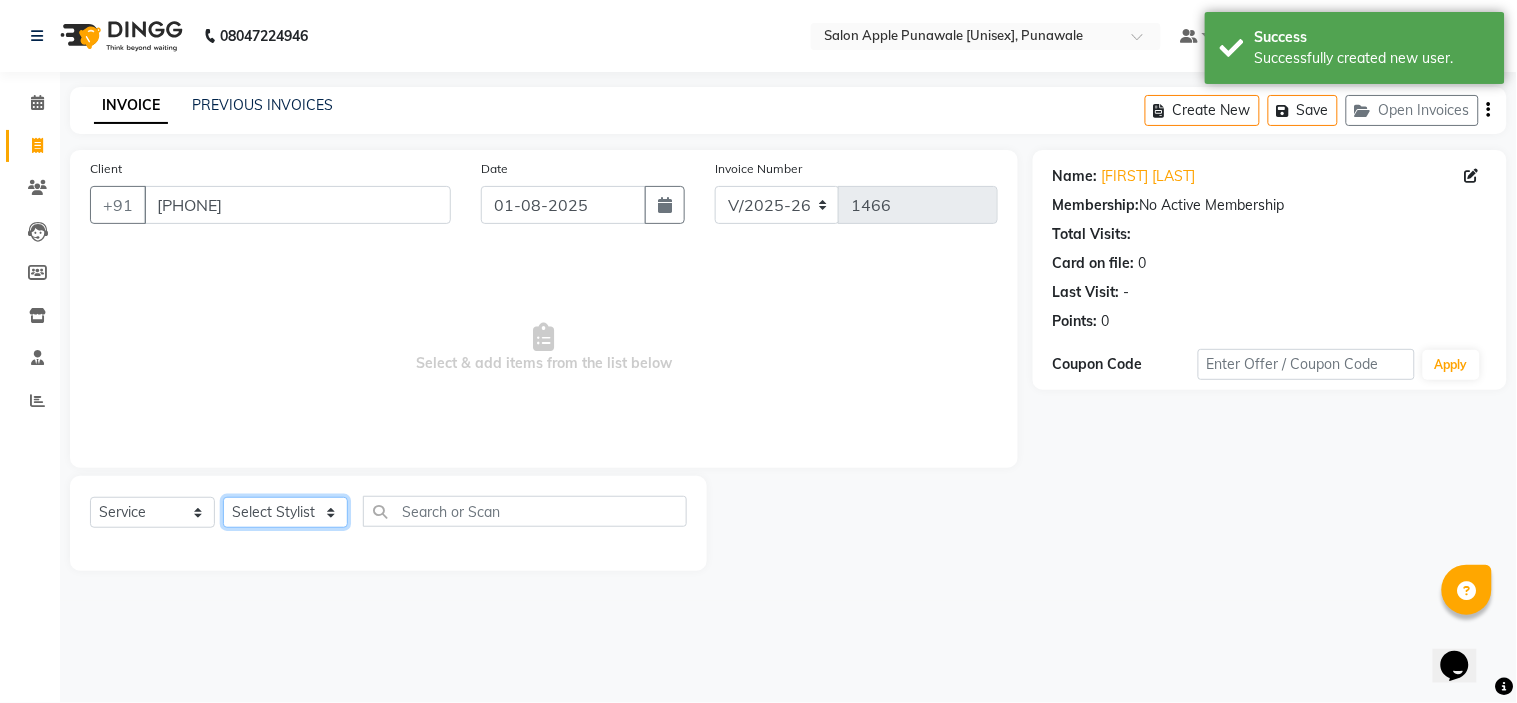 click on "Select Stylist [FIRST] [LAST] [FIRST] [LAST] [FIRST] [LAST] [FIRST] [LAST] [FIRST] [LAST] [FIRST] [LAST] [FIRST] [LAST]" 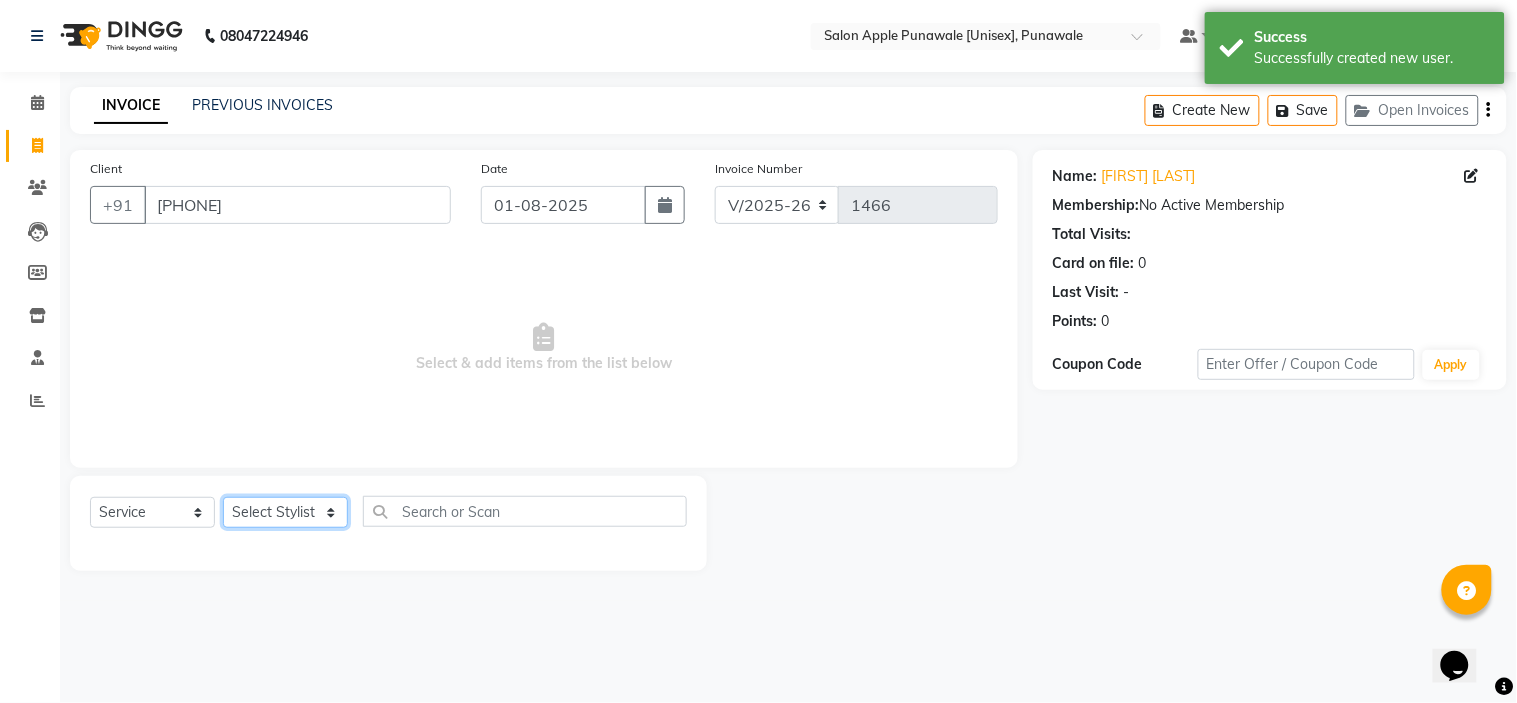 select on "54408" 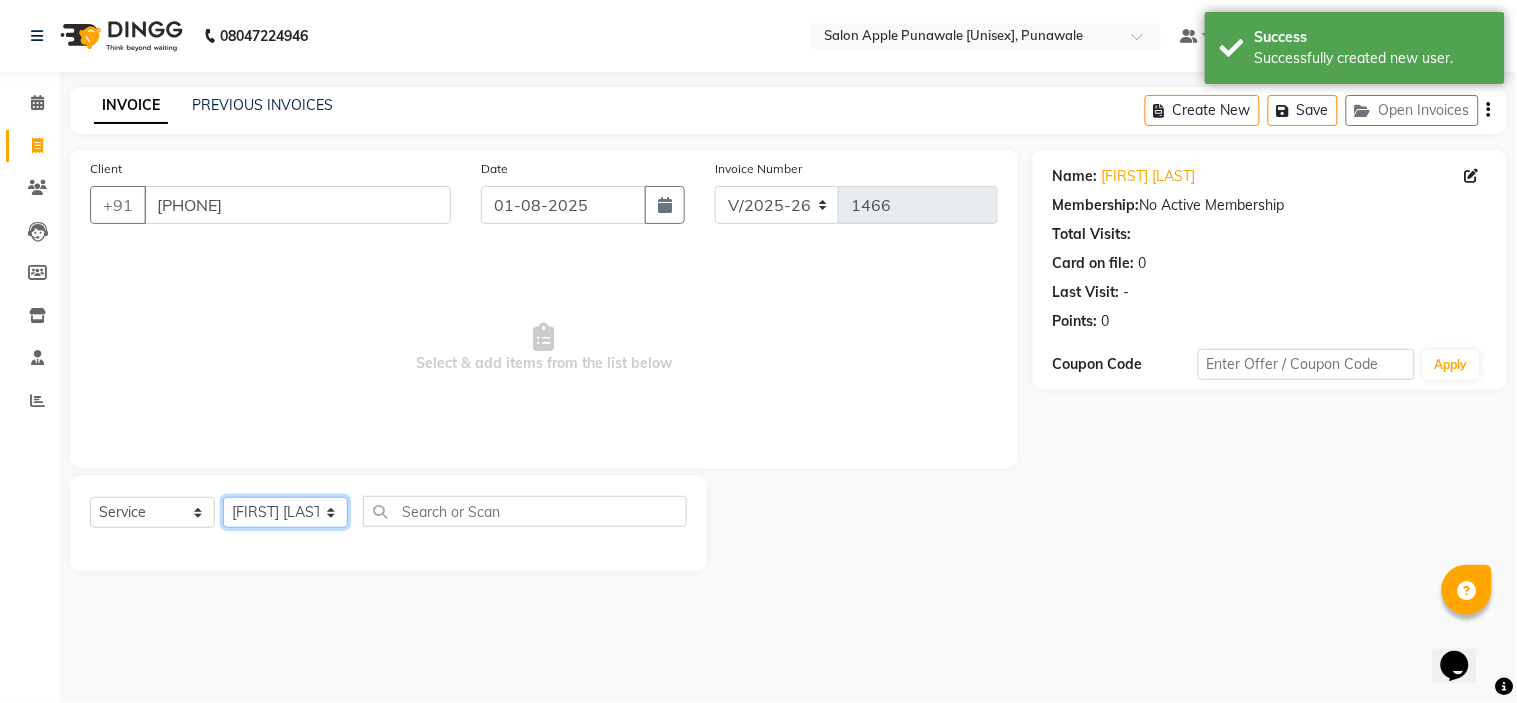 click on "Select Stylist [FIRST] [LAST] [FIRST] [LAST] [FIRST] [LAST] [FIRST] [LAST] [FIRST] [LAST] [FIRST] [LAST] [FIRST] [LAST]" 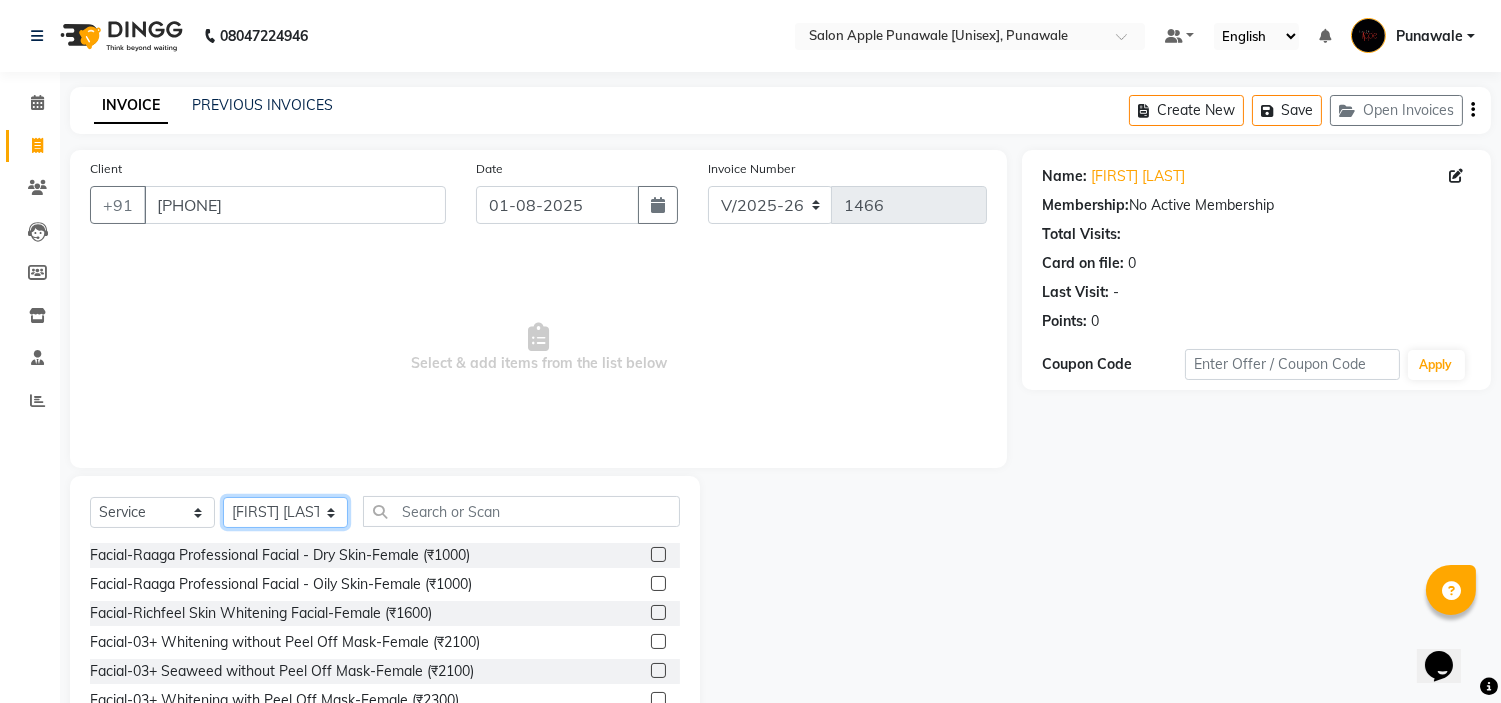 click on "Select Stylist [FIRST] [LAST] [FIRST] [LAST] [FIRST] [LAST] [FIRST] [LAST] [FIRST] [LAST] [FIRST] [LAST] [FIRST] [LAST]" 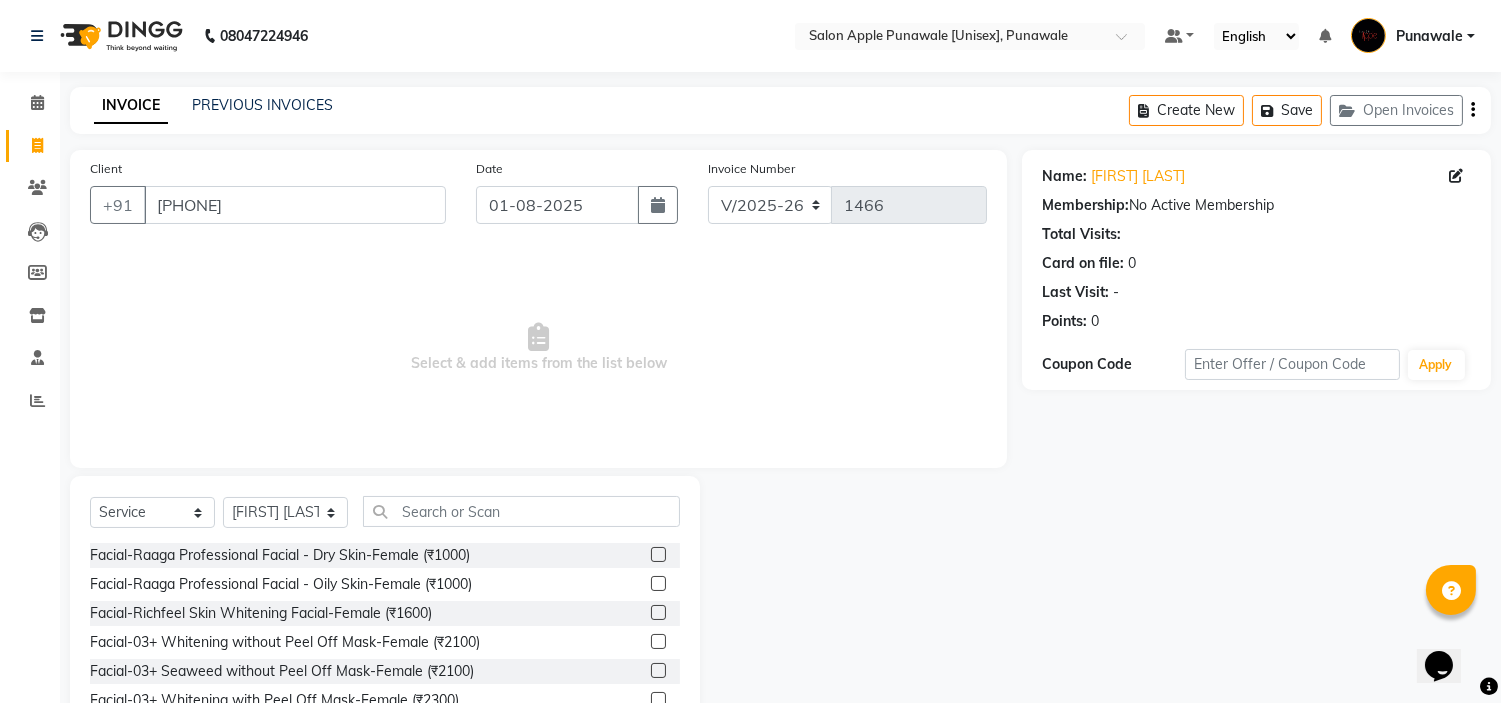 click on "Select Stylist [FIRST] [LAST] [FIRST] [LAST] [FIRST] [LAST] [FIRST] [LAST] [FIRST] [LAST] [FIRST] [LAST] [FIRST] [LAST] Facial-Raaga Professional Facial - Dry Skin-Female (₹1000) Facial-Raaga Professional Facial - Oily Skin-Female (₹1000) Facial-Richfeel Skin Whitening Facial-Female (₹1600) Facial-03+ Whitening without Peel Off Mask-Female (₹2100) Facial-03+ Seaweed without Peel Off Mask-Female (₹2100) Facial-03+ Whitening with Peel Off Mask-Female (₹2300) Facial-03+ Seaweed with Peel Off Mask-Female (₹2300) Facial-Signature Facial Oily Skin -Female (₹2700) Facial-Signature Facial Dry Skin-Female (₹2700) Facial-Kanpeki Gensyl Facial with Detan - Dry Skin - Female (₹3000) Facial-Kanpeki Gensyl Facial with Detan - Oily Skin - Female (₹3000) Facial-Hydra Facial - Female (₹4000) Facial-Raaga Professional Facial - Dry Skin-Male (₹1000) Facial-Raaga Professional Facial - Oily Skin-Male (₹1000)" 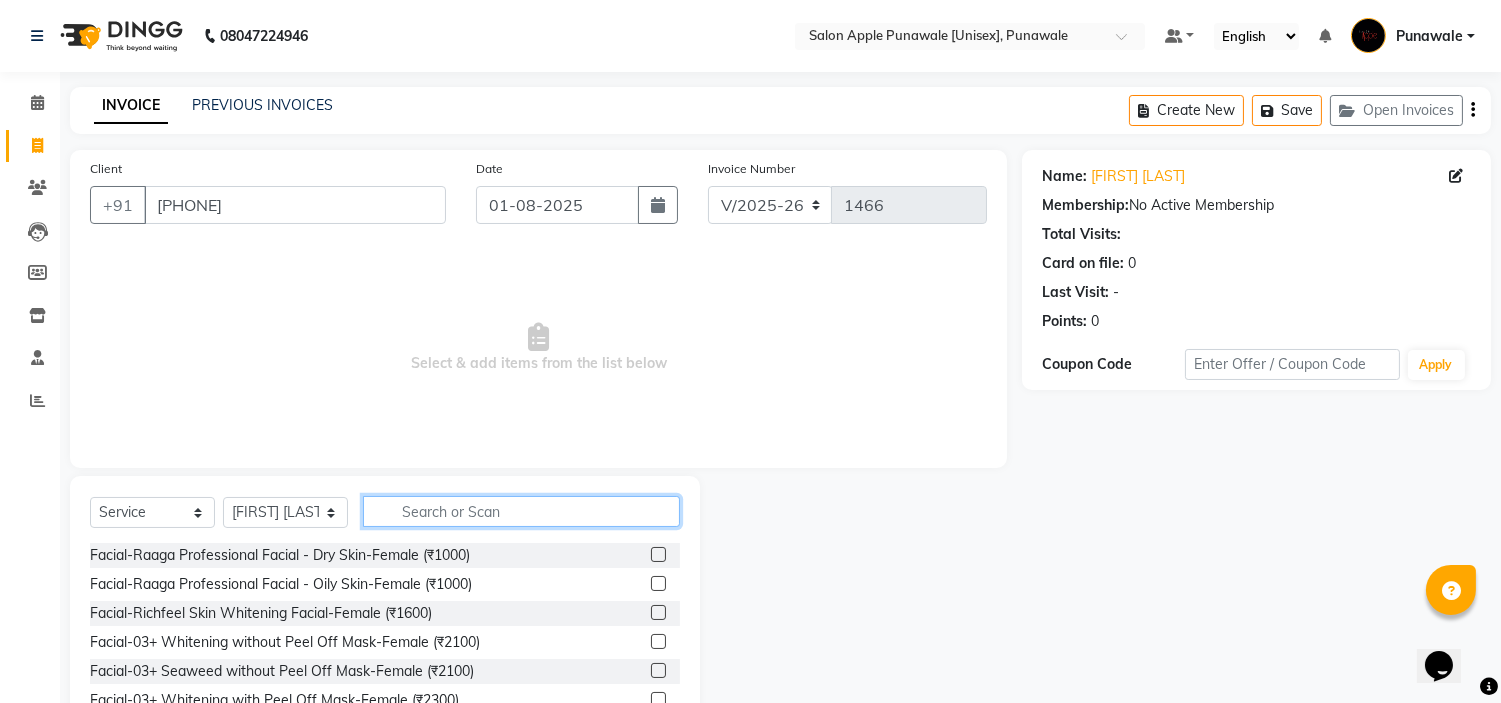 click 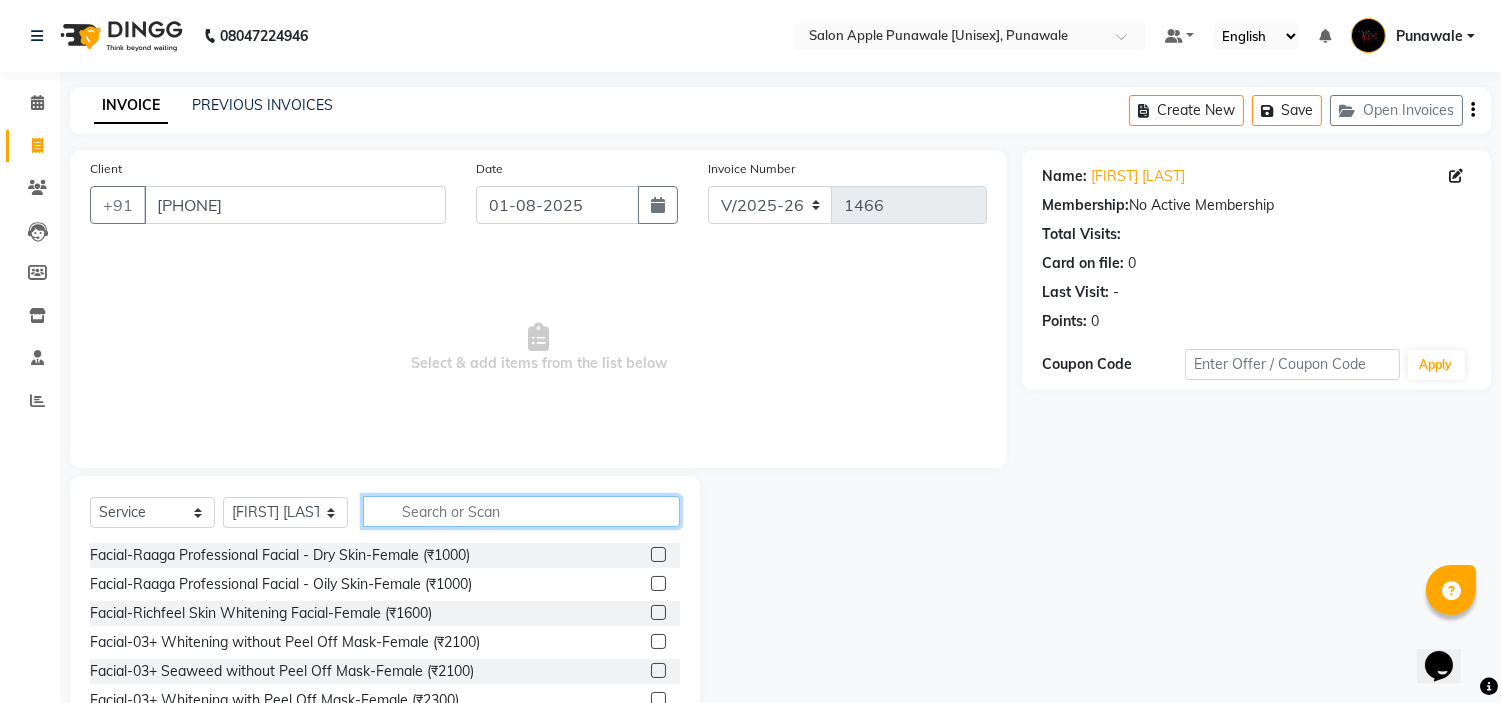 click 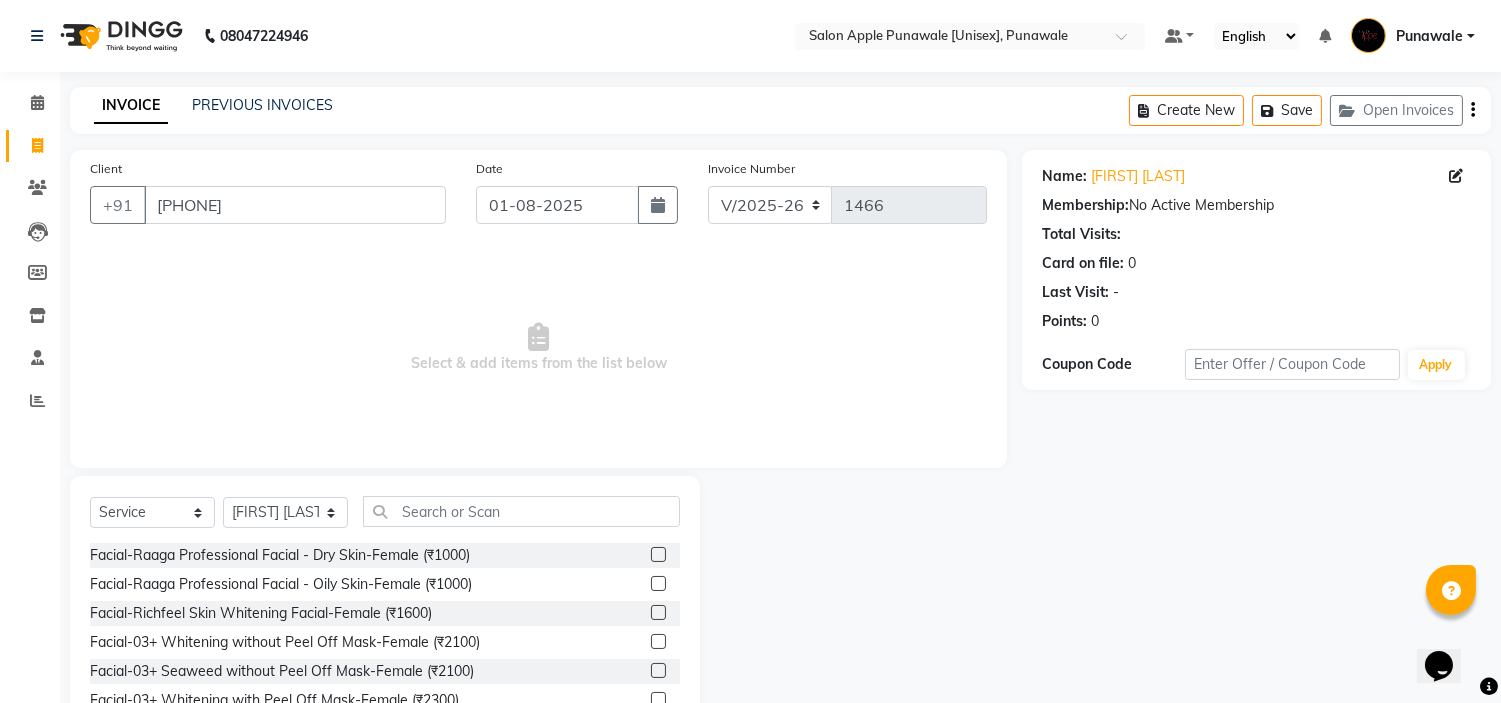 click on "Select Stylist [FIRST] [LAST] [FIRST] [LAST] [FIRST] [LAST] [FIRST] [LAST] [FIRST] [LAST] [FIRST] [LAST] [FIRST] [LAST]" 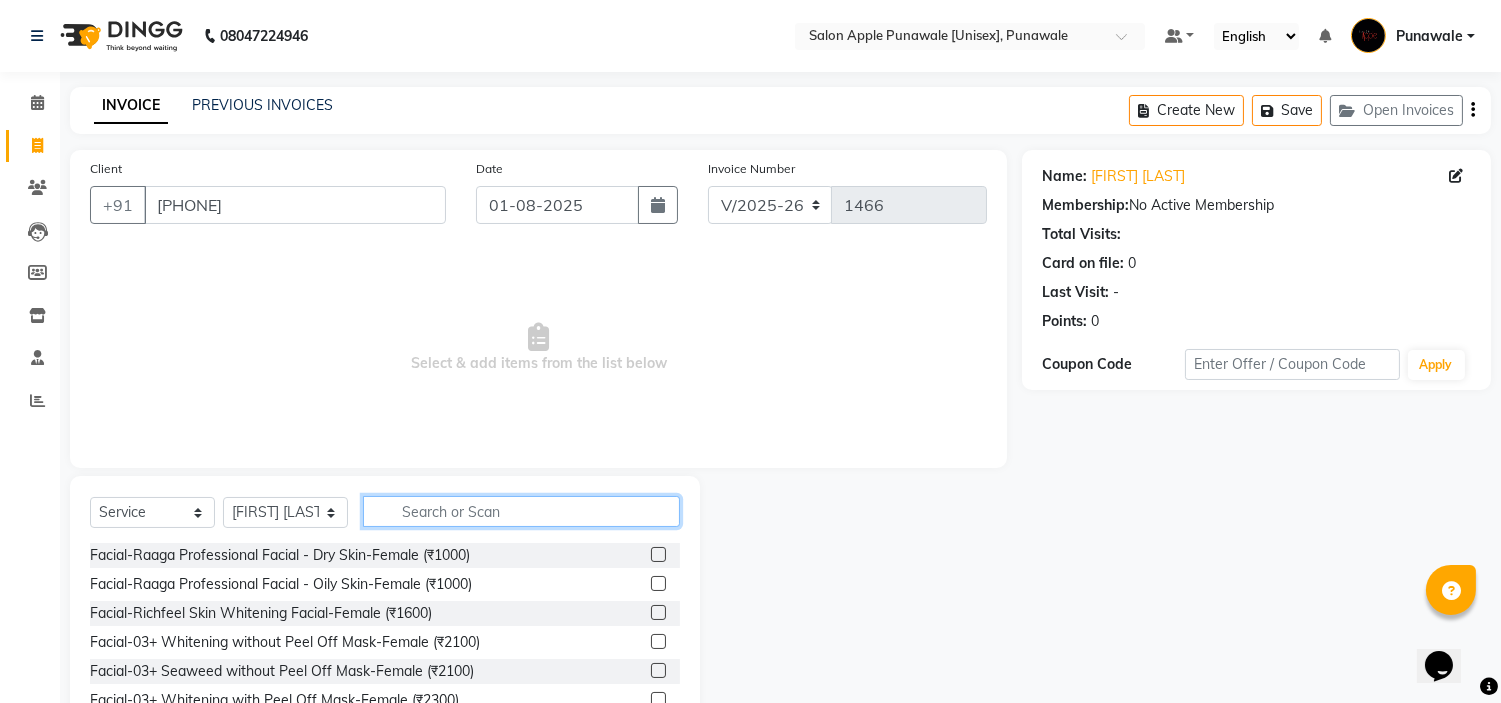 click 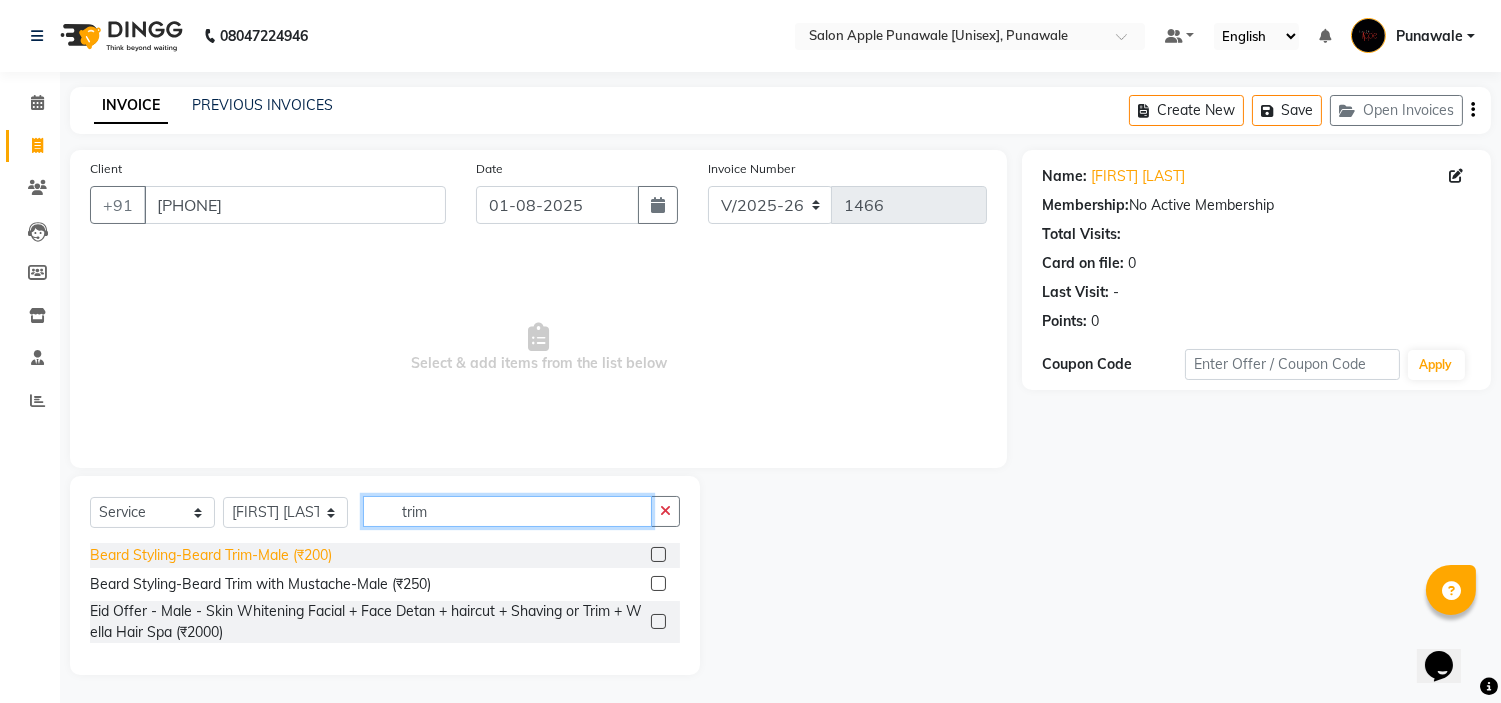 type on "trim" 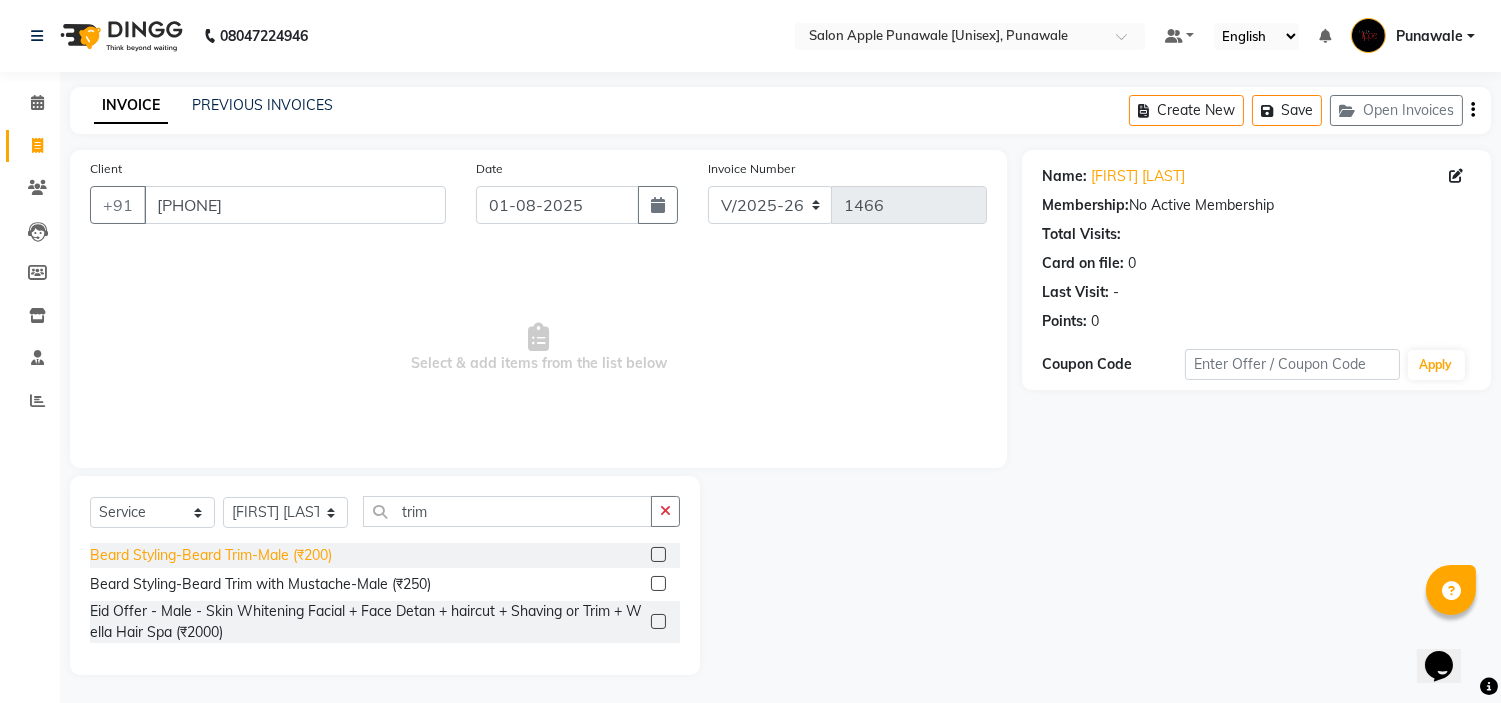 click on "Beard Styling-Beard Trim-Male (₹200)" 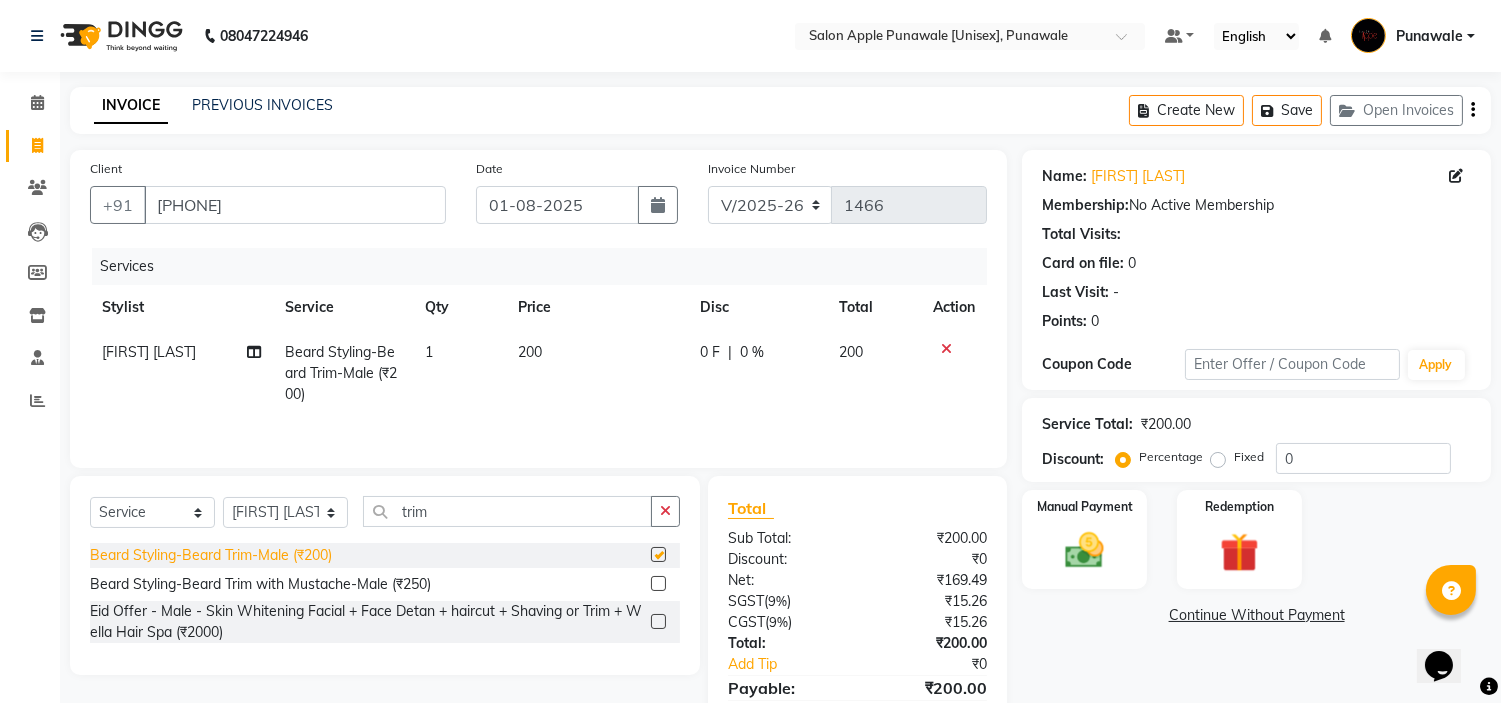 checkbox on "false" 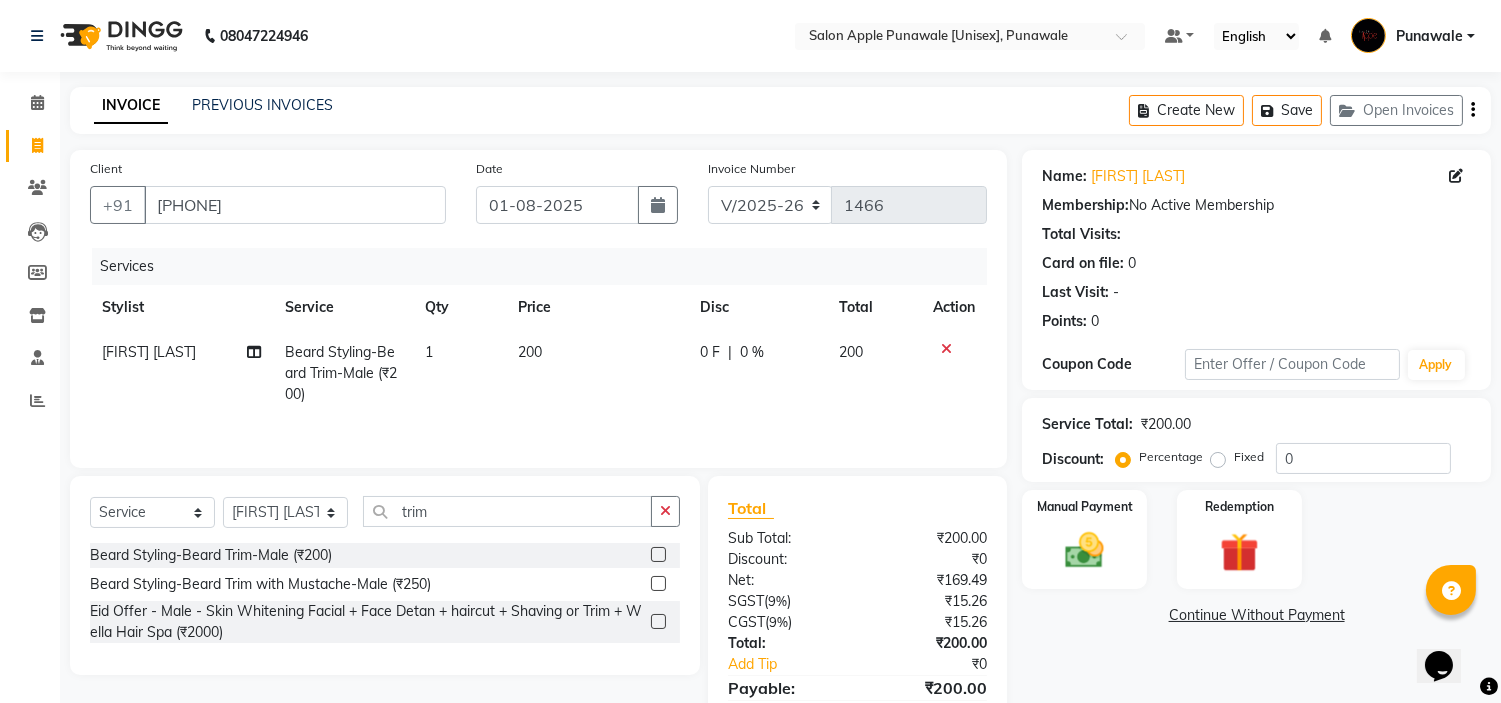 scroll, scrollTop: 98, scrollLeft: 0, axis: vertical 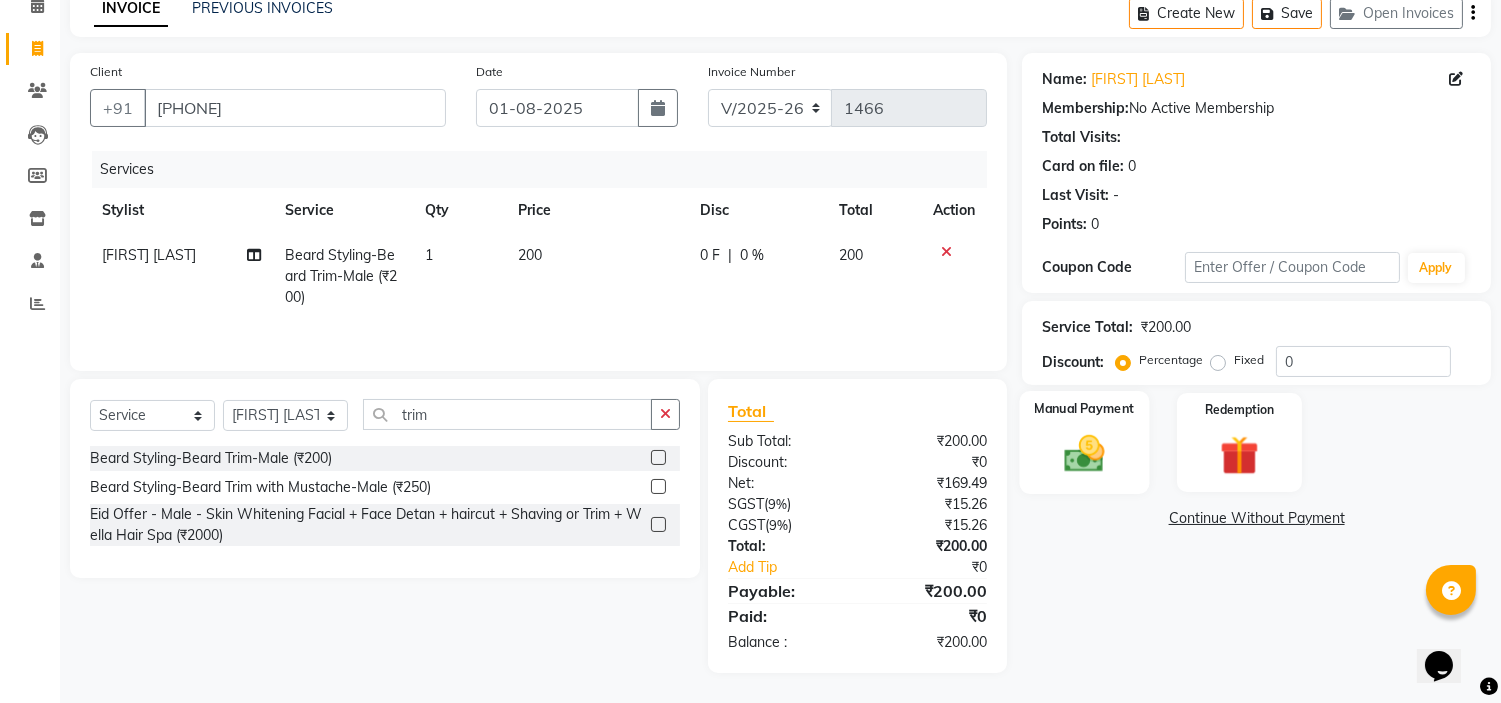 click 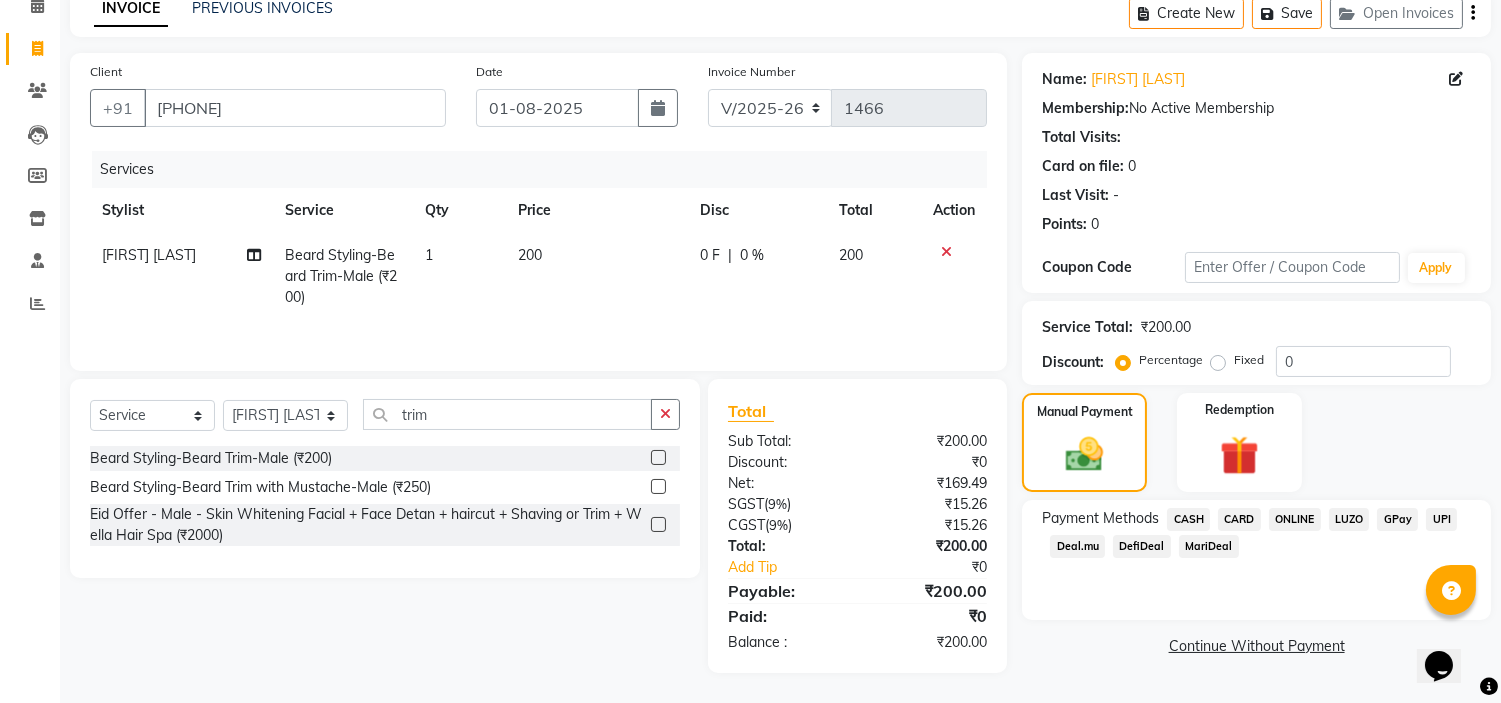 click on "ONLINE" 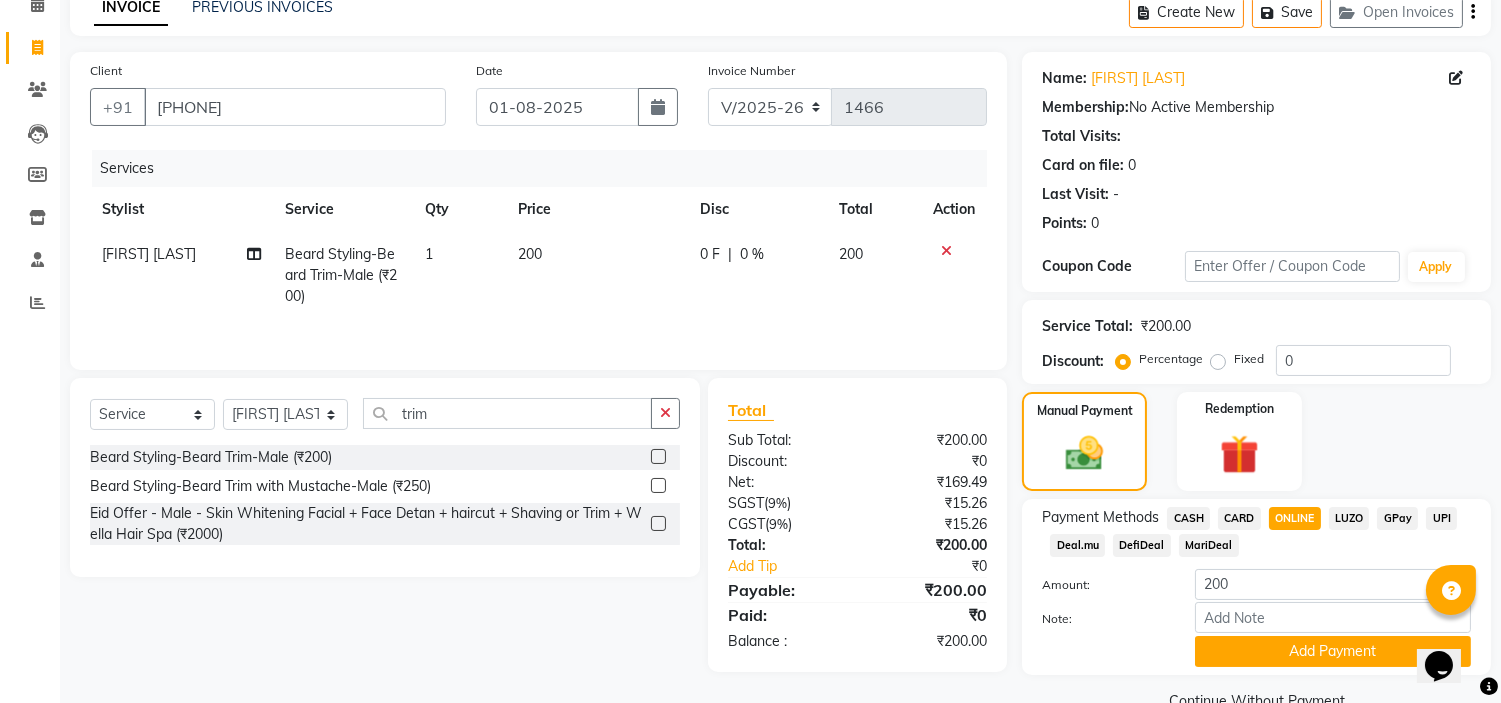 scroll, scrollTop: 141, scrollLeft: 0, axis: vertical 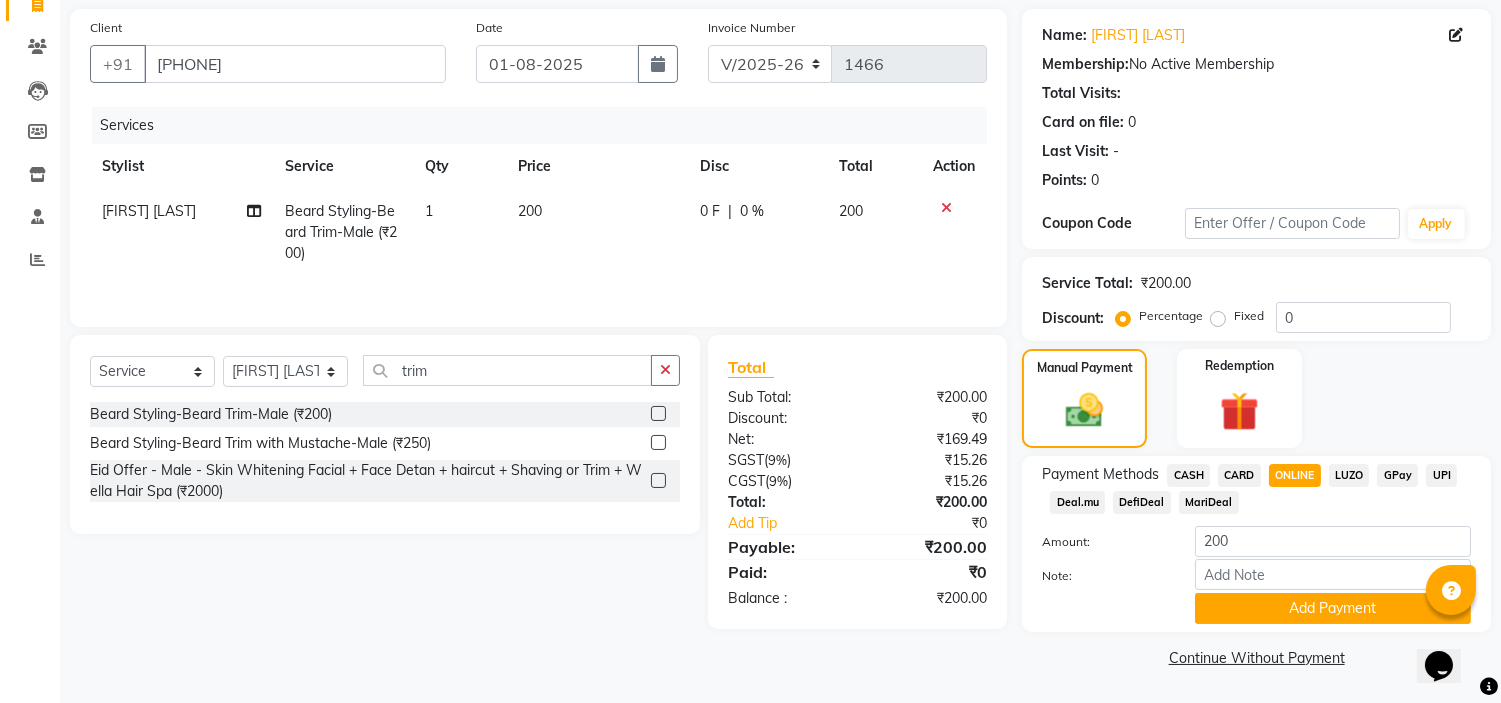 click on "Payment Methods  CASH   CARD   ONLINE   LUZO   GPay   UPI   Deal.mu   DefiDeal   MariDeal  Amount: 200 Note: Add Payment" 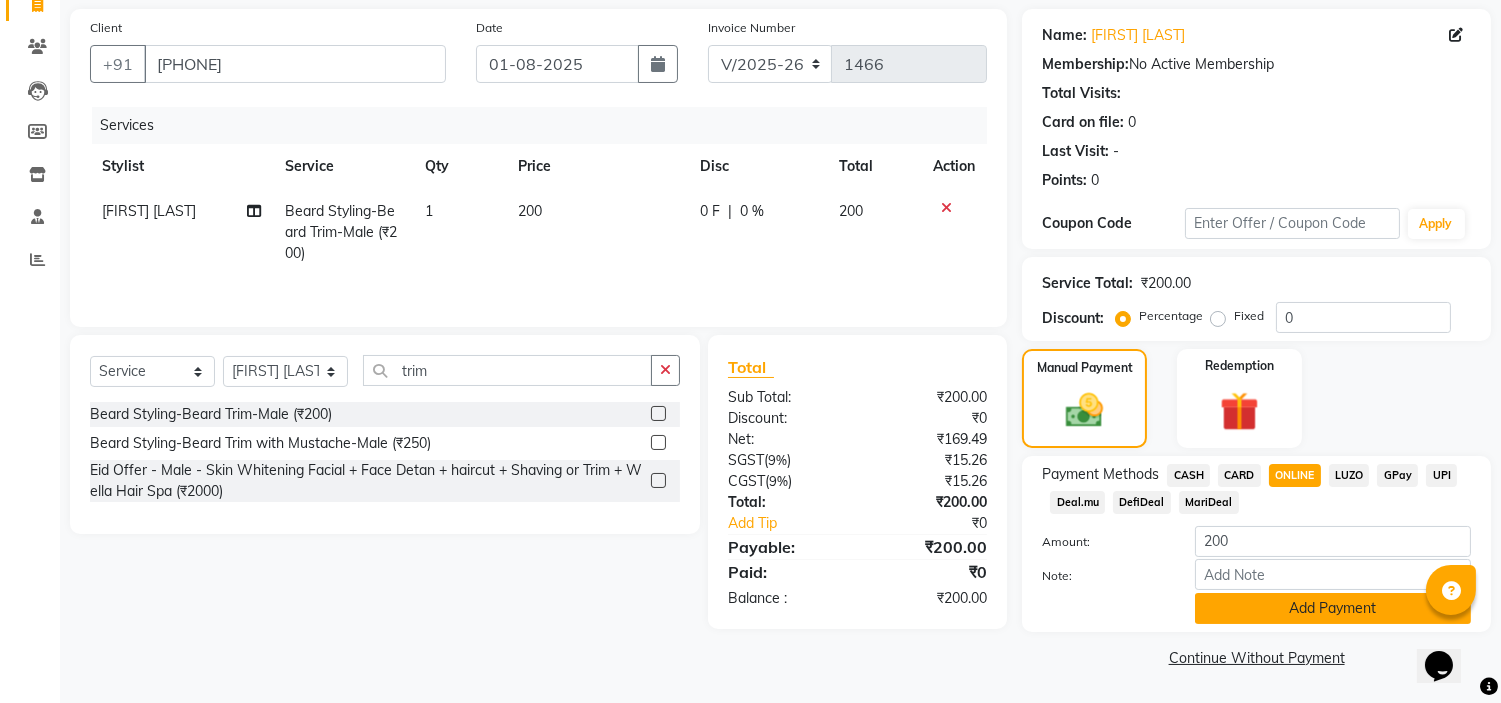 click on "Add Payment" 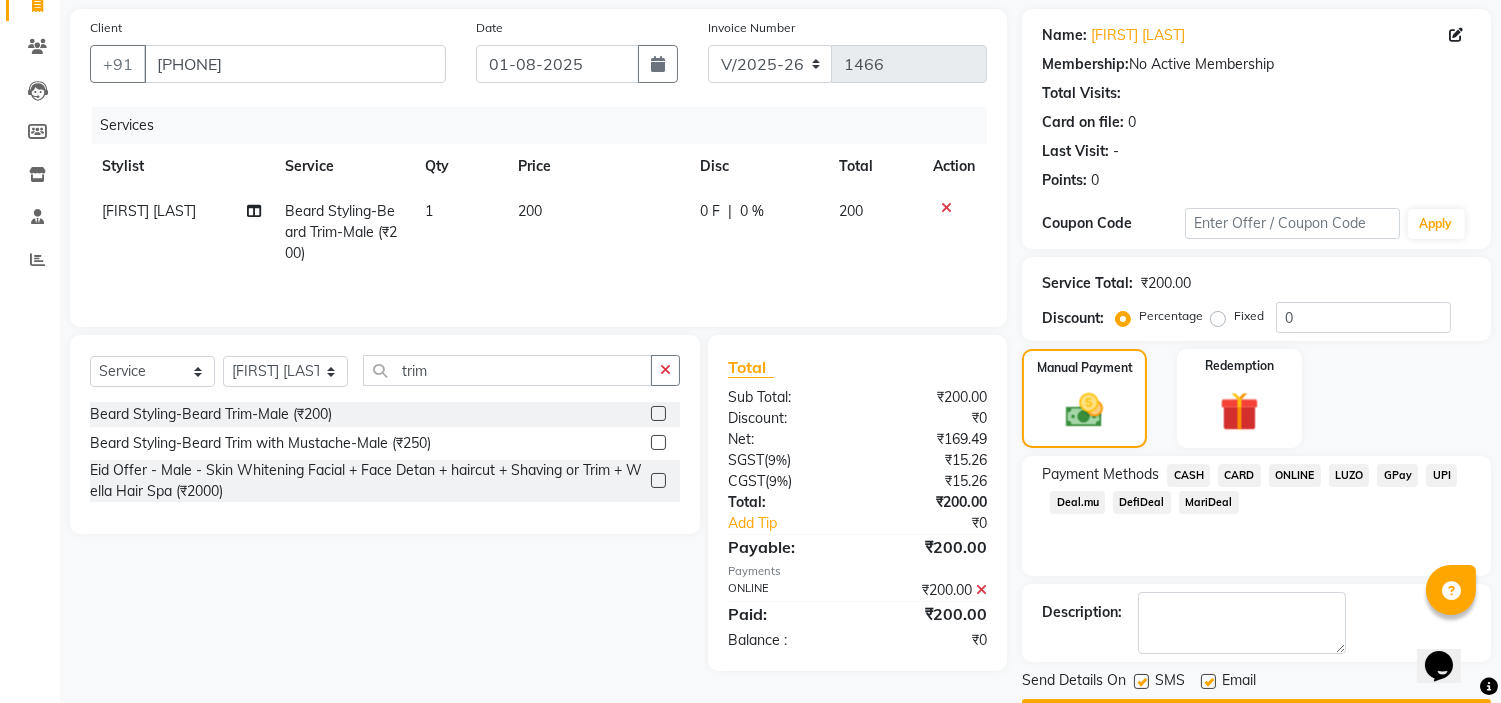 scroll, scrollTop: 196, scrollLeft: 0, axis: vertical 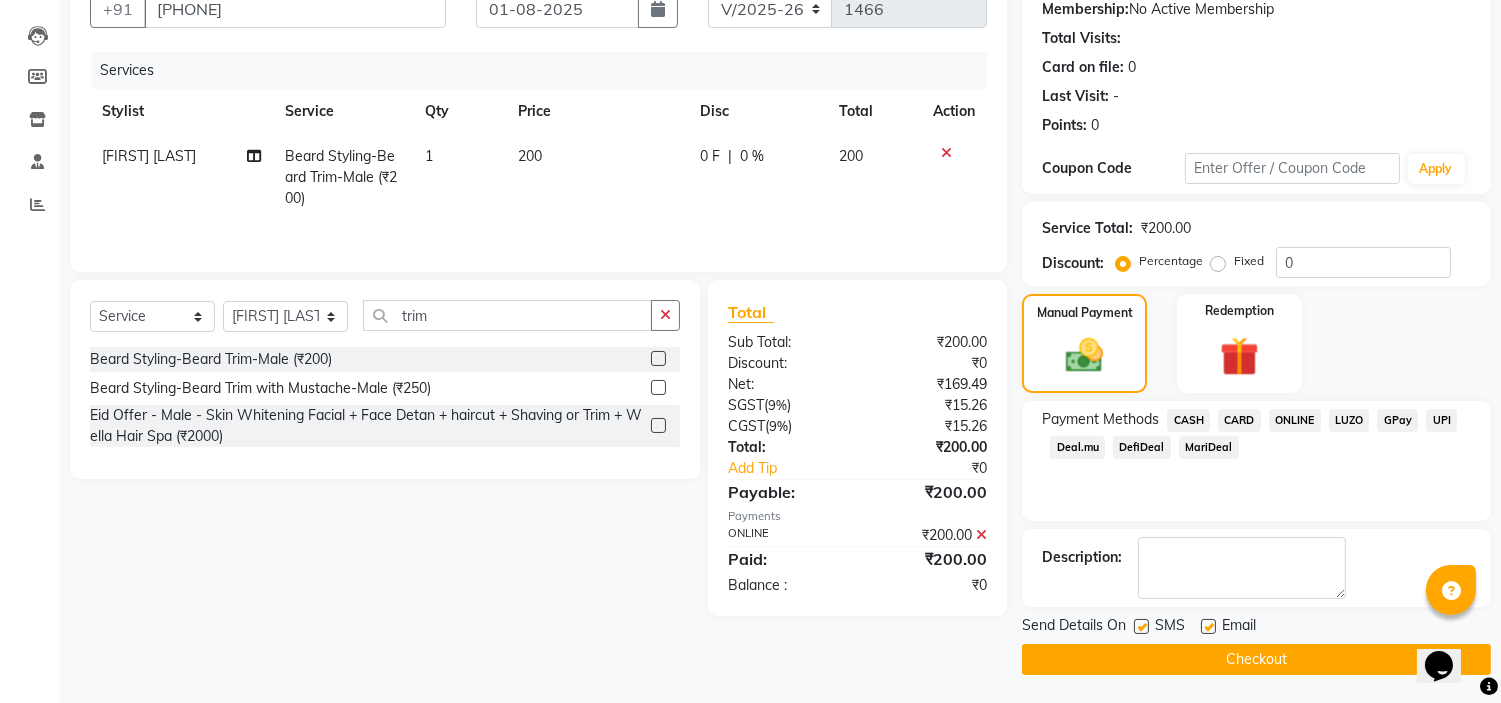 click on "Checkout" 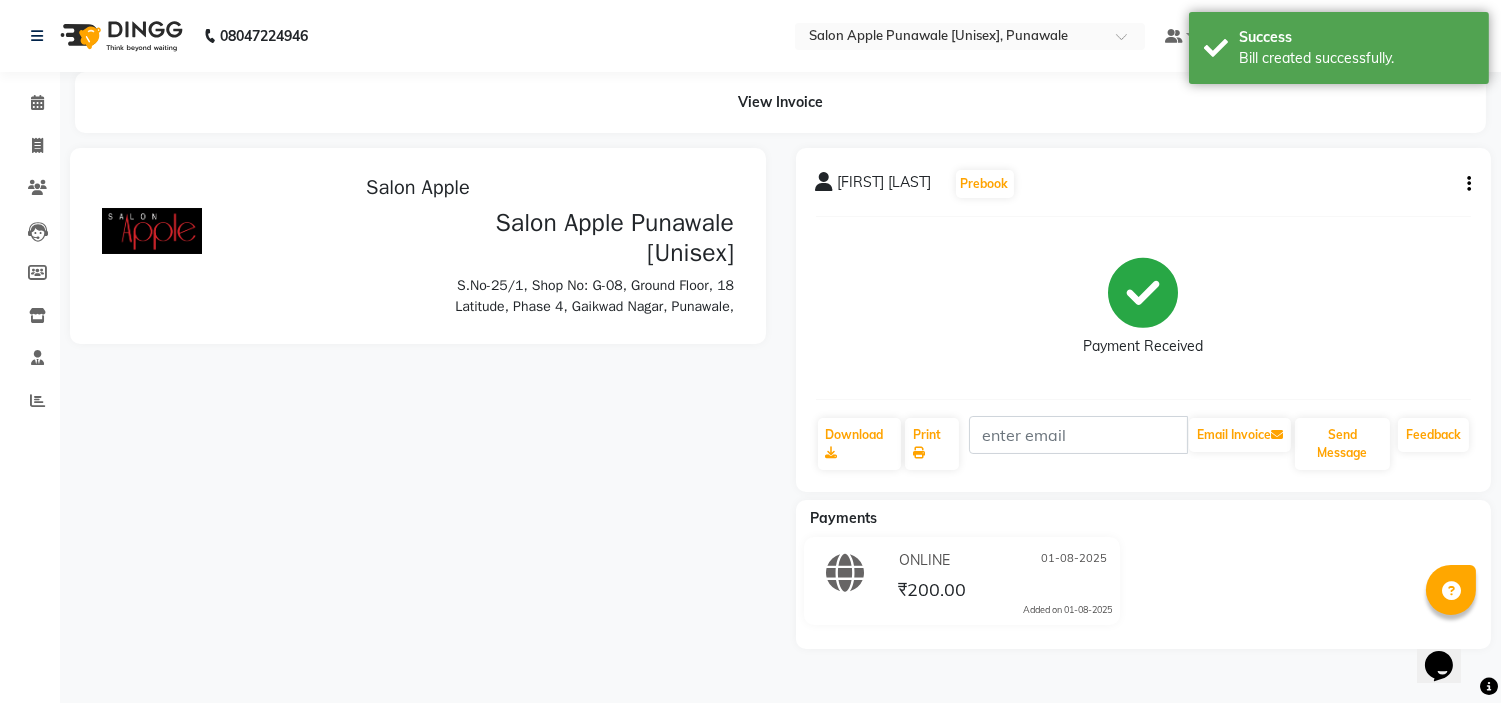 scroll, scrollTop: 0, scrollLeft: 0, axis: both 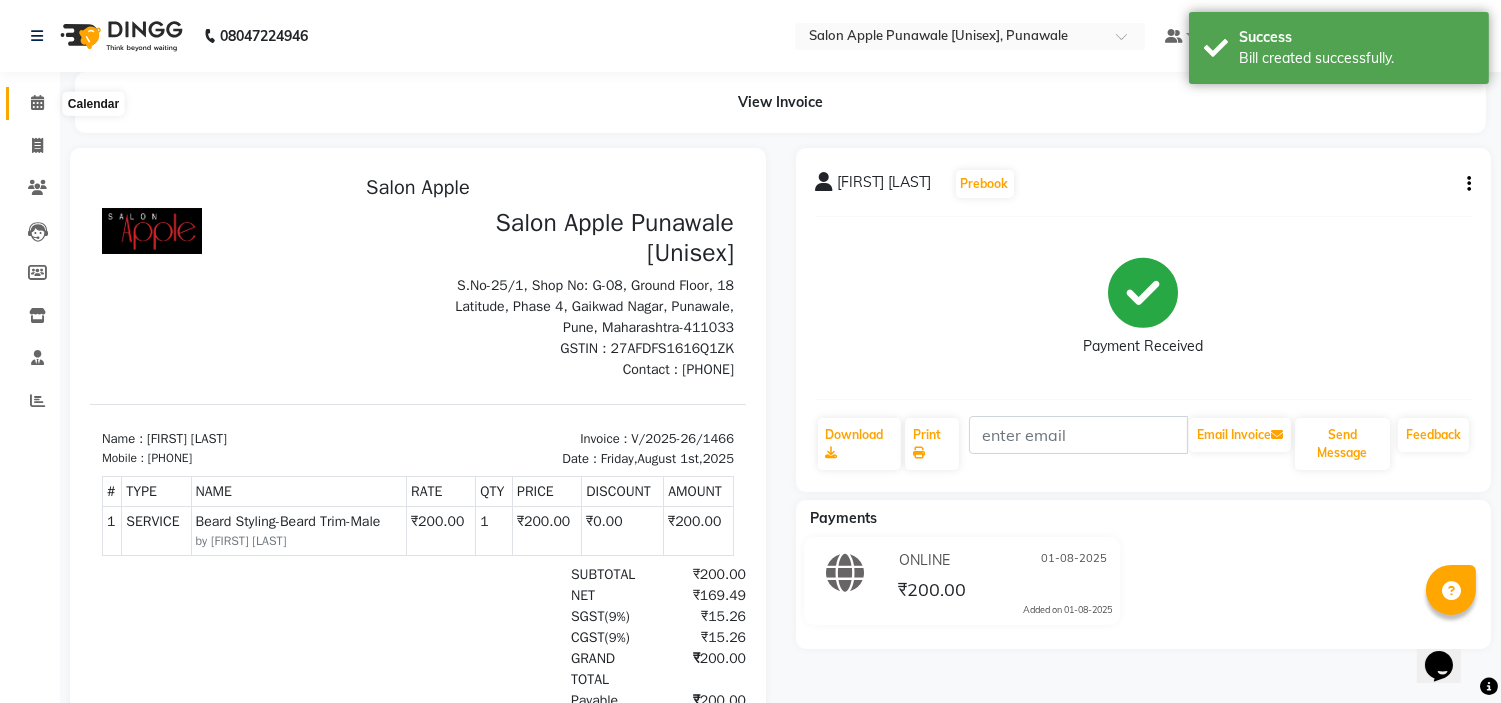 click 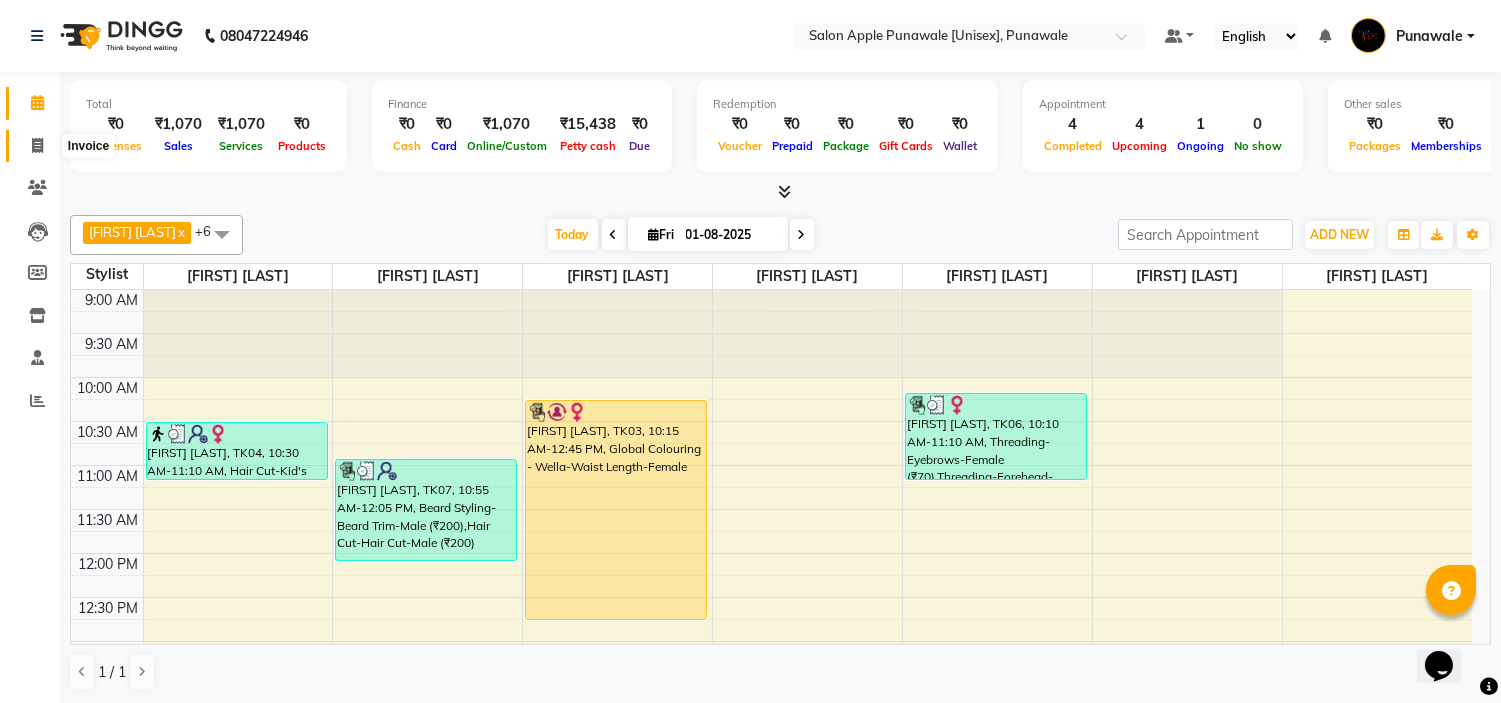 click 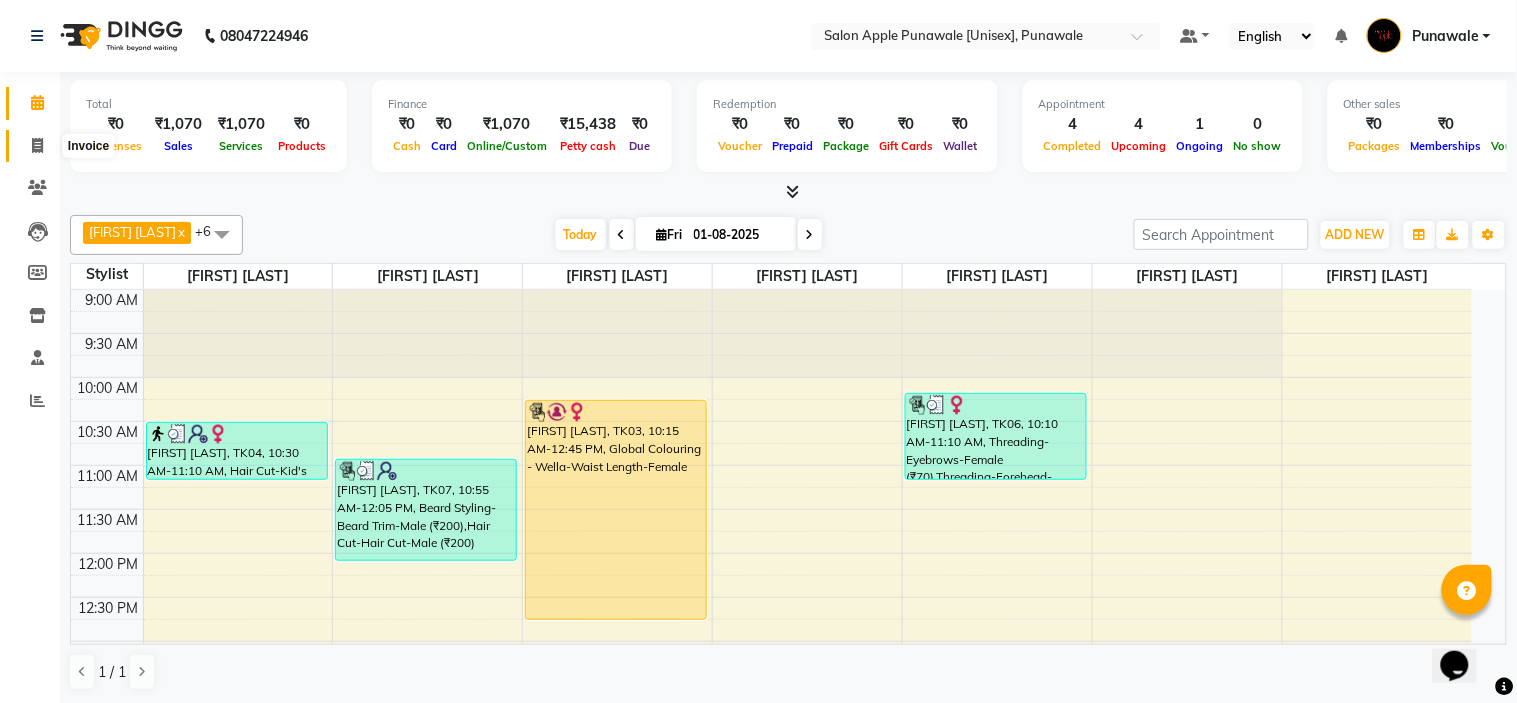 select on "5421" 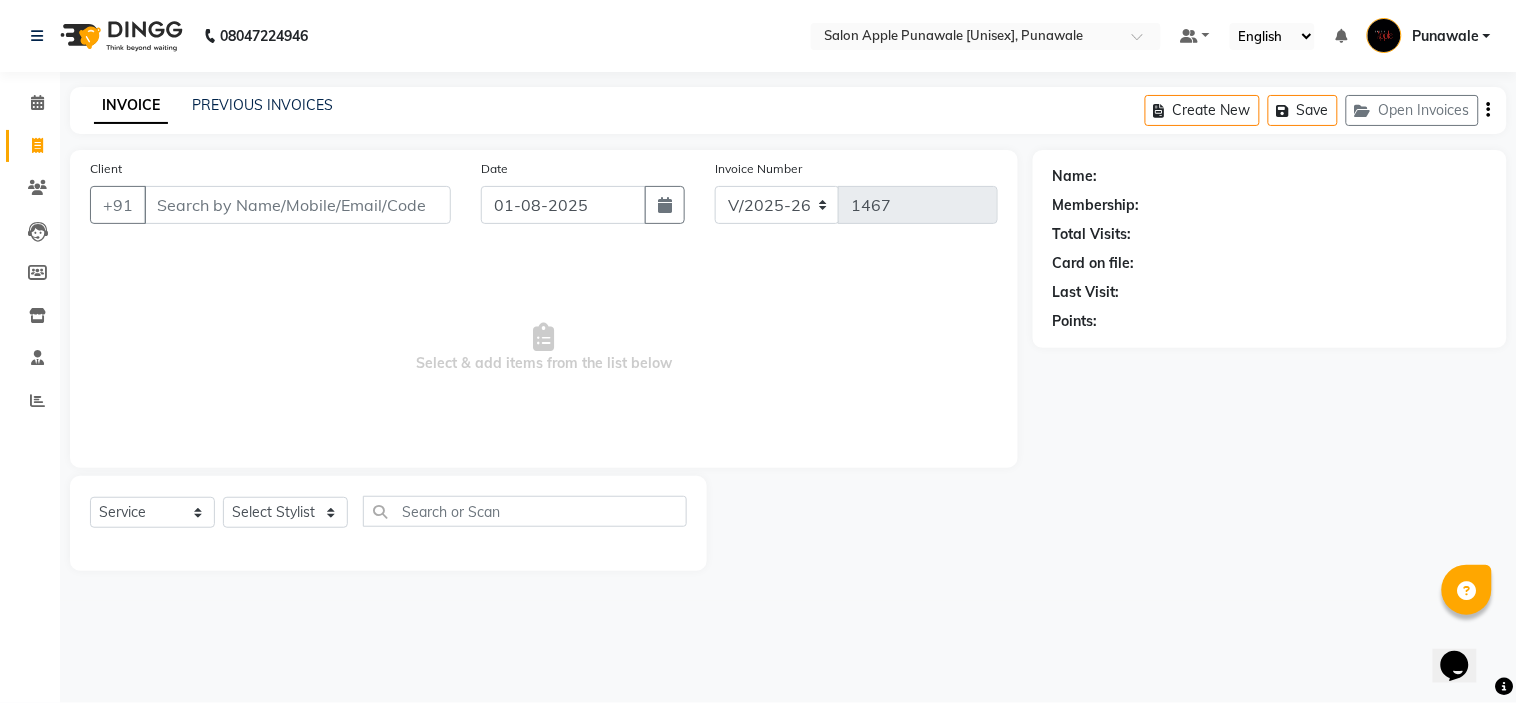 click on "Client +91" 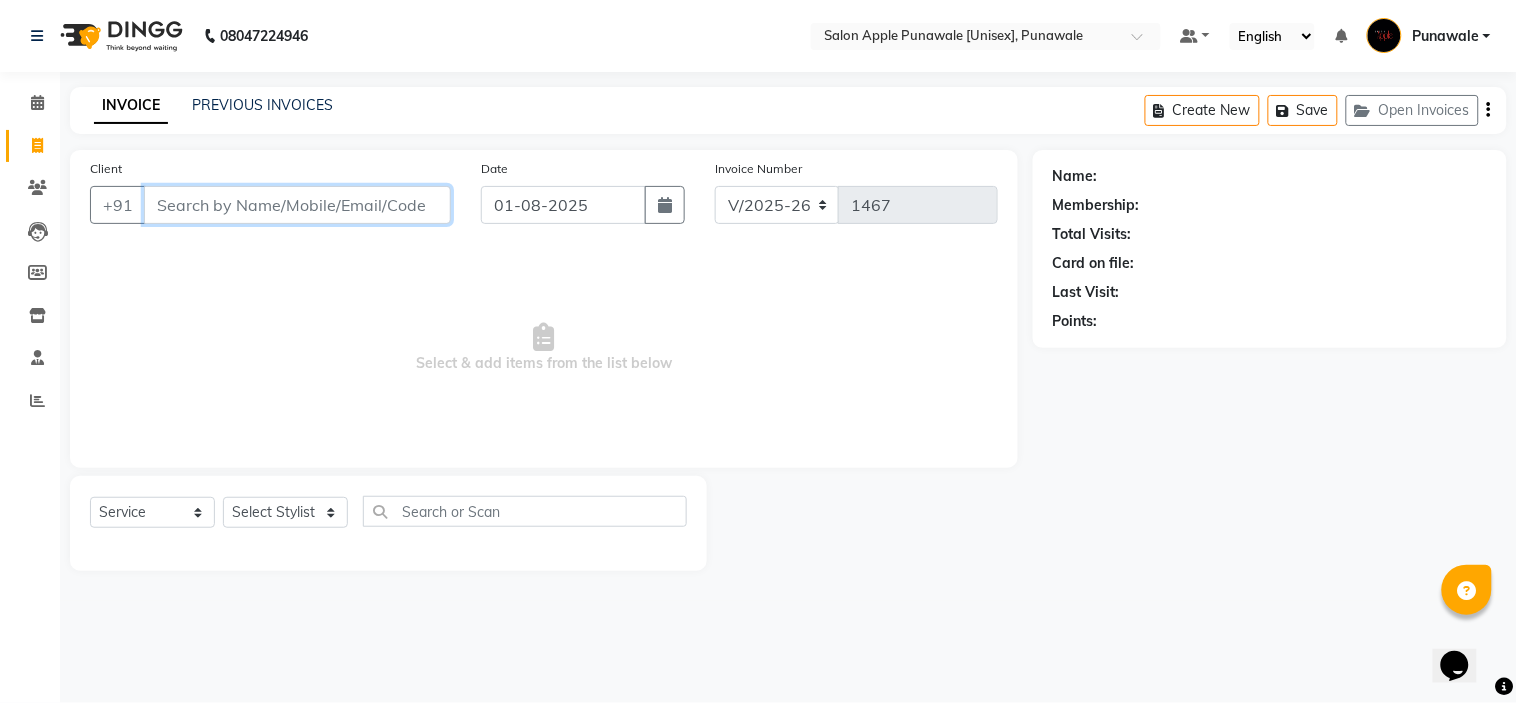 click on "Client" at bounding box center [297, 205] 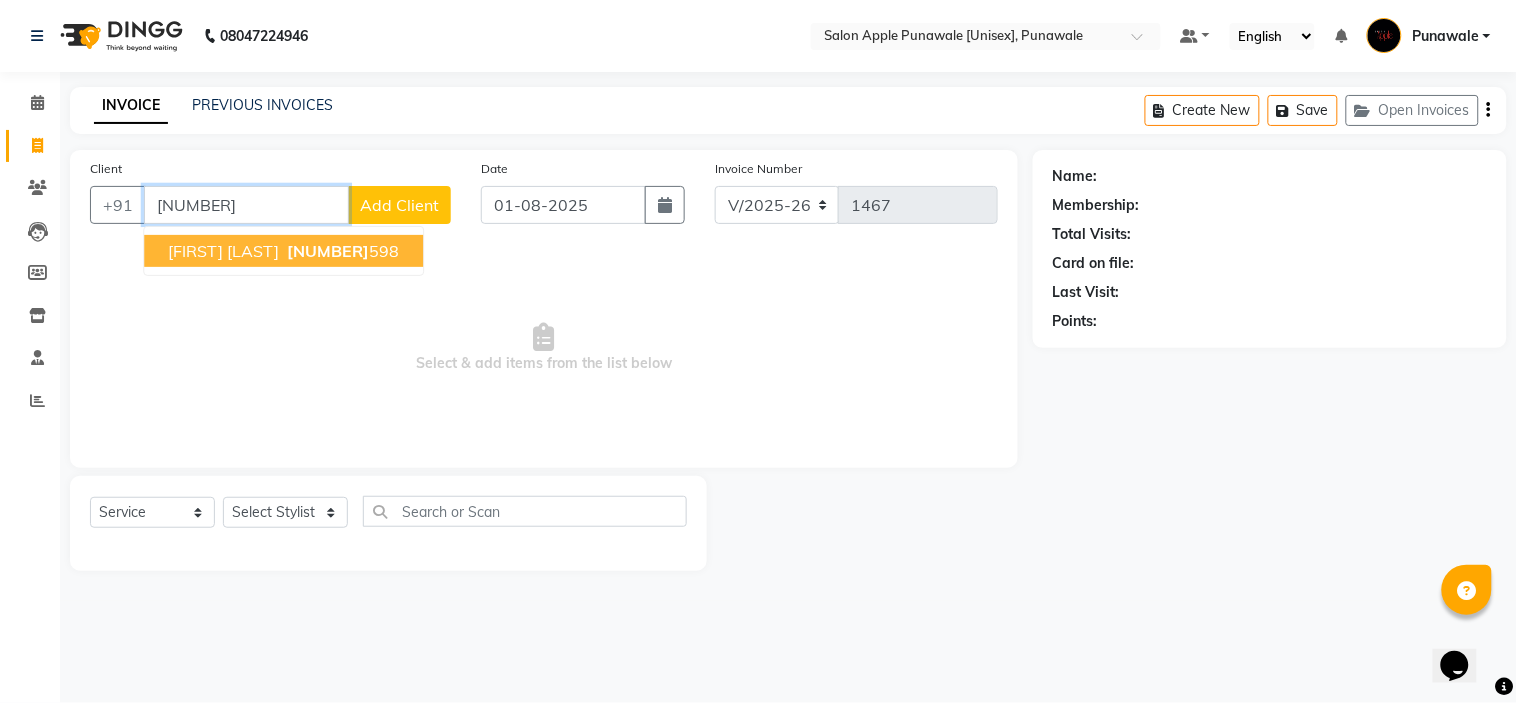 click on "[FIRST] [LAST]" at bounding box center [223, 251] 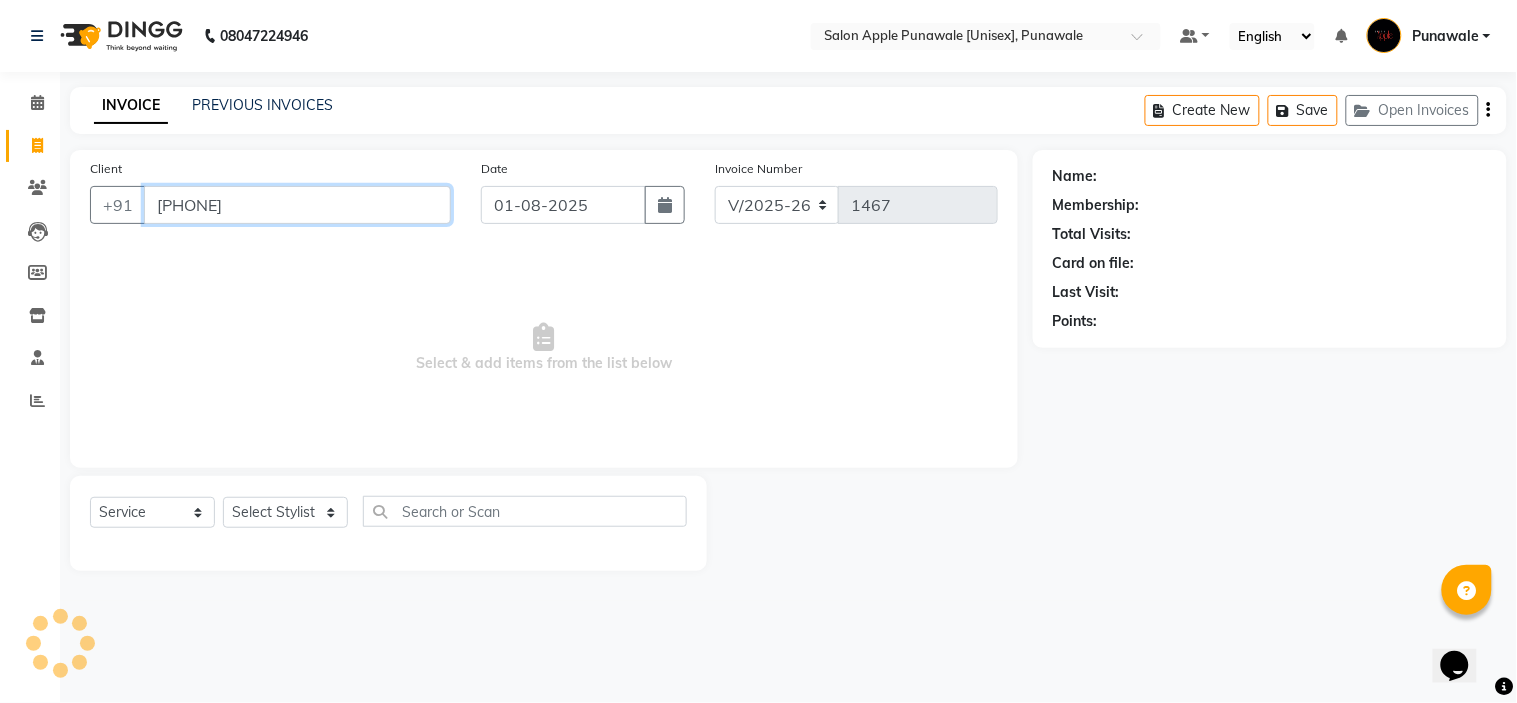 type on "[PHONE]" 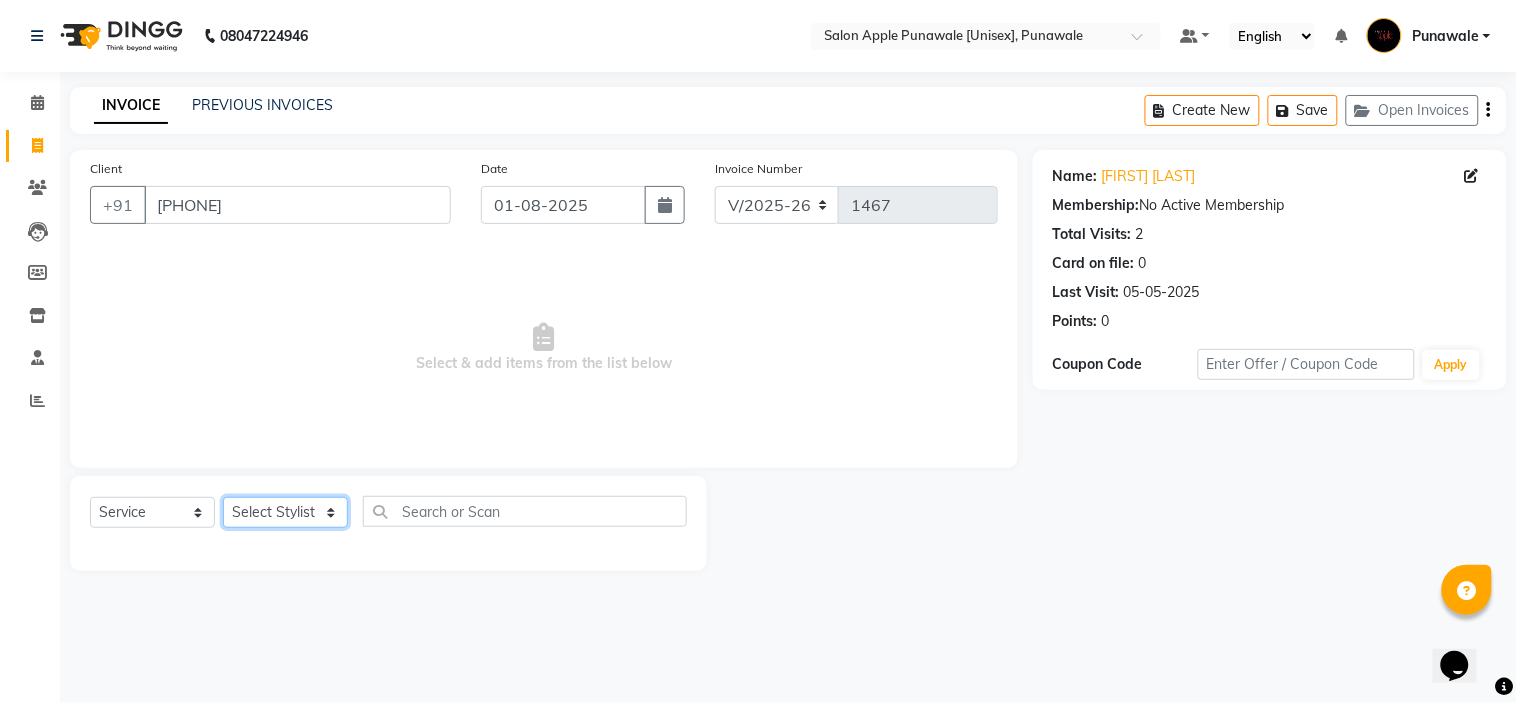 click on "Select Stylist [FIRST] [LAST] [FIRST] [LAST] [FIRST] [LAST] [FIRST] [LAST] [FIRST] [LAST] [FIRST] [LAST] [FIRST] [LAST]" 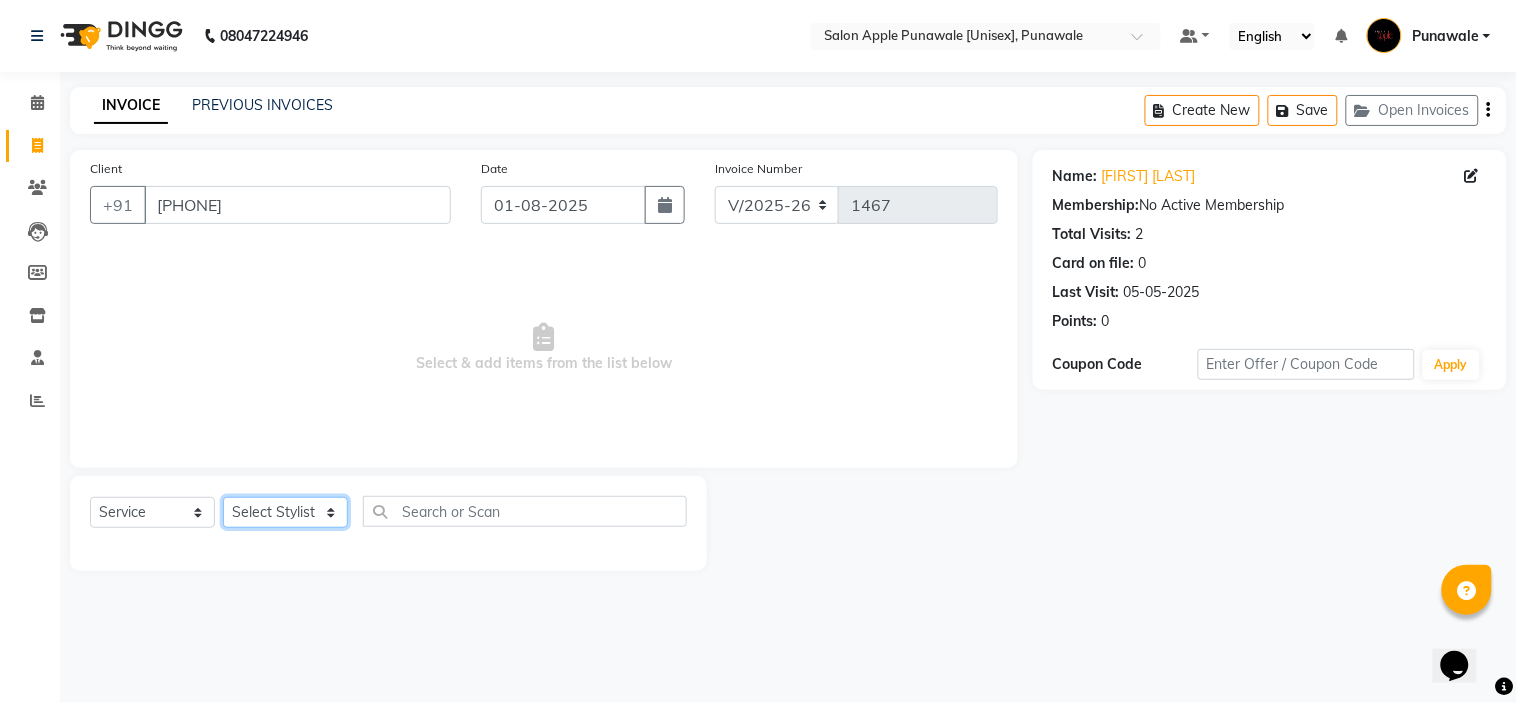 select on "[NUMBER]" 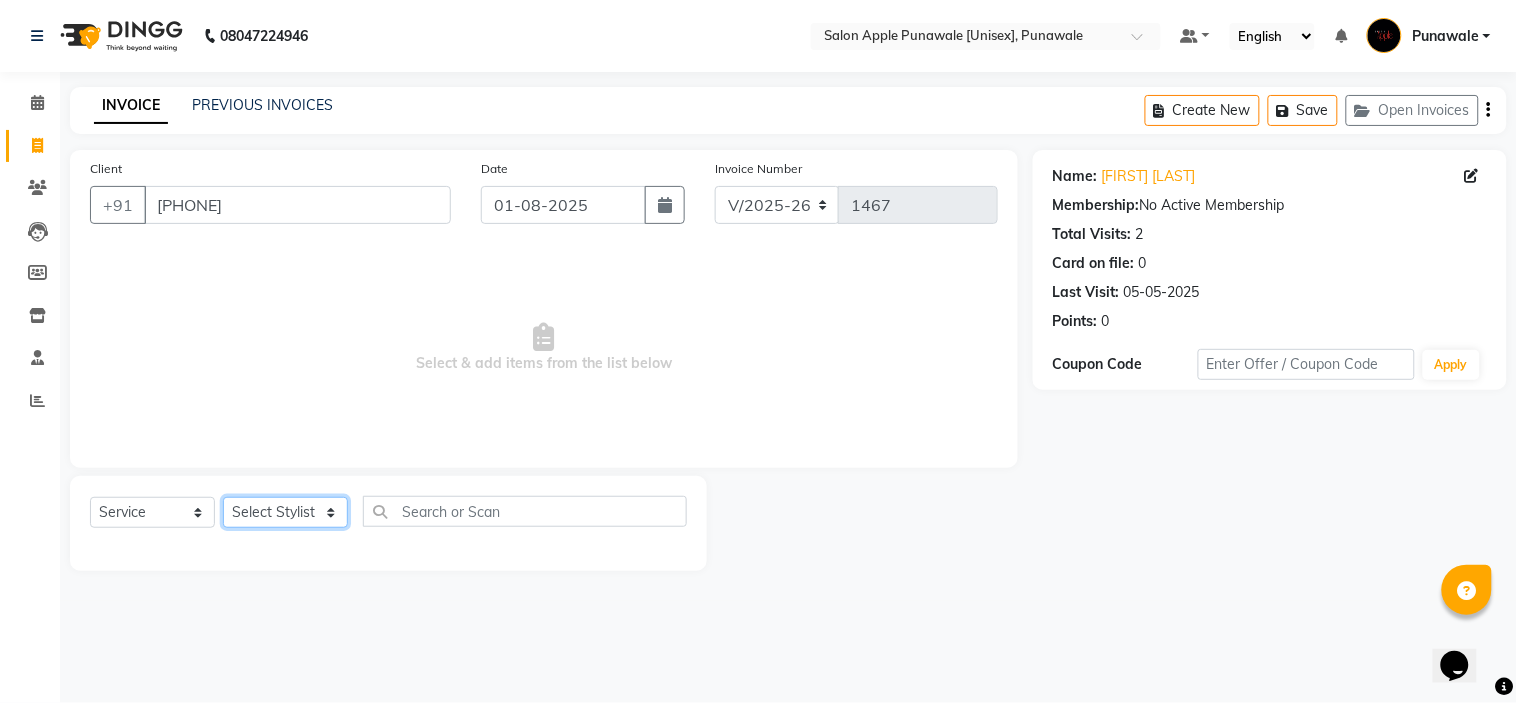 click on "Select Stylist [FIRST] [LAST] [FIRST] [LAST] [FIRST] [LAST] [FIRST] [LAST] [FIRST] [LAST] [FIRST] [LAST] [FIRST] [LAST]" 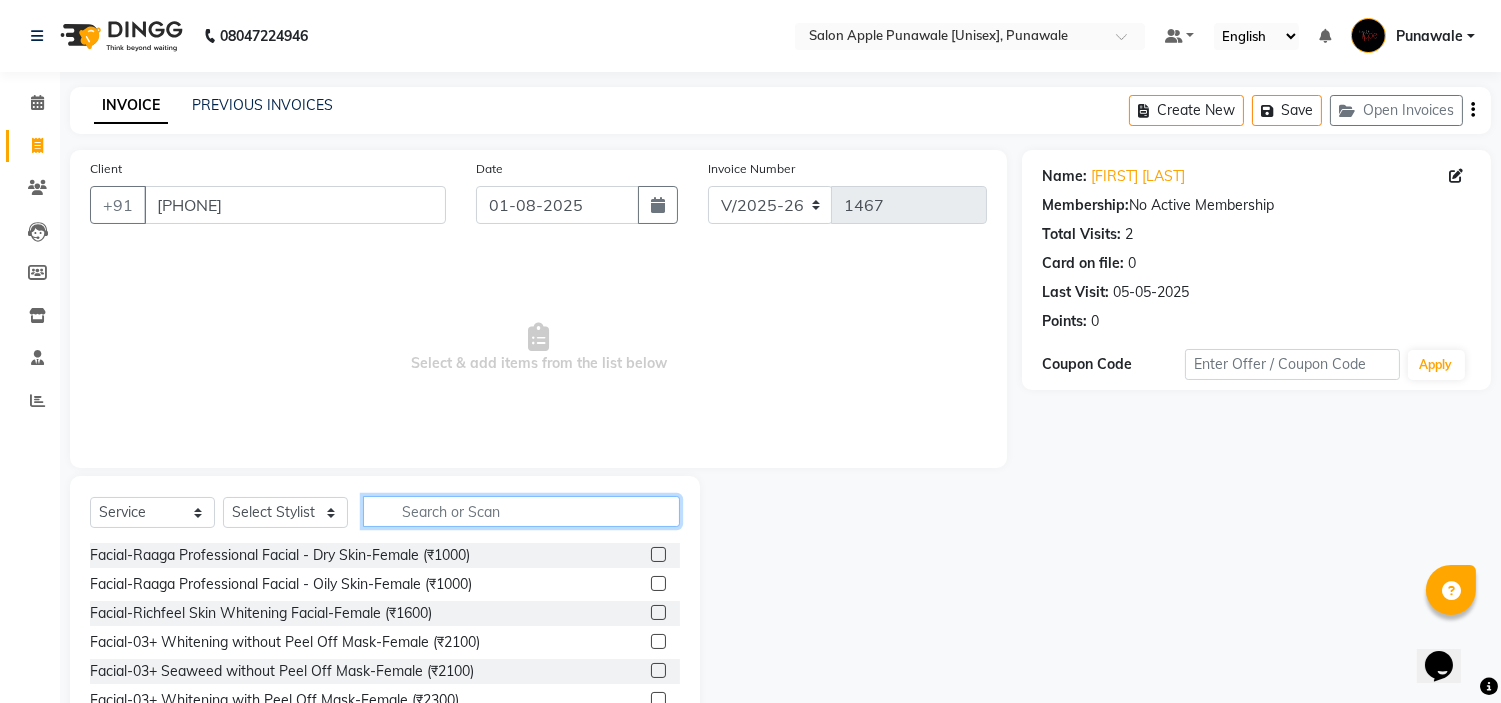 click 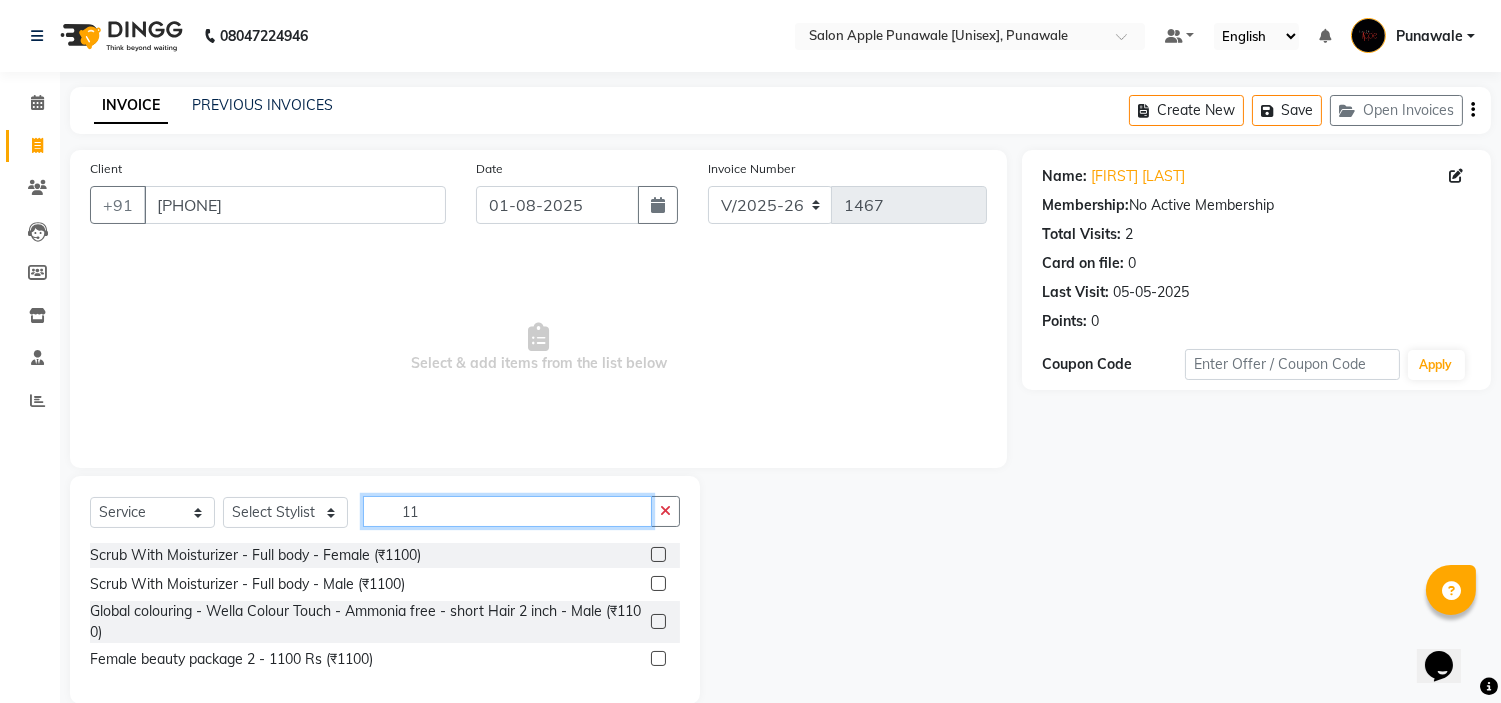 type on "1" 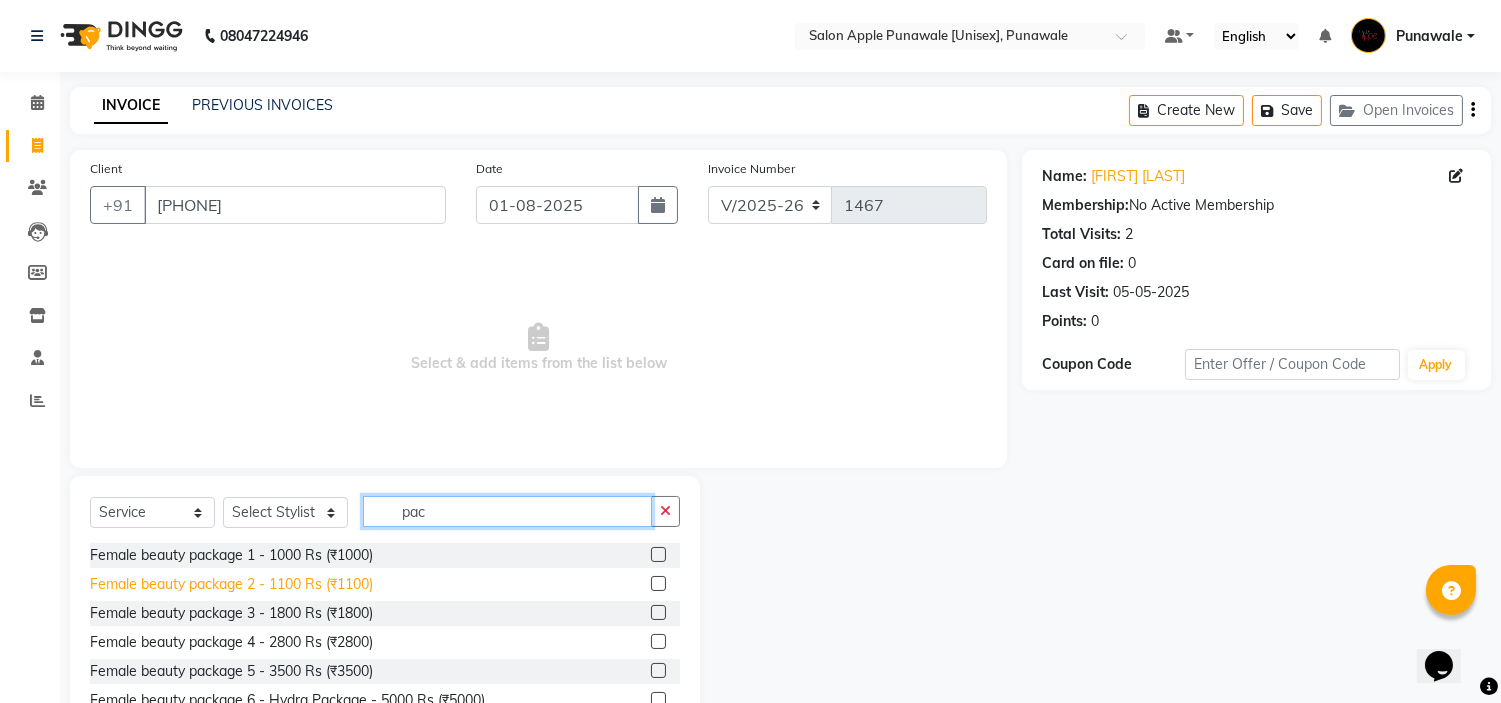 type on "pac" 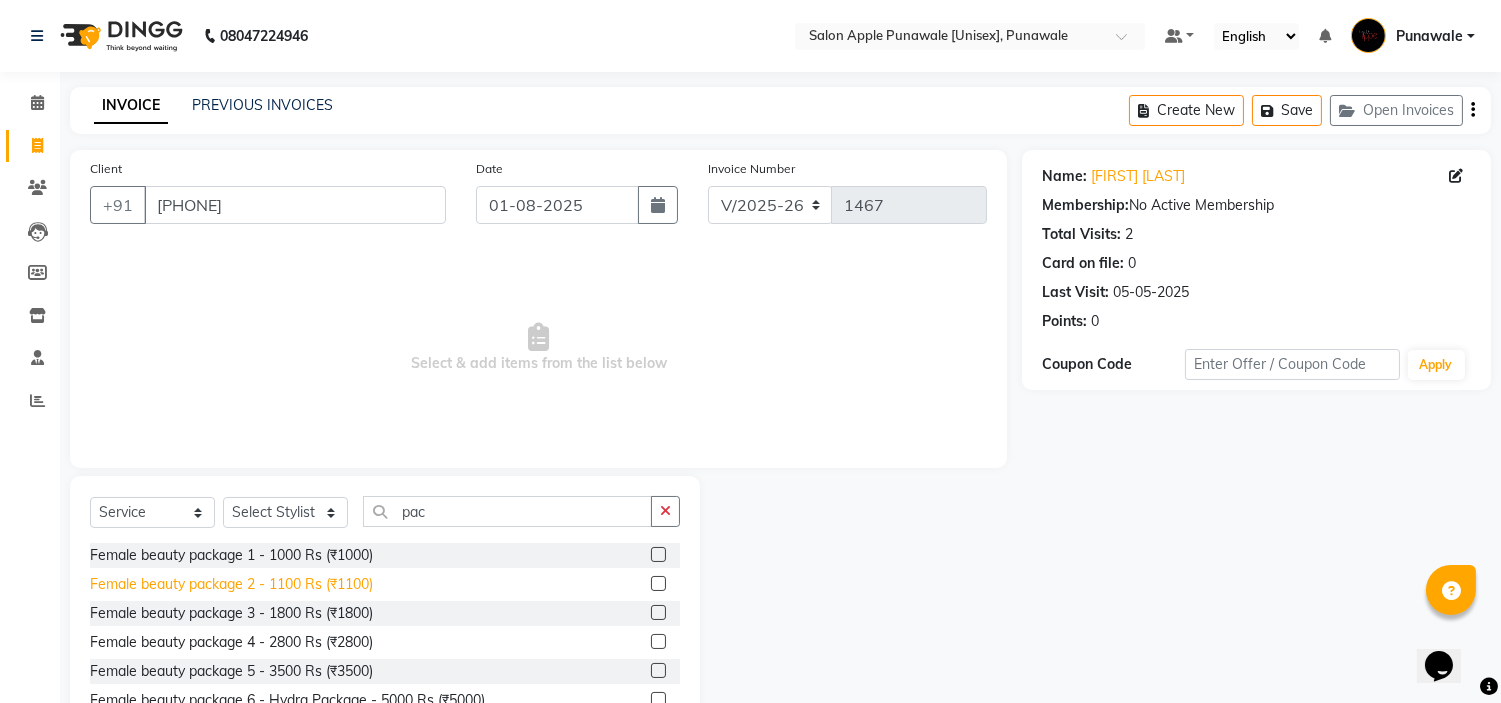 click on "Female beauty package 2 - 1100 Rs (₹1100)" 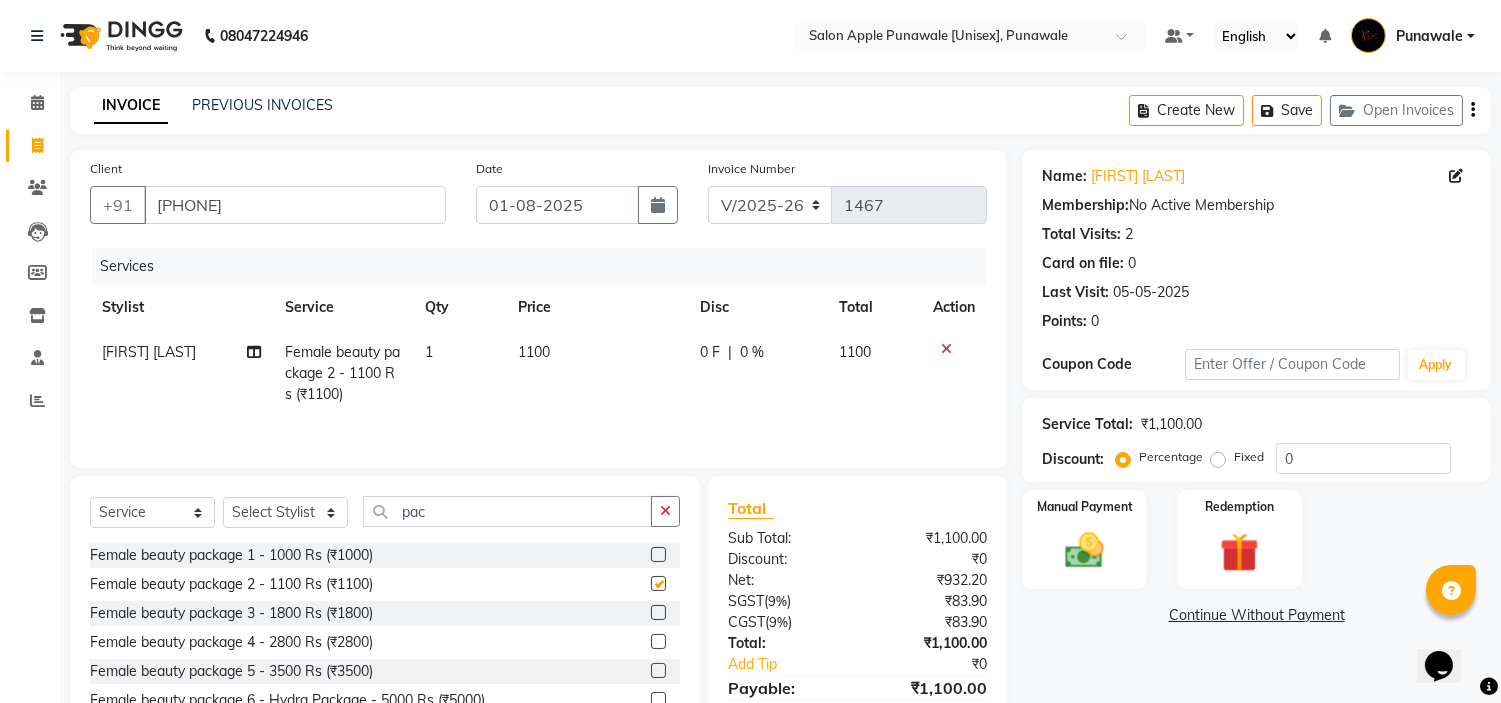 checkbox on "false" 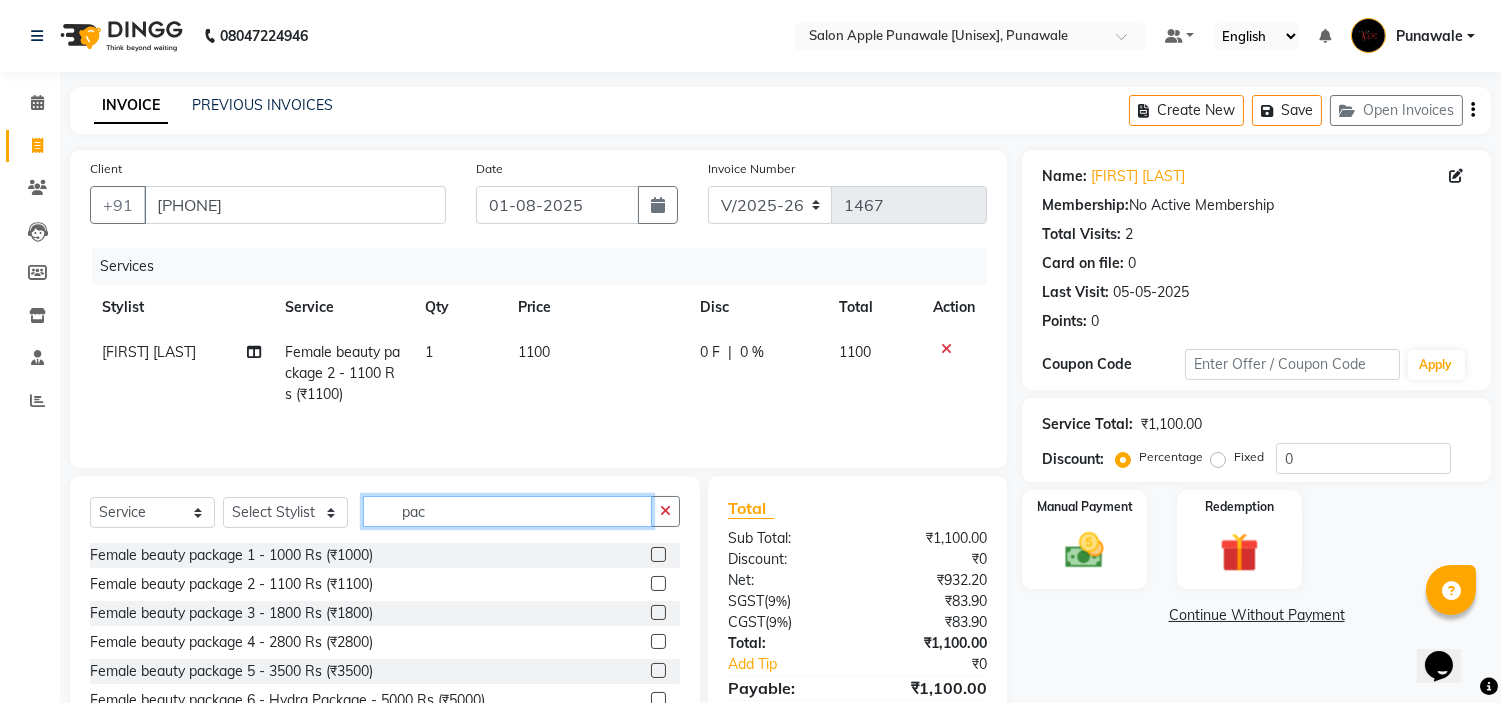 click on "pac" 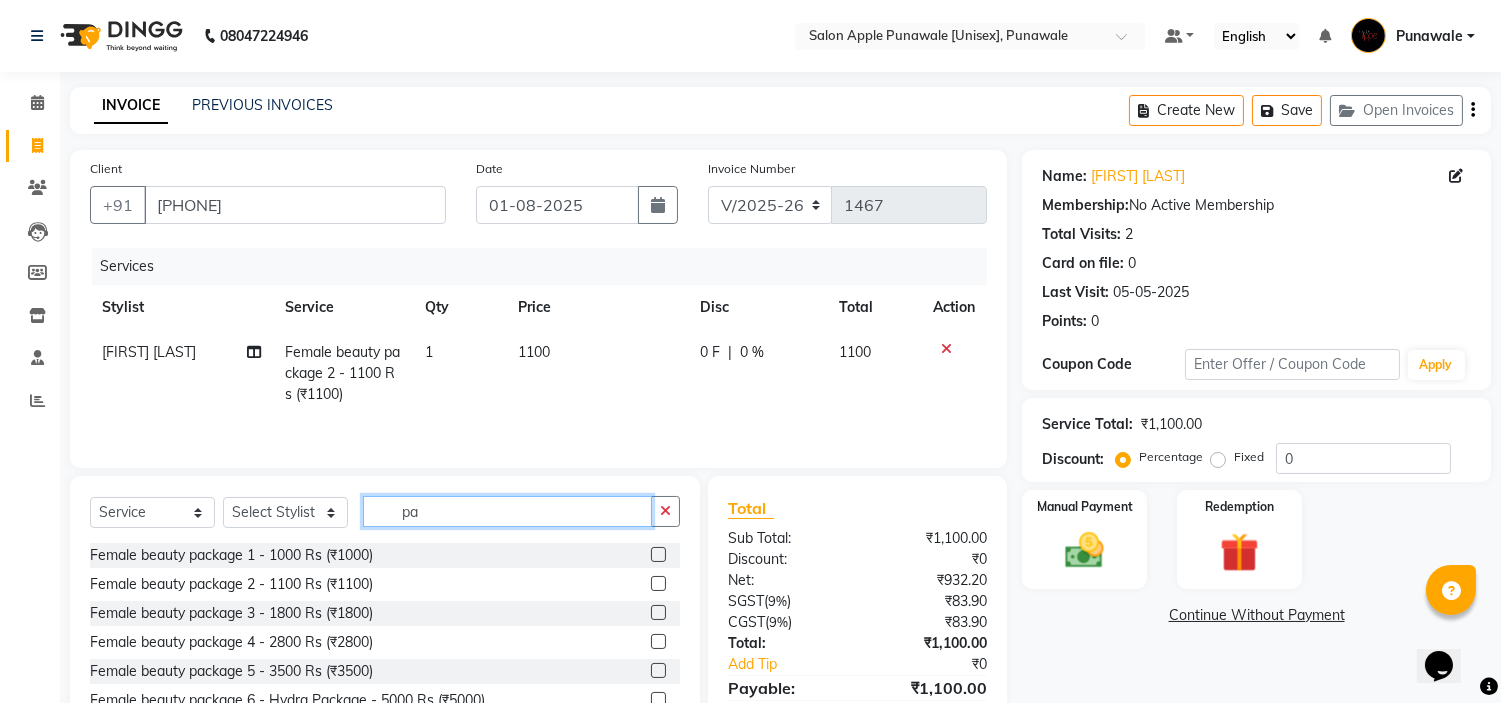 type on "p" 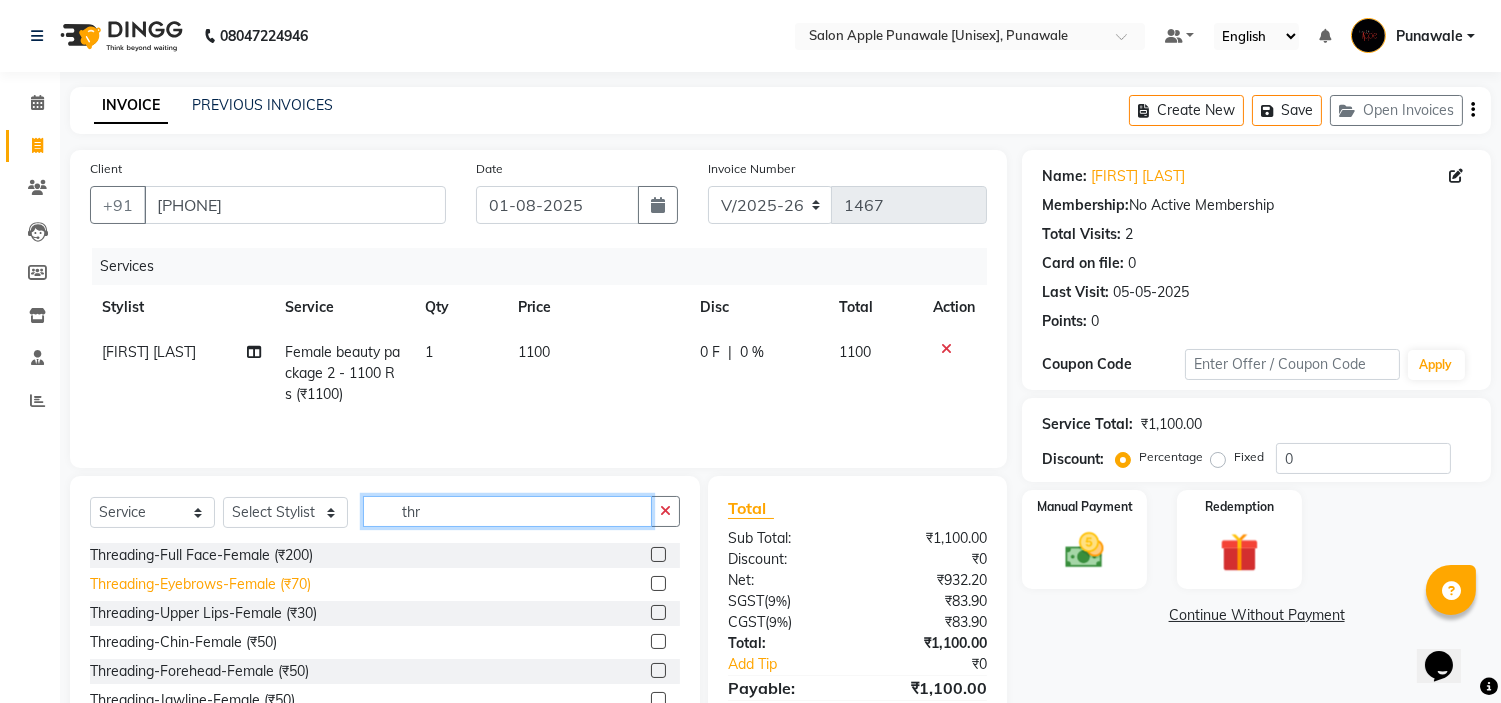 type on "thr" 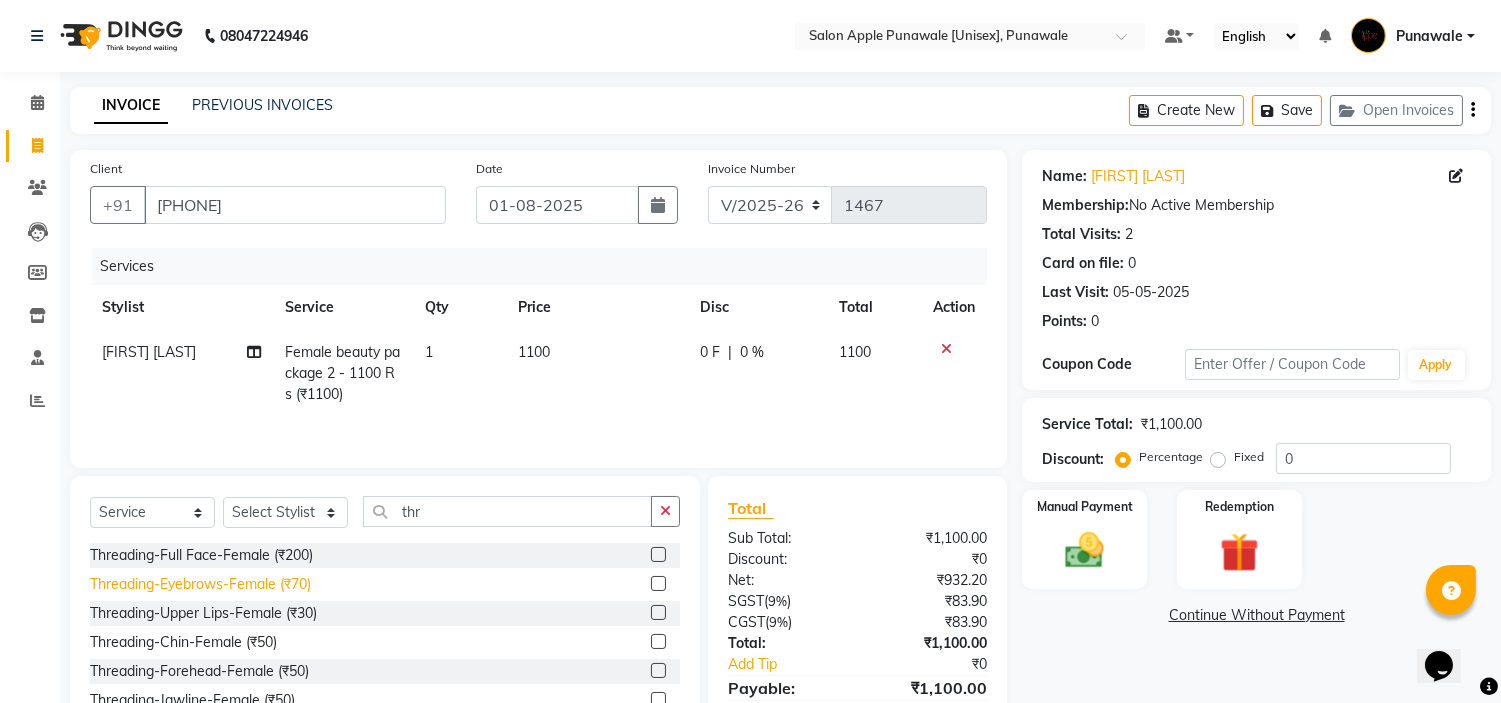 click on "Threading-Eyebrows-Female (₹70)" 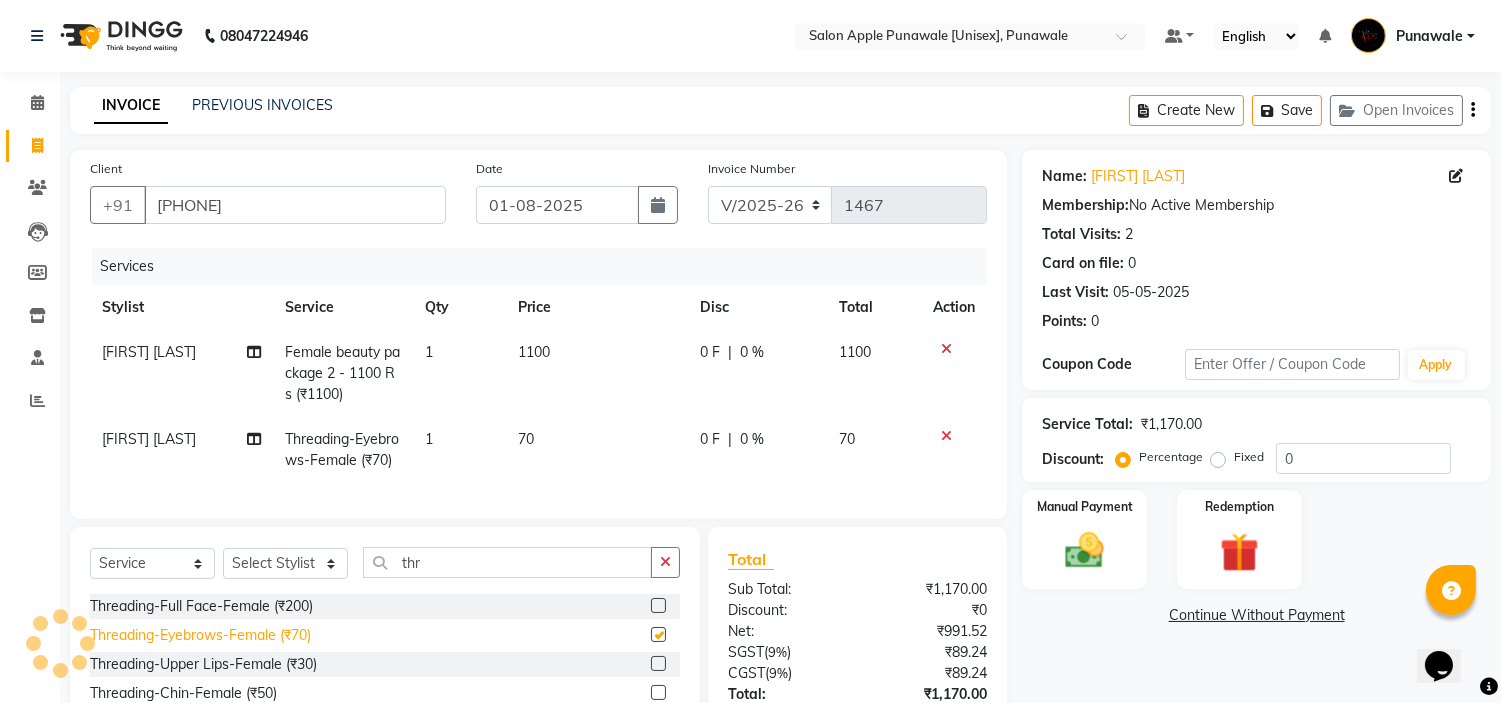 checkbox on "false" 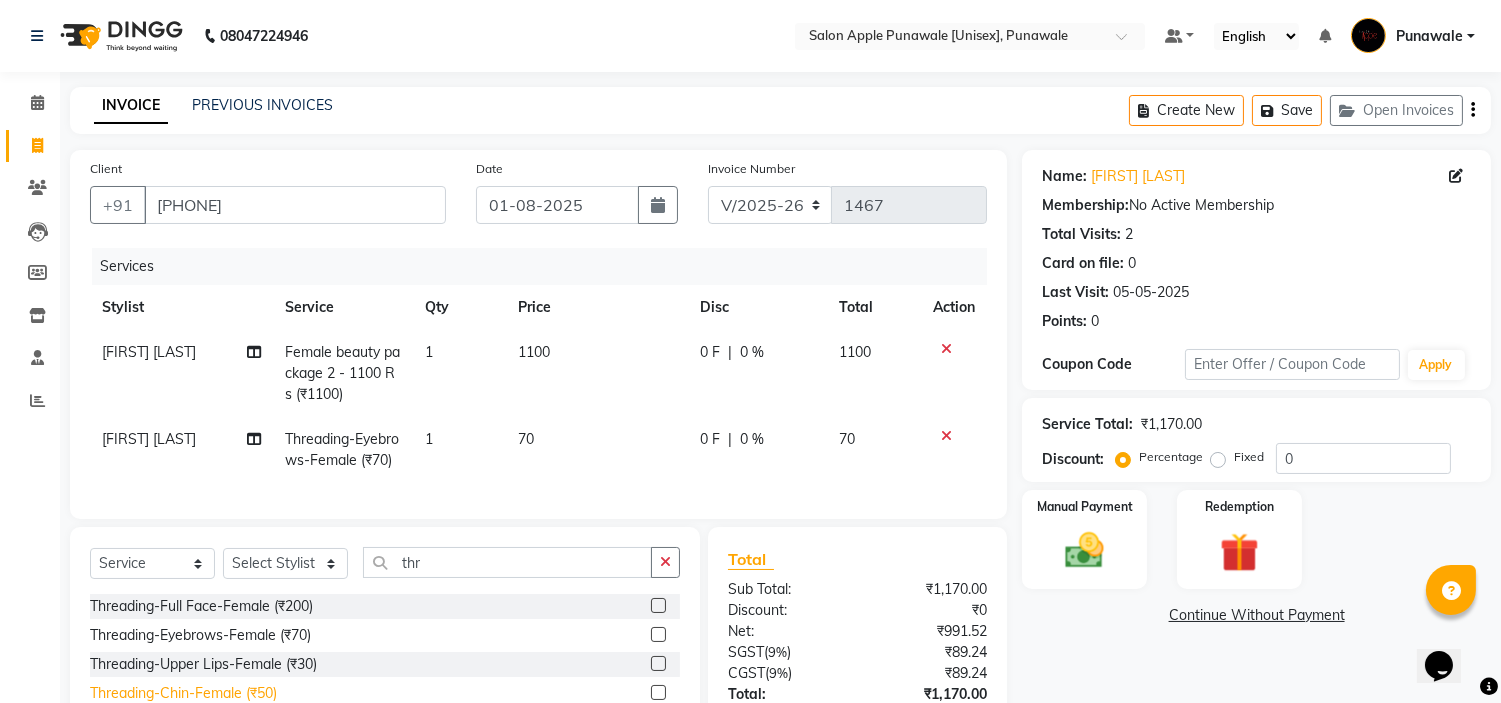 scroll, scrollTop: 111, scrollLeft: 0, axis: vertical 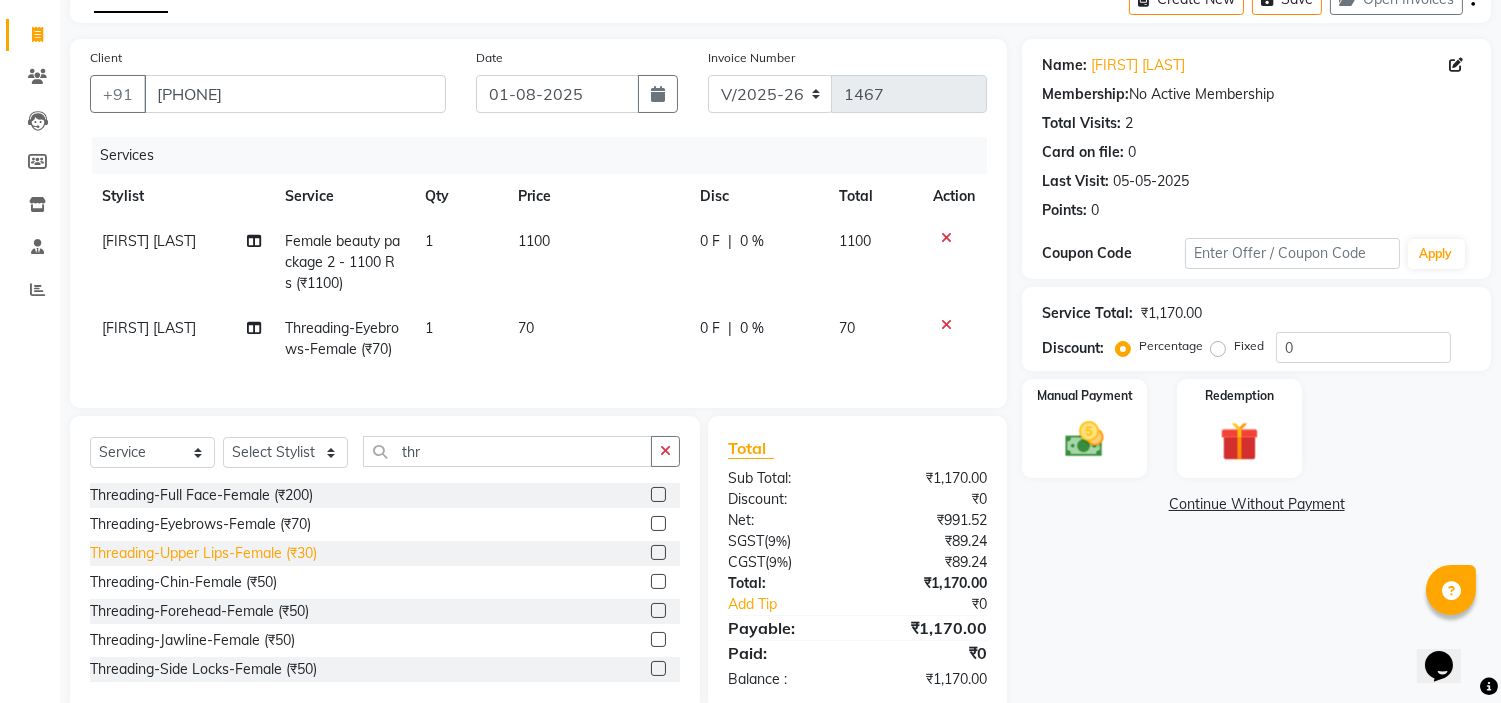 click on "Threading-Upper Lips-Female (₹30)" 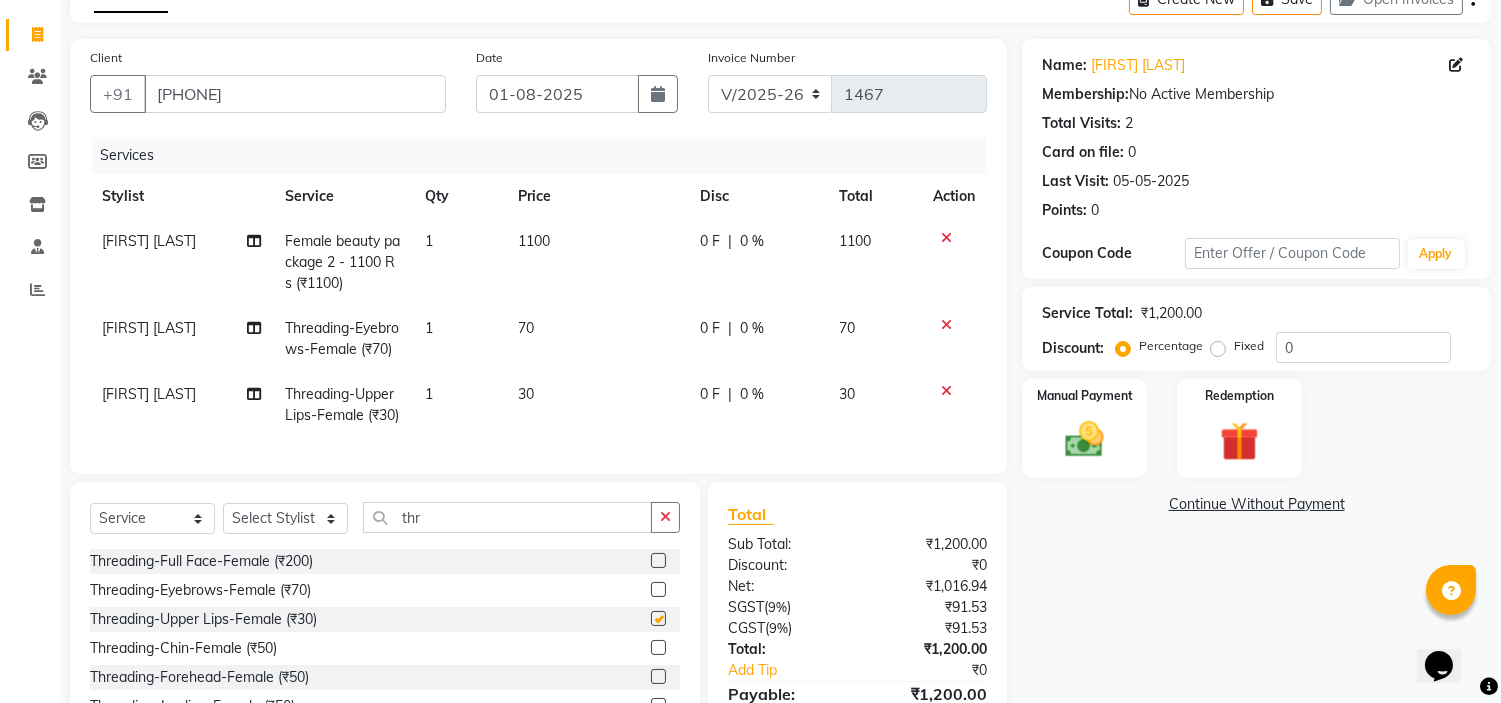 checkbox on "false" 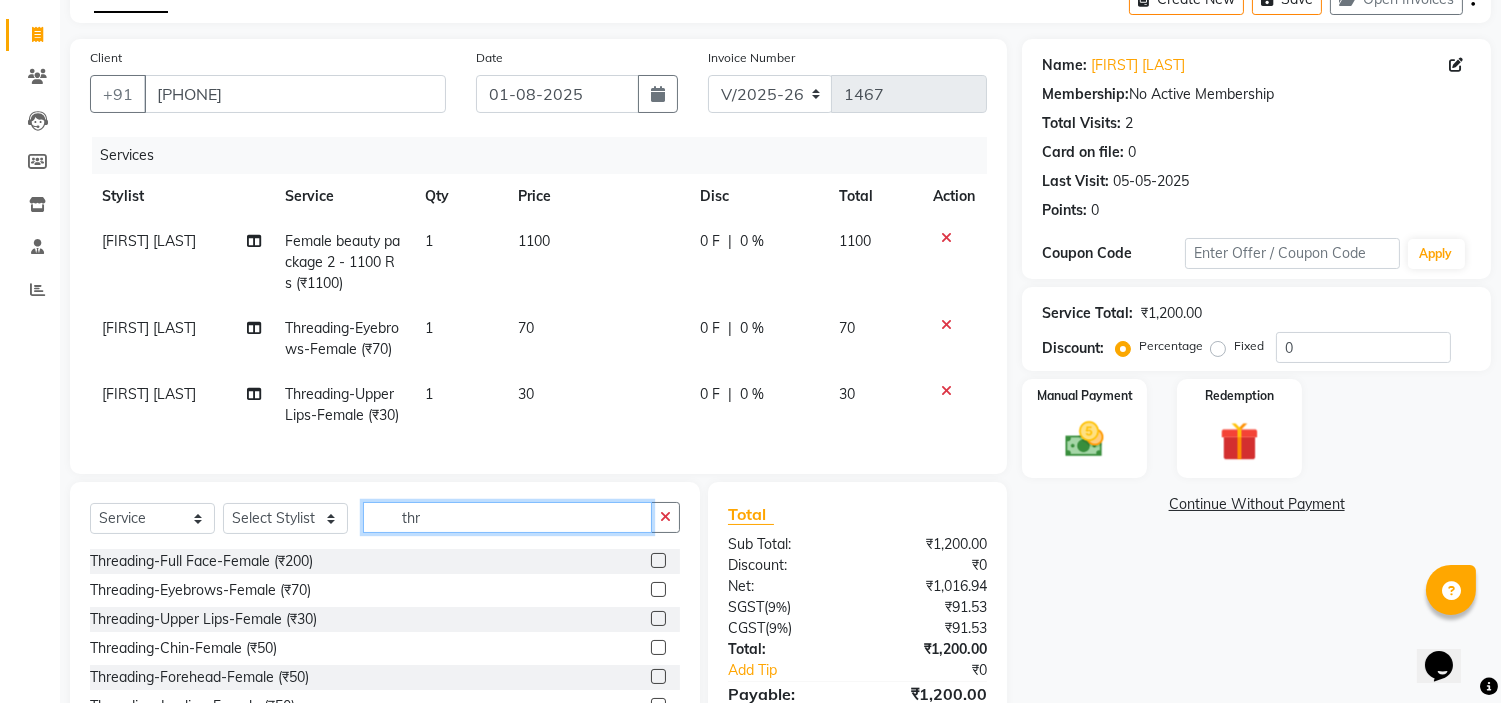 click on "thr" 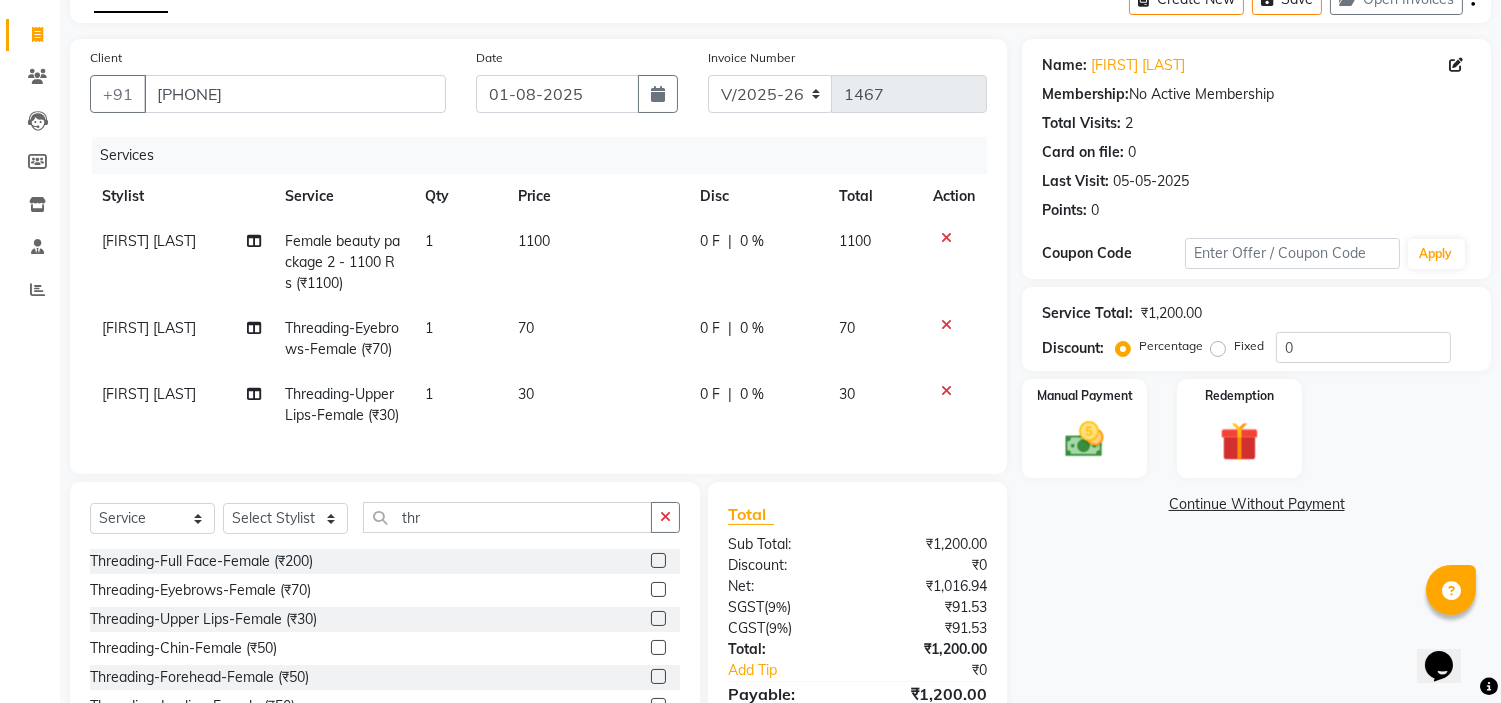 click 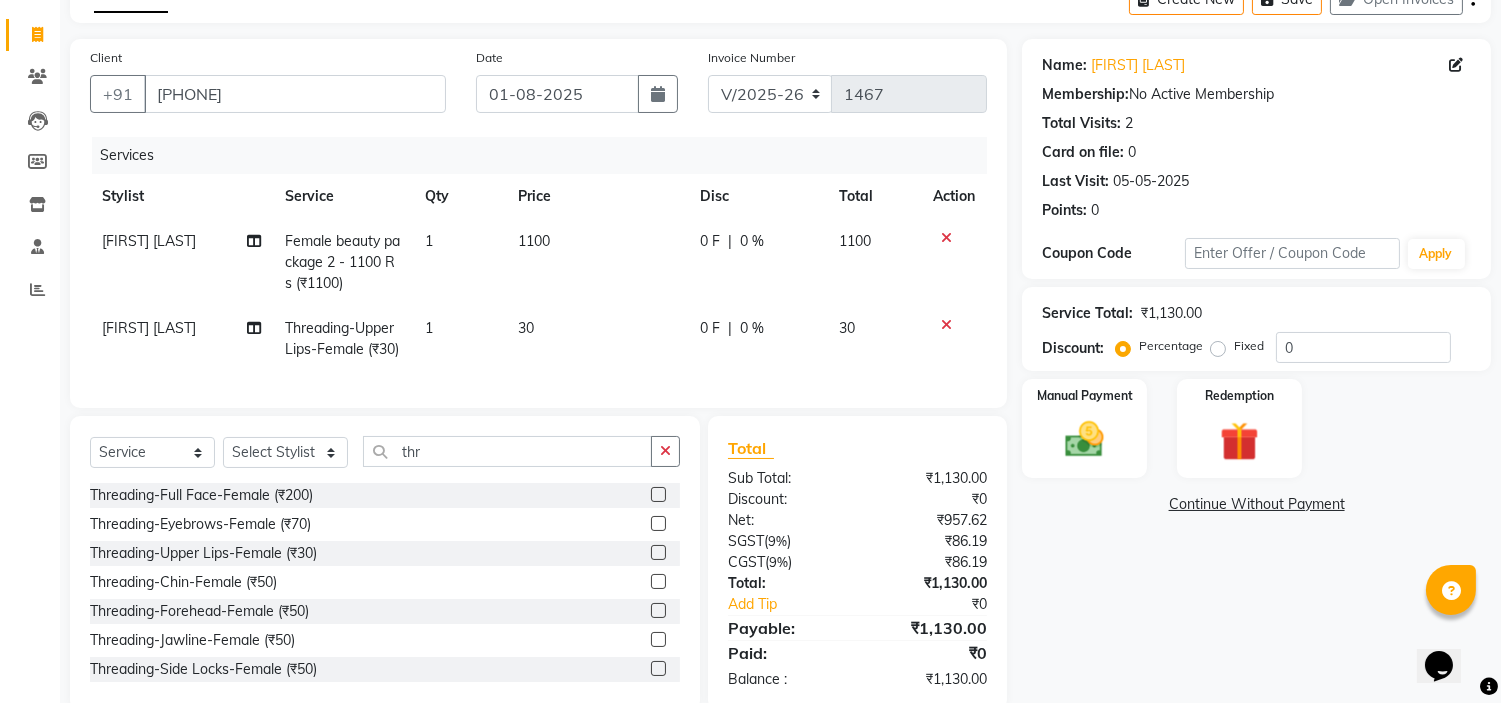 scroll, scrollTop: 186, scrollLeft: 0, axis: vertical 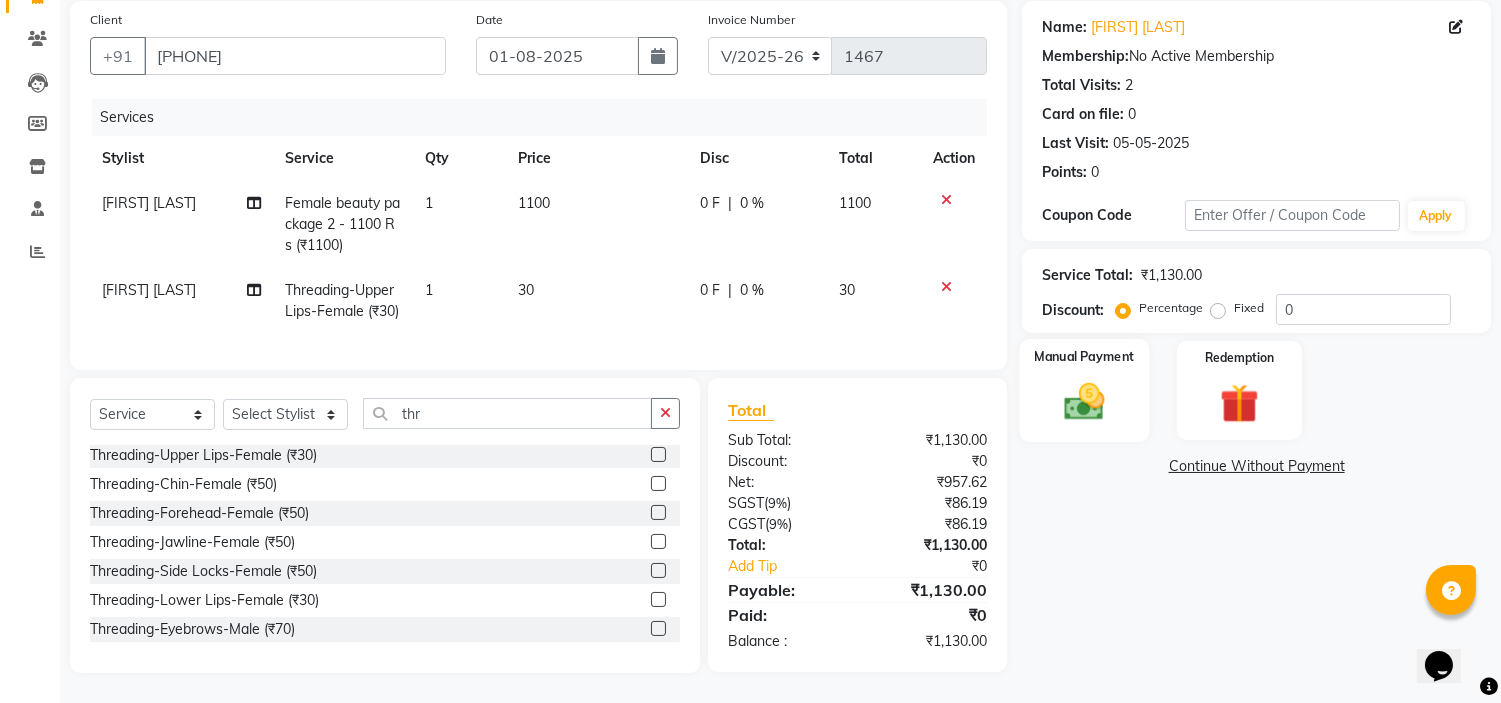 click 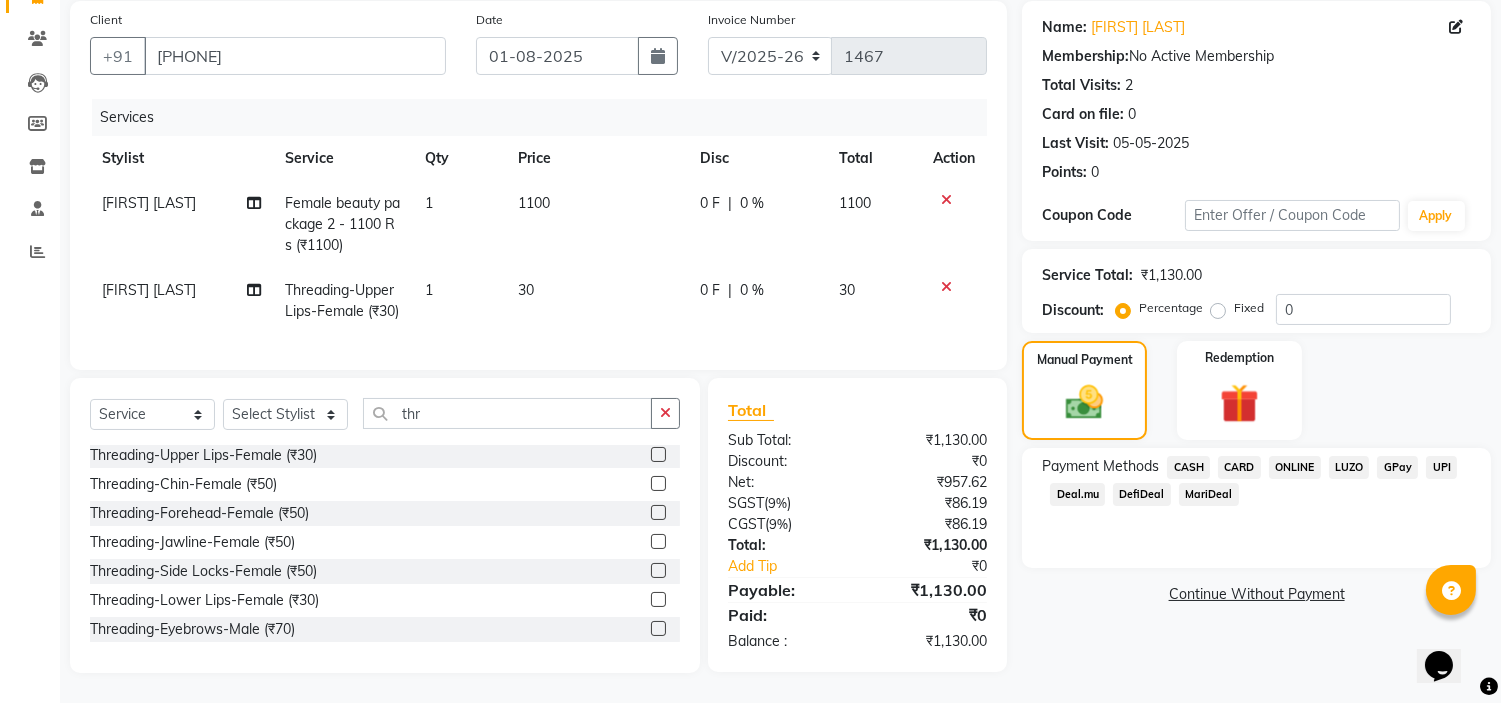 click on "ONLINE" 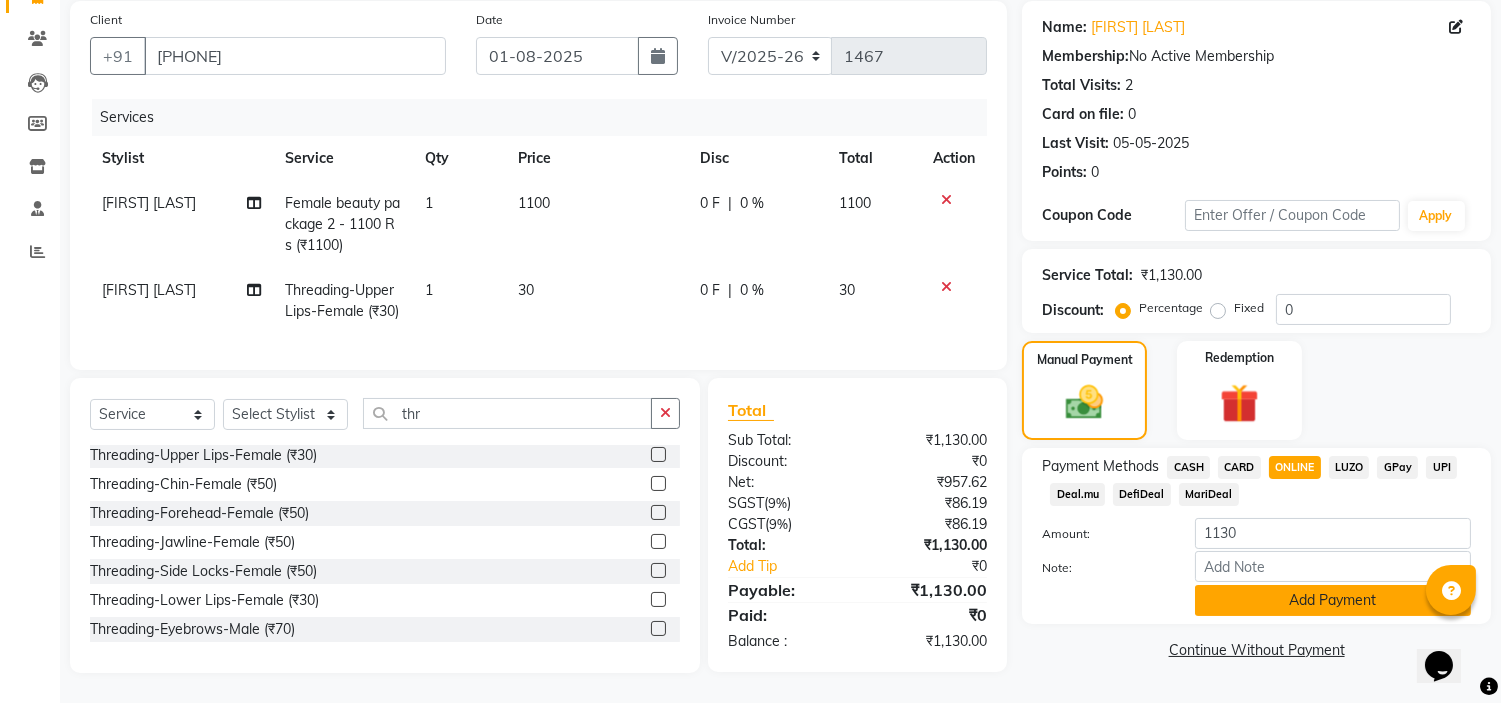 click on "Add Payment" 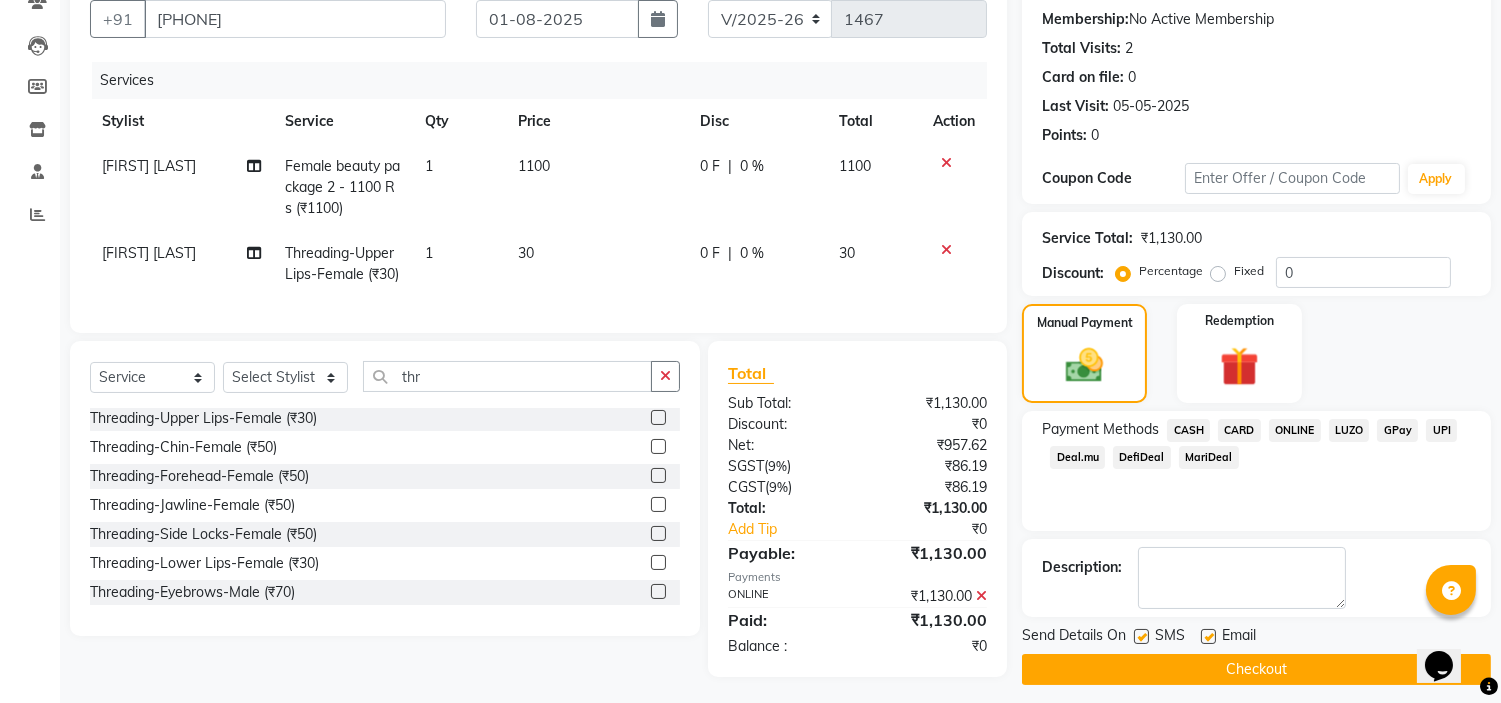 click on "Checkout" 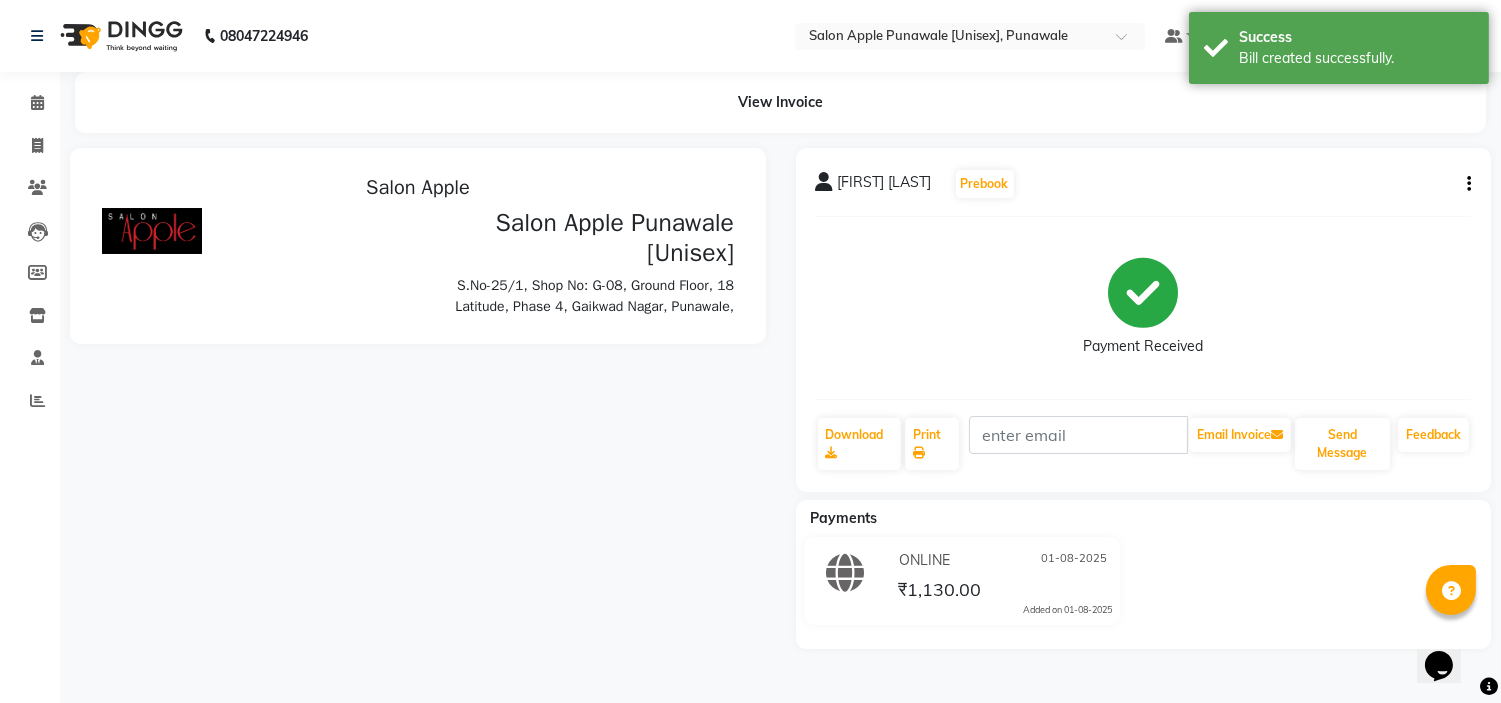 scroll, scrollTop: 0, scrollLeft: 0, axis: both 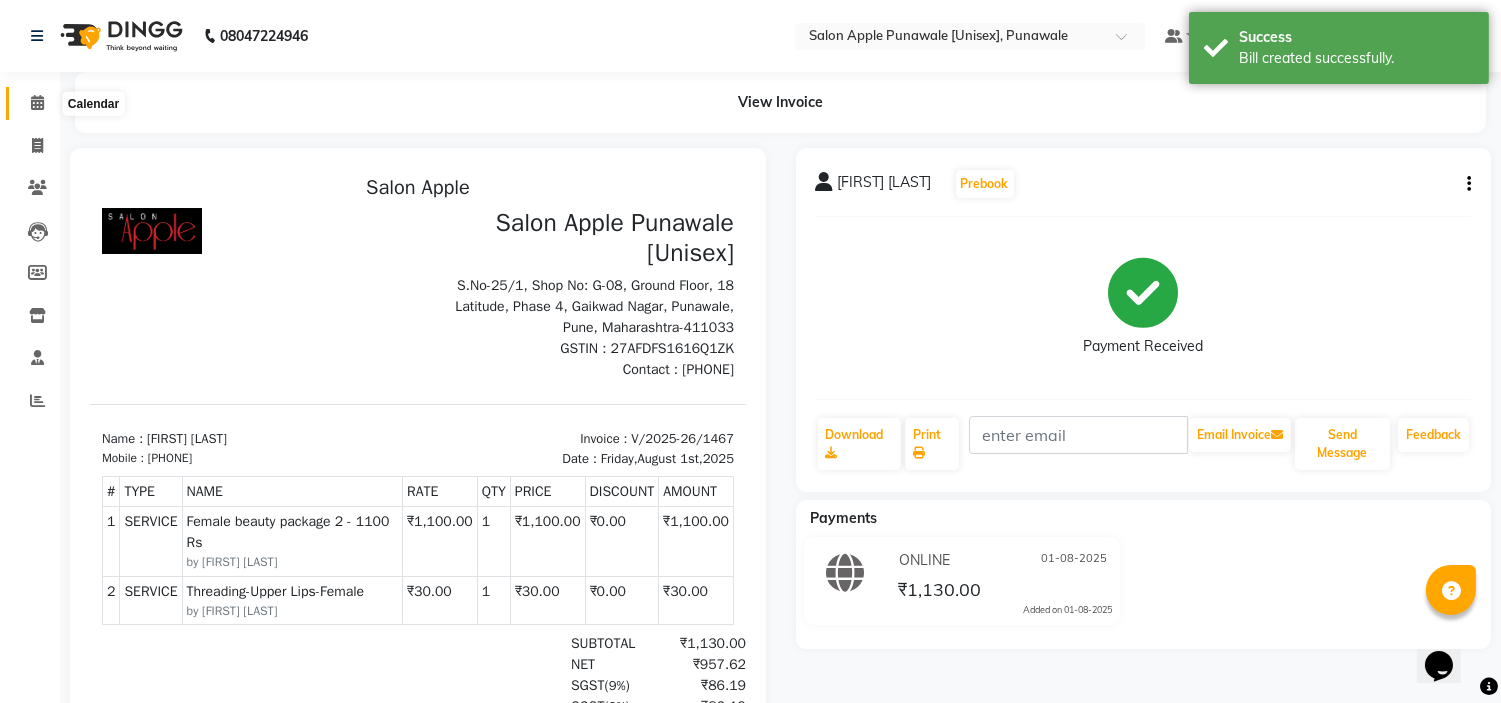 click 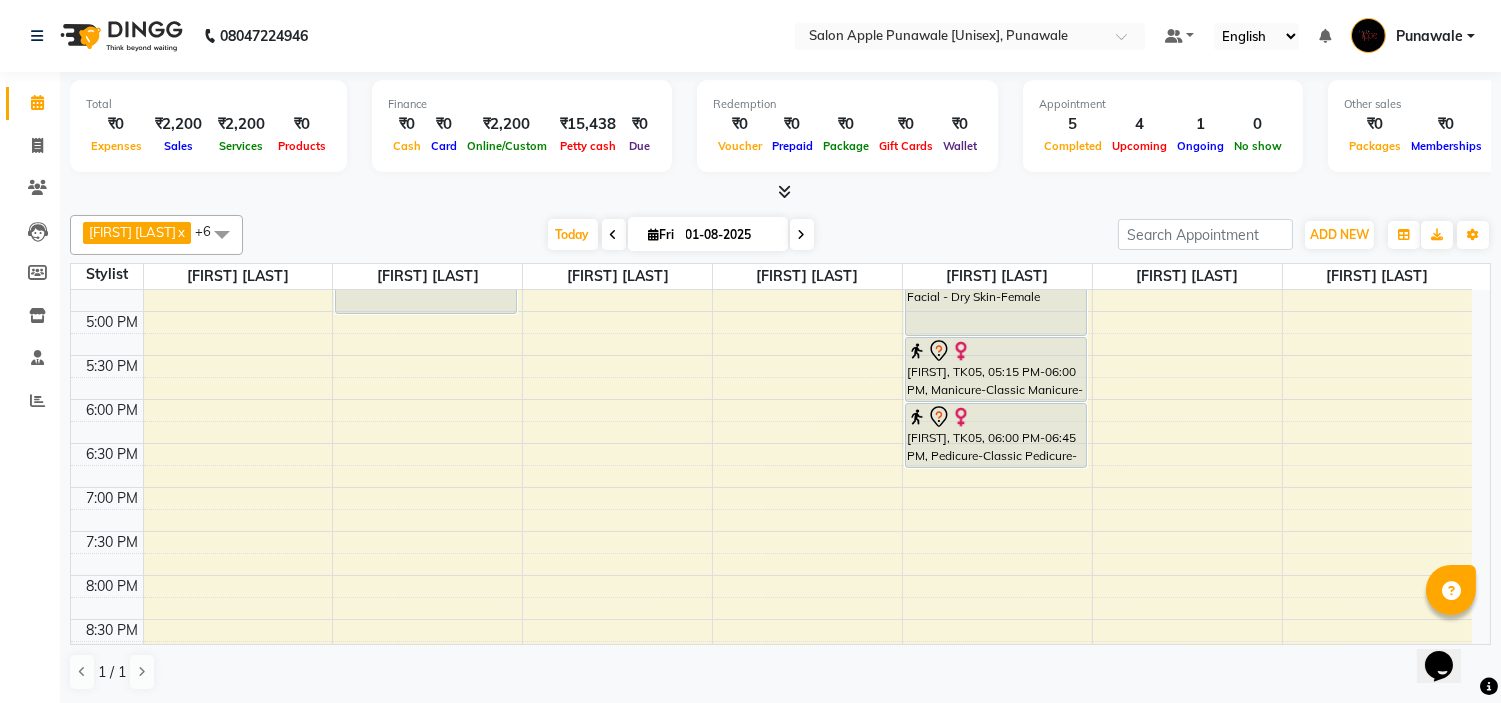 scroll, scrollTop: 771, scrollLeft: 0, axis: vertical 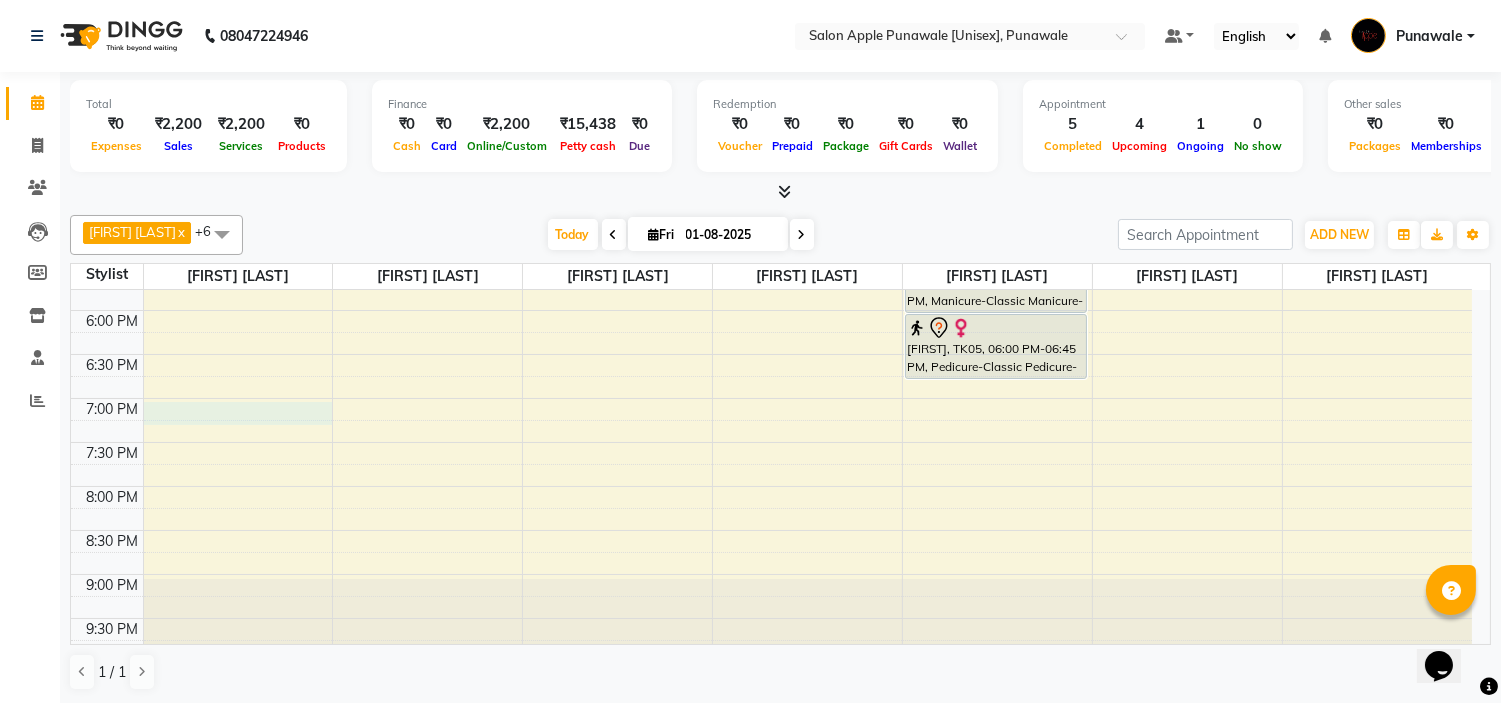 click on "[FIRST] [LAST], TK04, 10:30 AM-11:10 AM, Hair Cut-Kid's Hair Cut (Kids Below 12 Yrs)-Male [FIRST] [LAST], TK08, 01:30 PM-02:00 PM, Beard Styling-Beard Trim-Male (₹200) [FIRST] [LAST], TK07, 10:55 AM-12:05 PM, Beard Styling-Beard Trim-Male (₹200),Hair Cut-Hair Cut-Male (₹200) [FIRST] [LAST], TK02, 03:00 PM-05:00 PM, Global Colouring - Wella-Upper Midback Length-Female [FIRST] [LAST], TK03, 10:15 AM-12:45 PM, Global Colouring - Wella-Waist Length-Female [FIRST] [LAST], TK06, 10:10 AM-11:10 AM, Threading-Eyebrows-Female (₹70),Threading-Forehead-Female (₹50),3G (Stripless) Brazilian Wax-Upper Lip-Female (₹150) [FIRST] [LAST], TK09, 12:20 PM-02:05 PM, Female beauty package 2 - 1100 Rs (₹1100),Threading-Upper Lips-Female (₹30)" at bounding box center (771, 134) 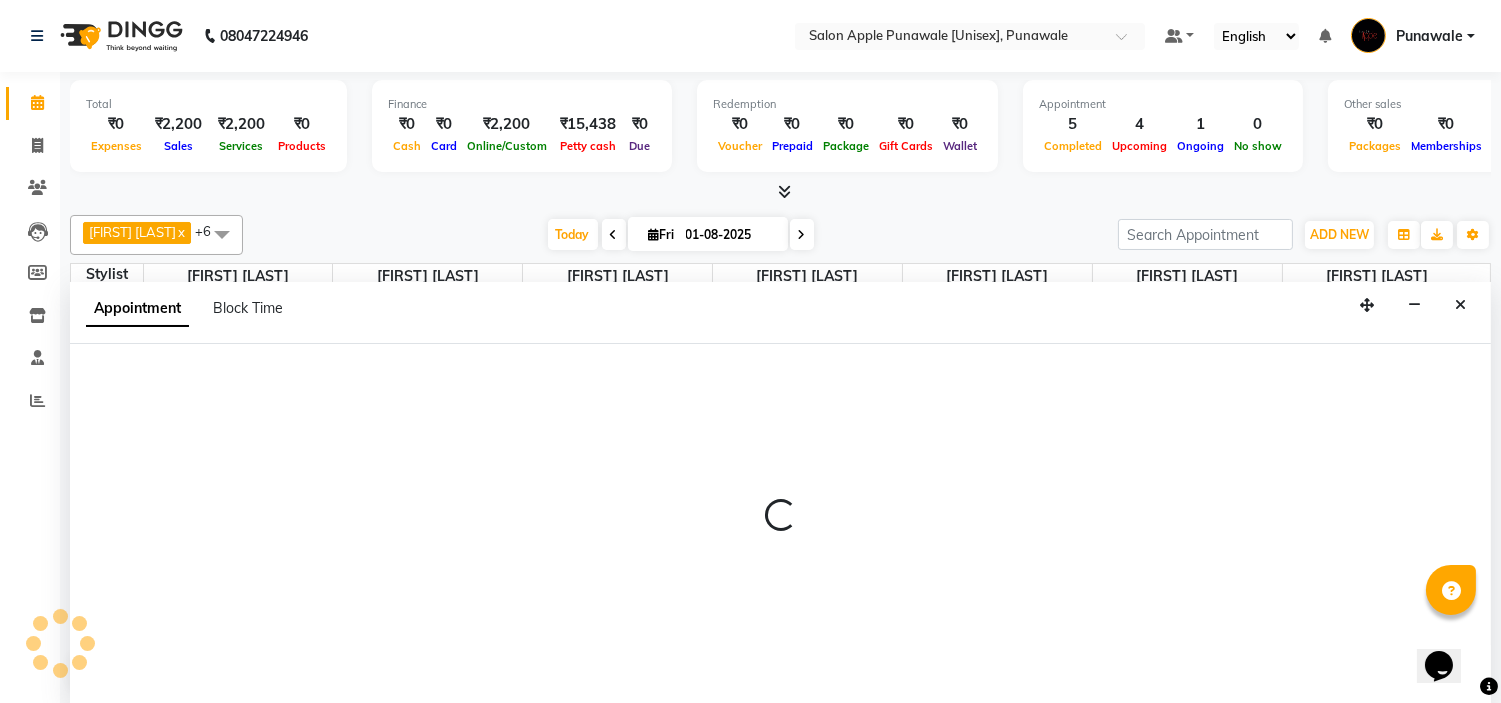 scroll, scrollTop: 1, scrollLeft: 0, axis: vertical 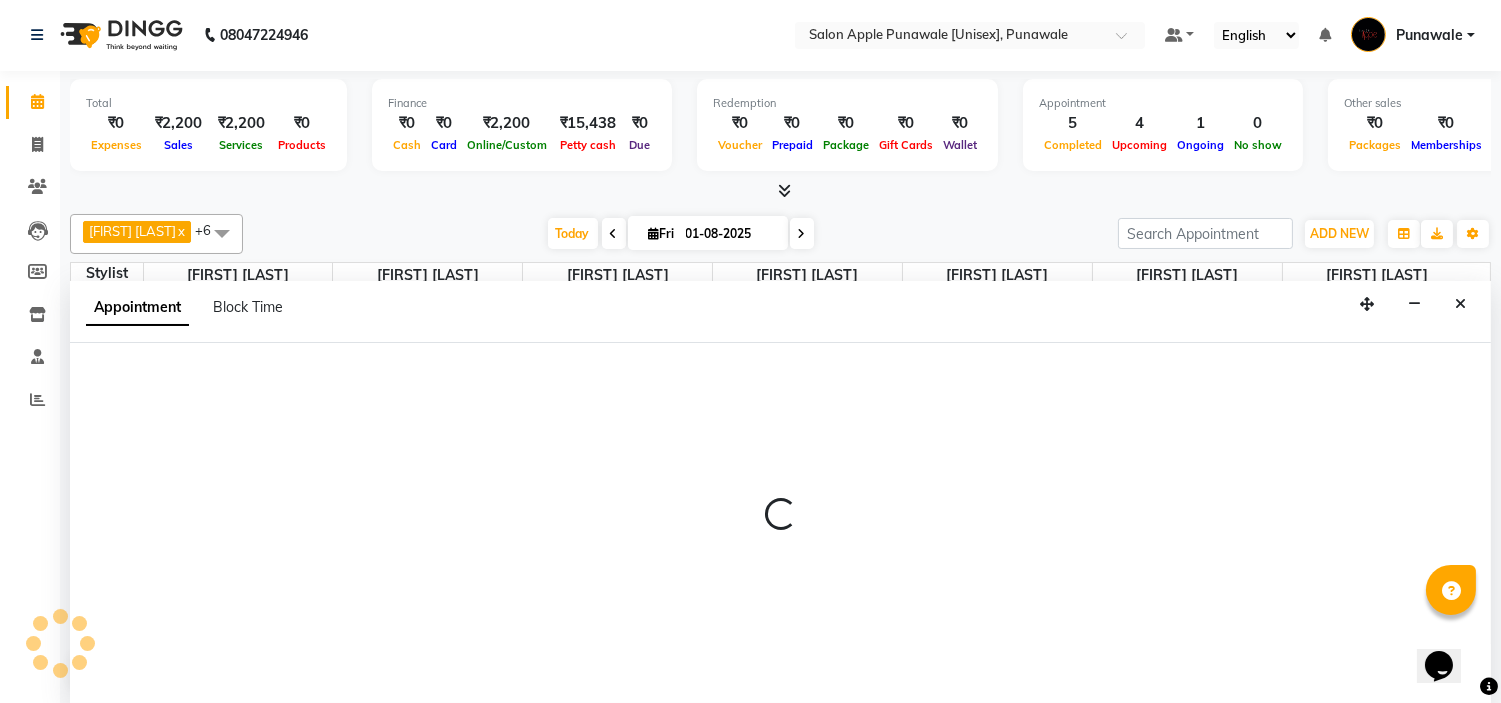 select on "54408" 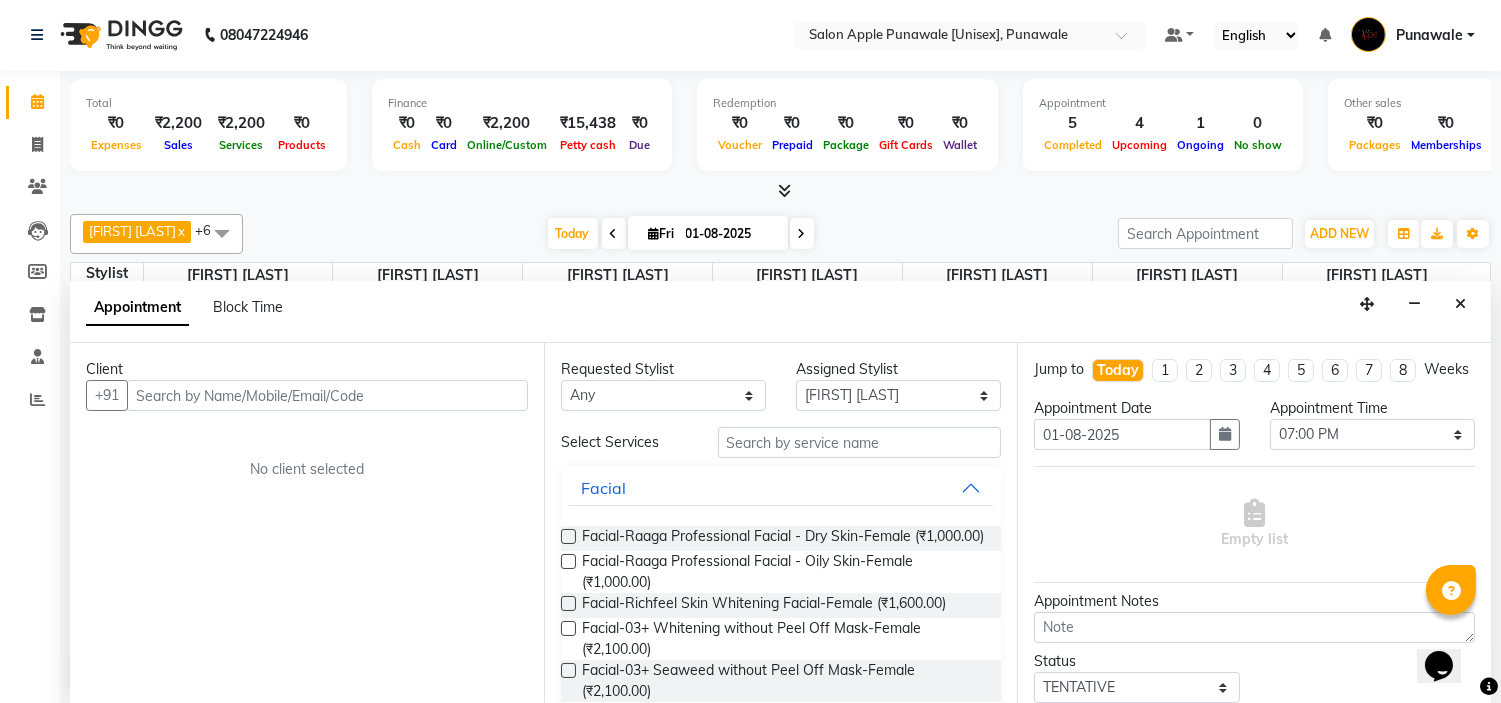 click at bounding box center [327, 395] 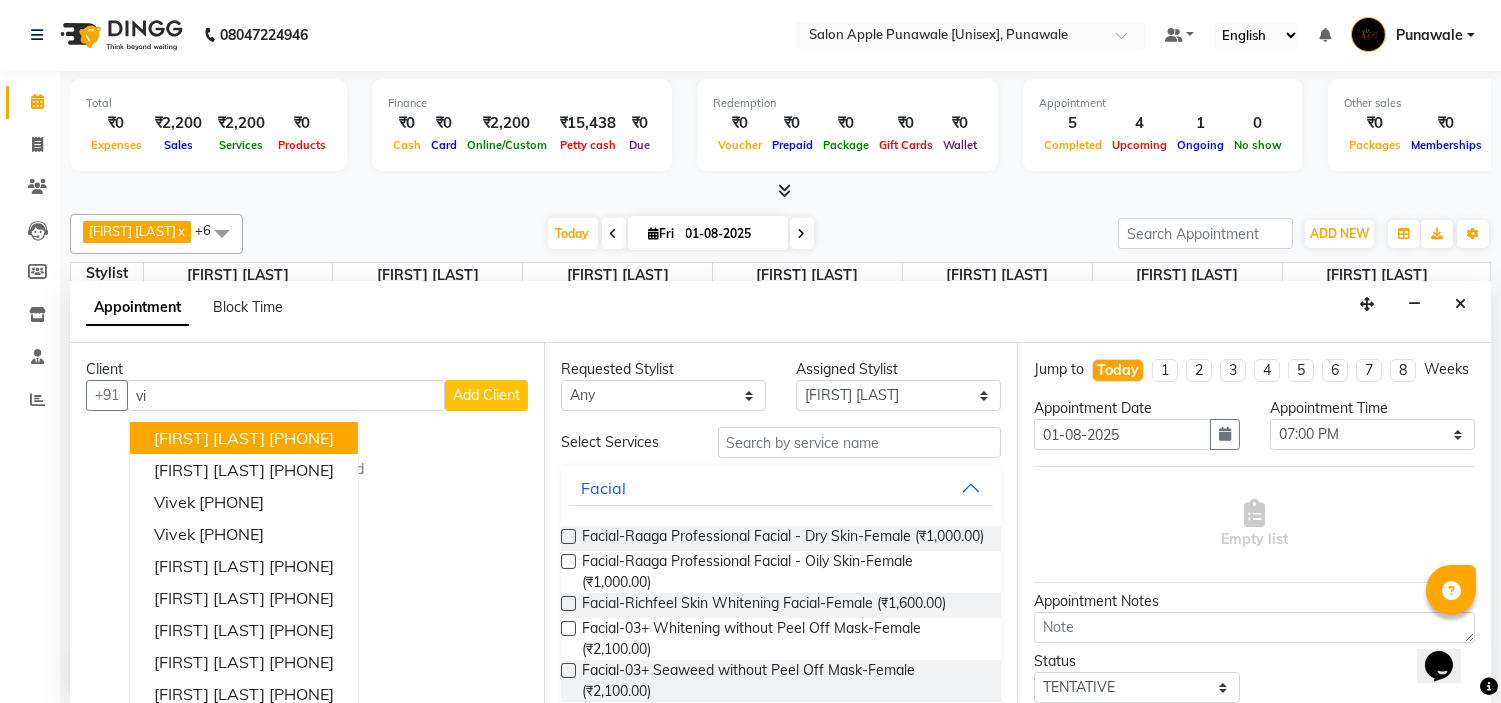 type on "v" 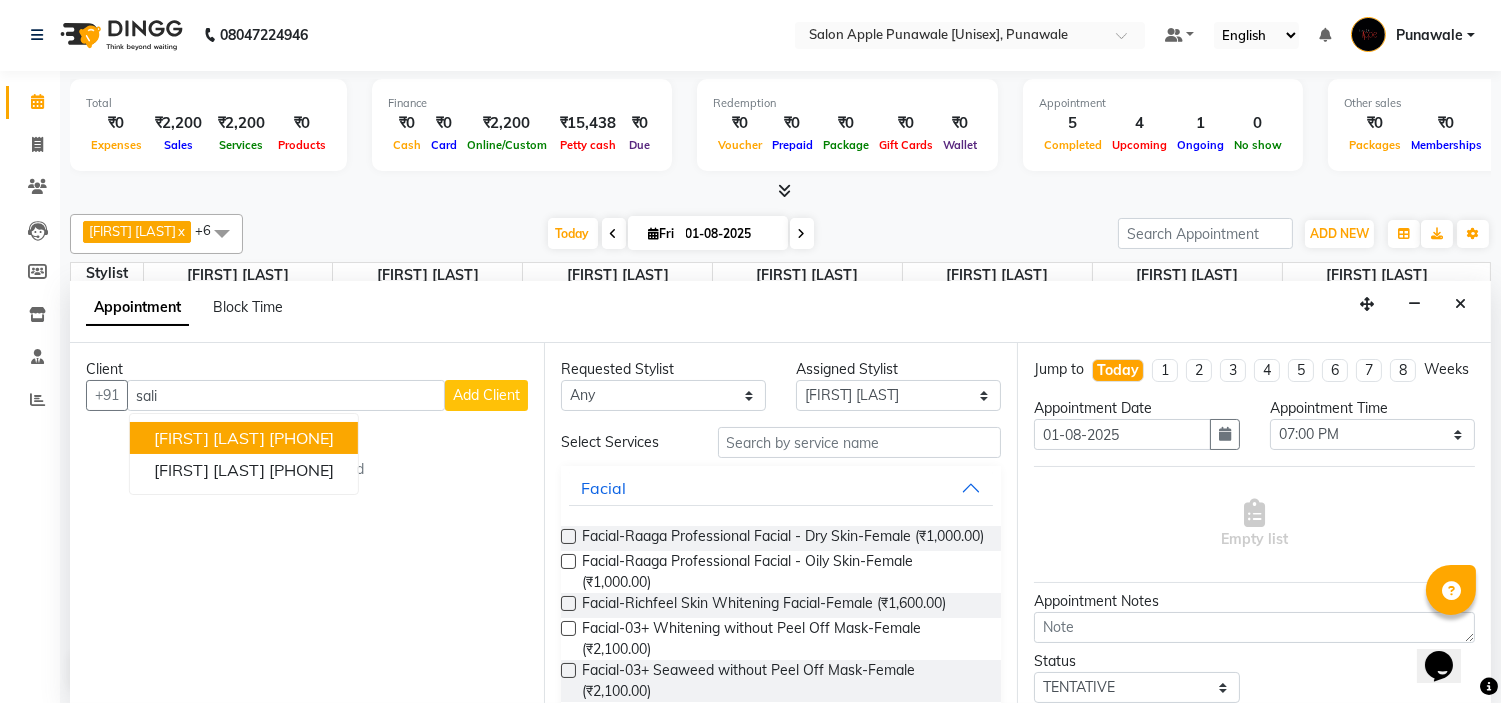 click on "[PHONE]" at bounding box center [301, 438] 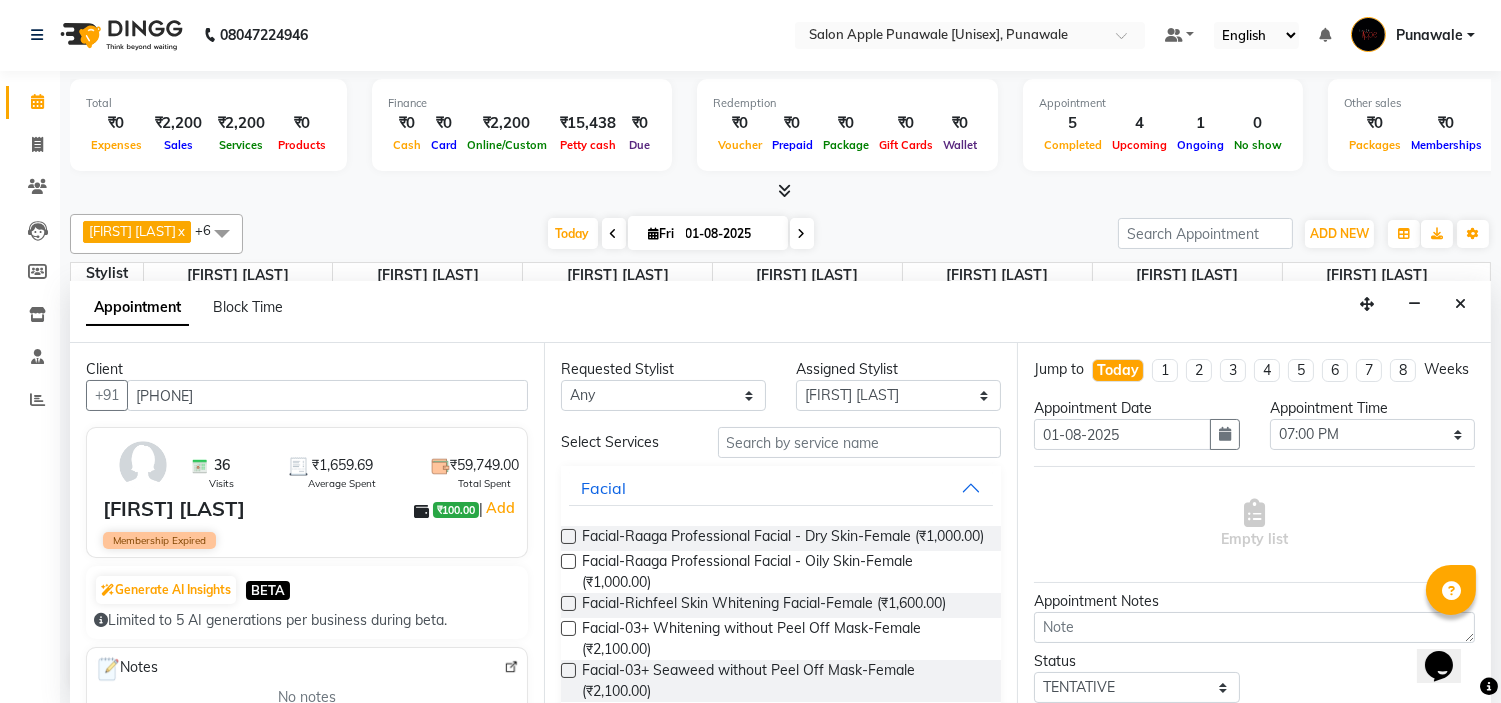 type on "[PHONE]" 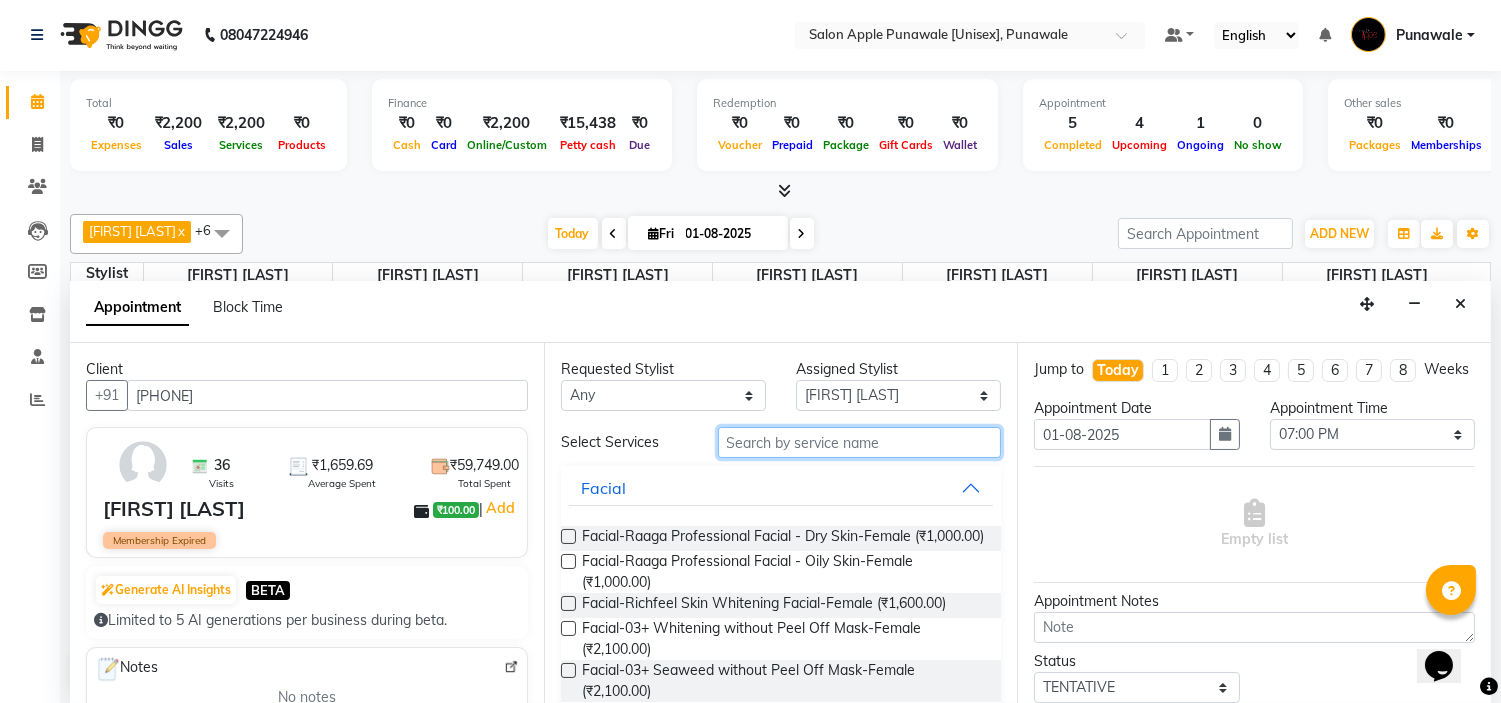 click at bounding box center (860, 442) 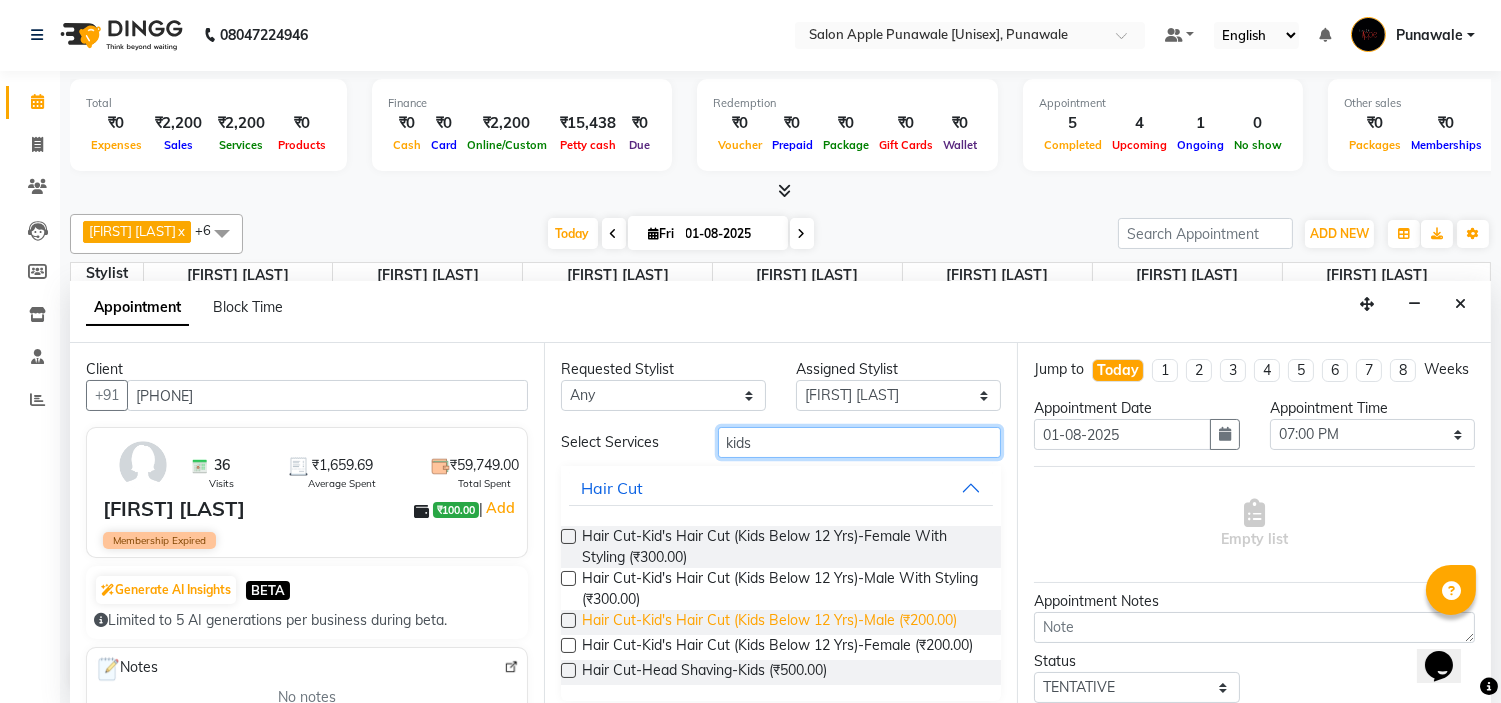 type on "kids" 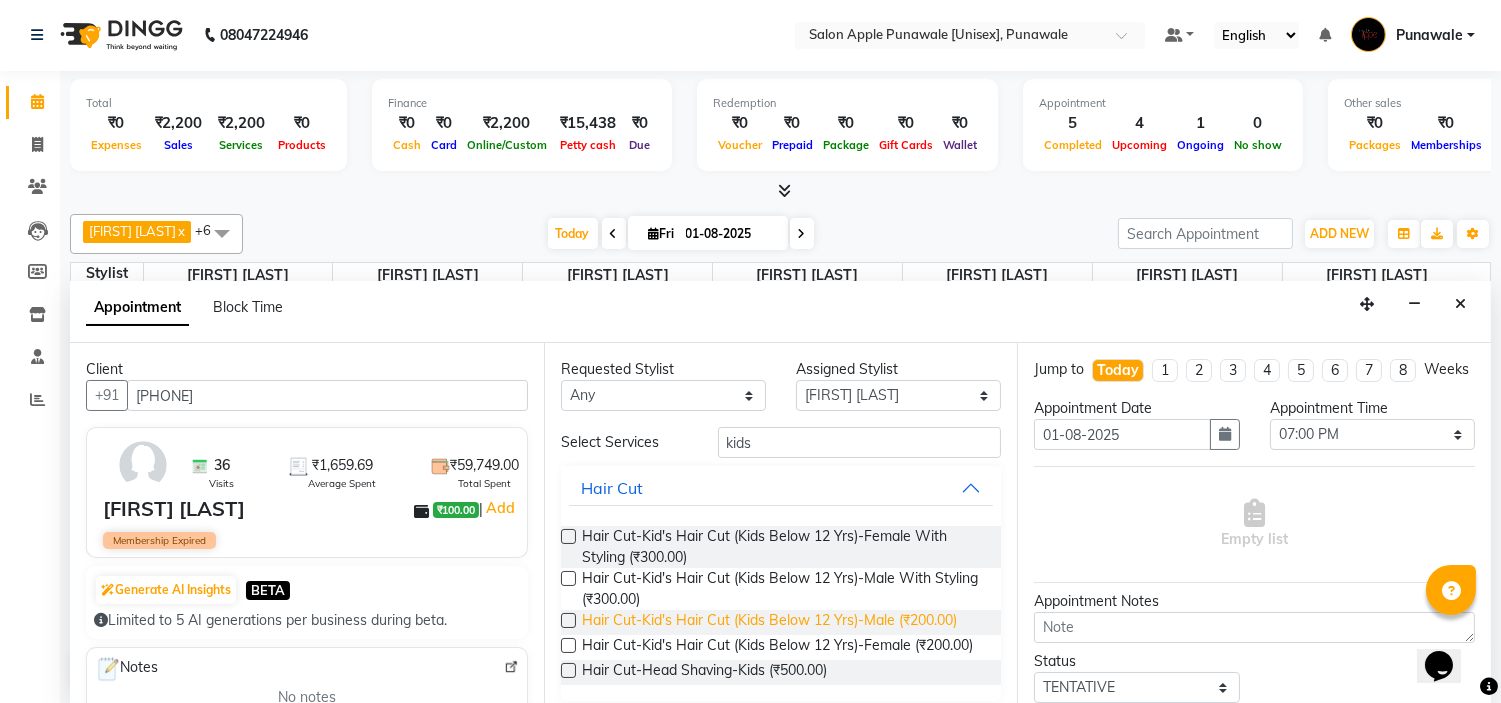 click on "Hair Cut-Kid's Hair Cut (Kids Below 12 Yrs)-Male (₹200.00)" at bounding box center [769, 622] 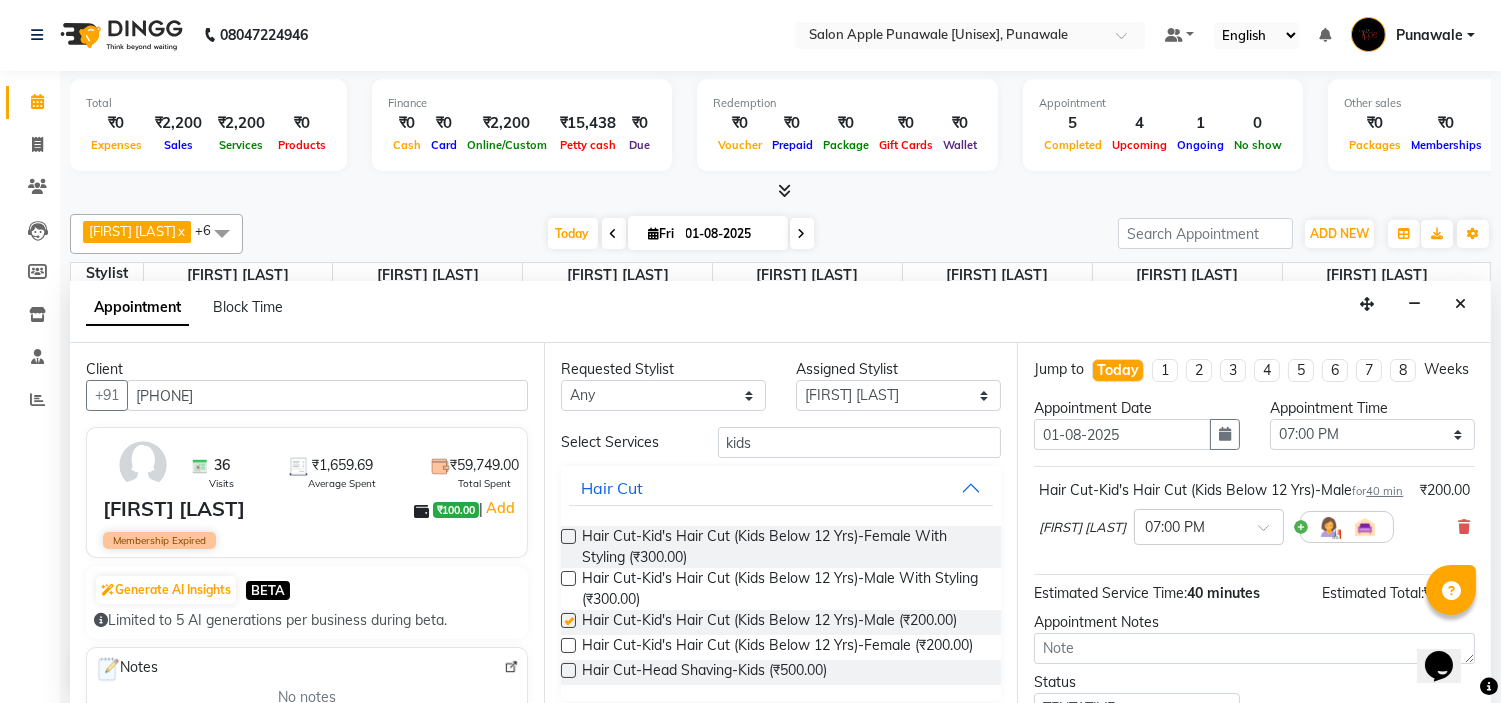 checkbox on "false" 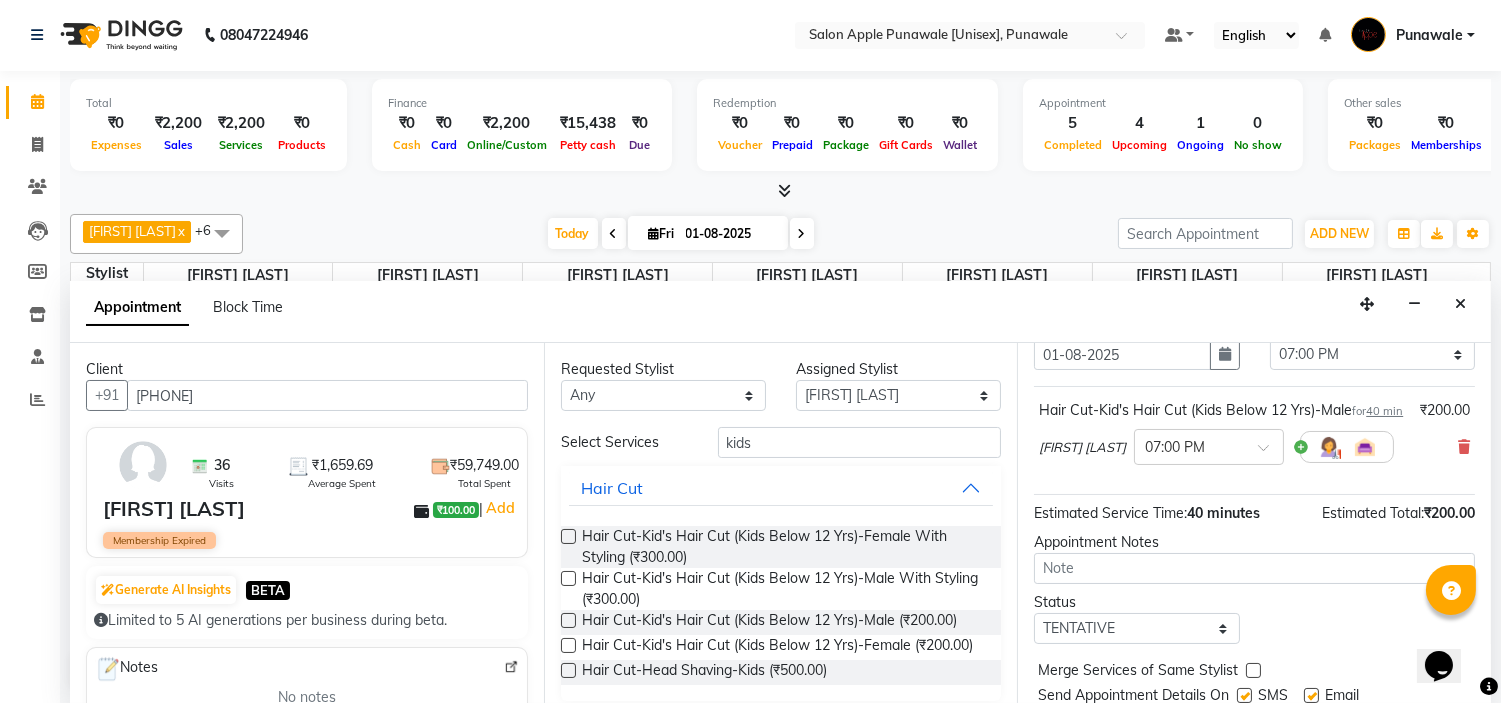 scroll, scrollTop: 186, scrollLeft: 0, axis: vertical 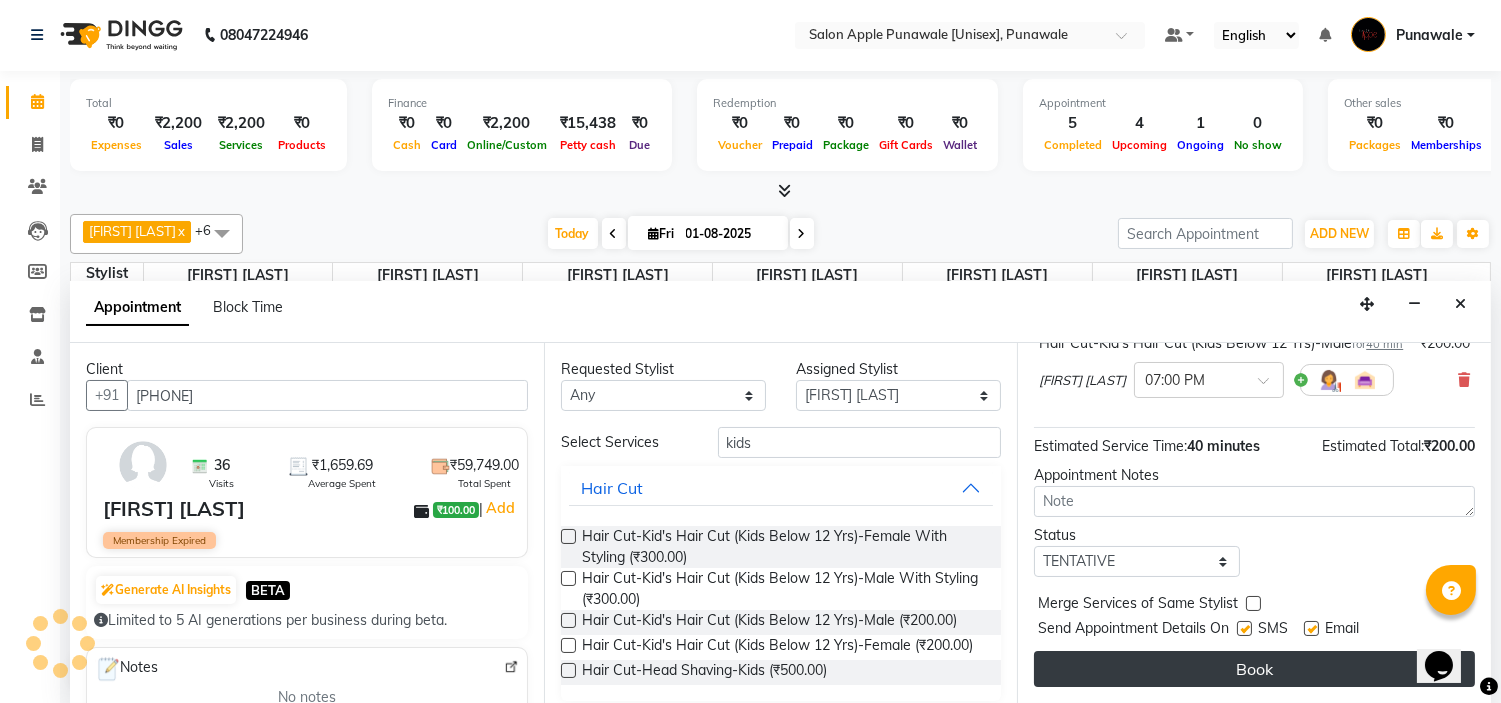 click on "Book" at bounding box center (1254, 669) 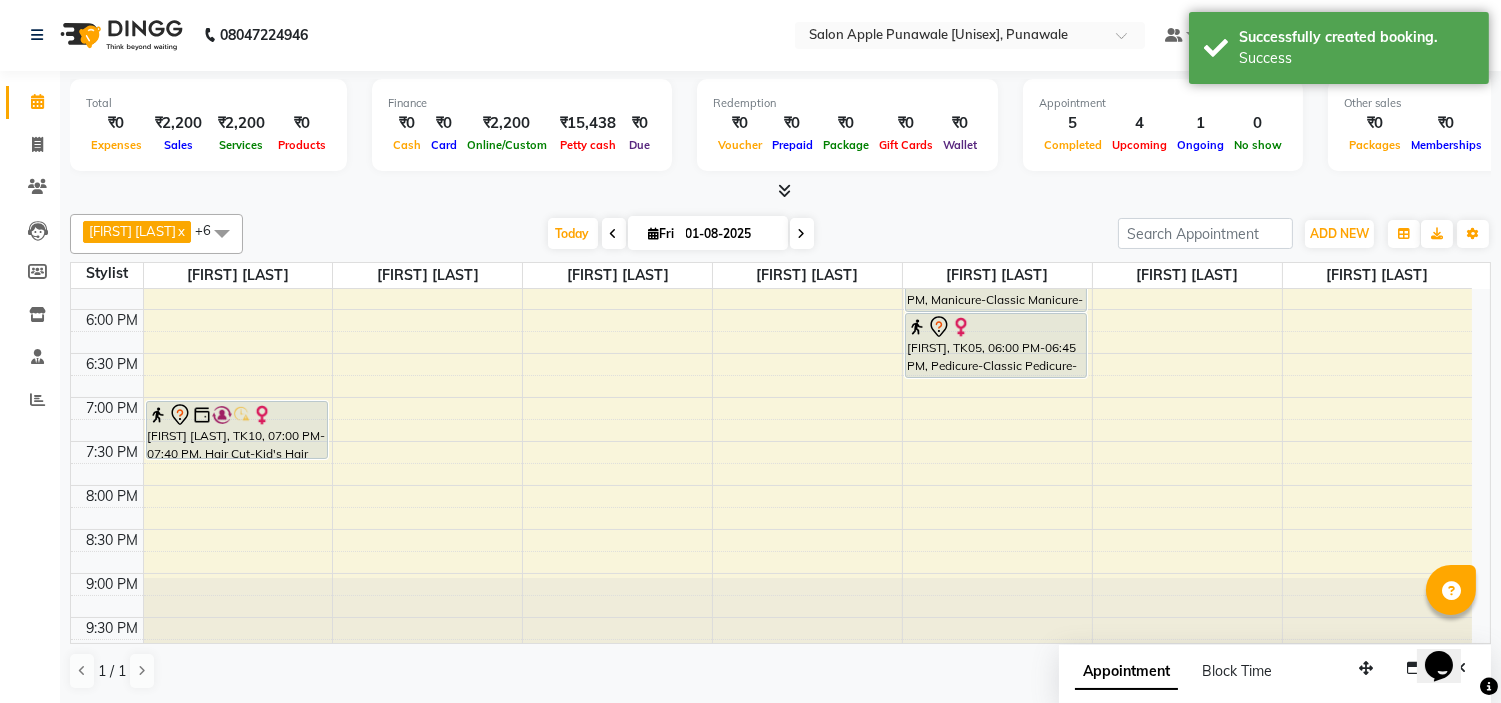 scroll, scrollTop: 0, scrollLeft: 0, axis: both 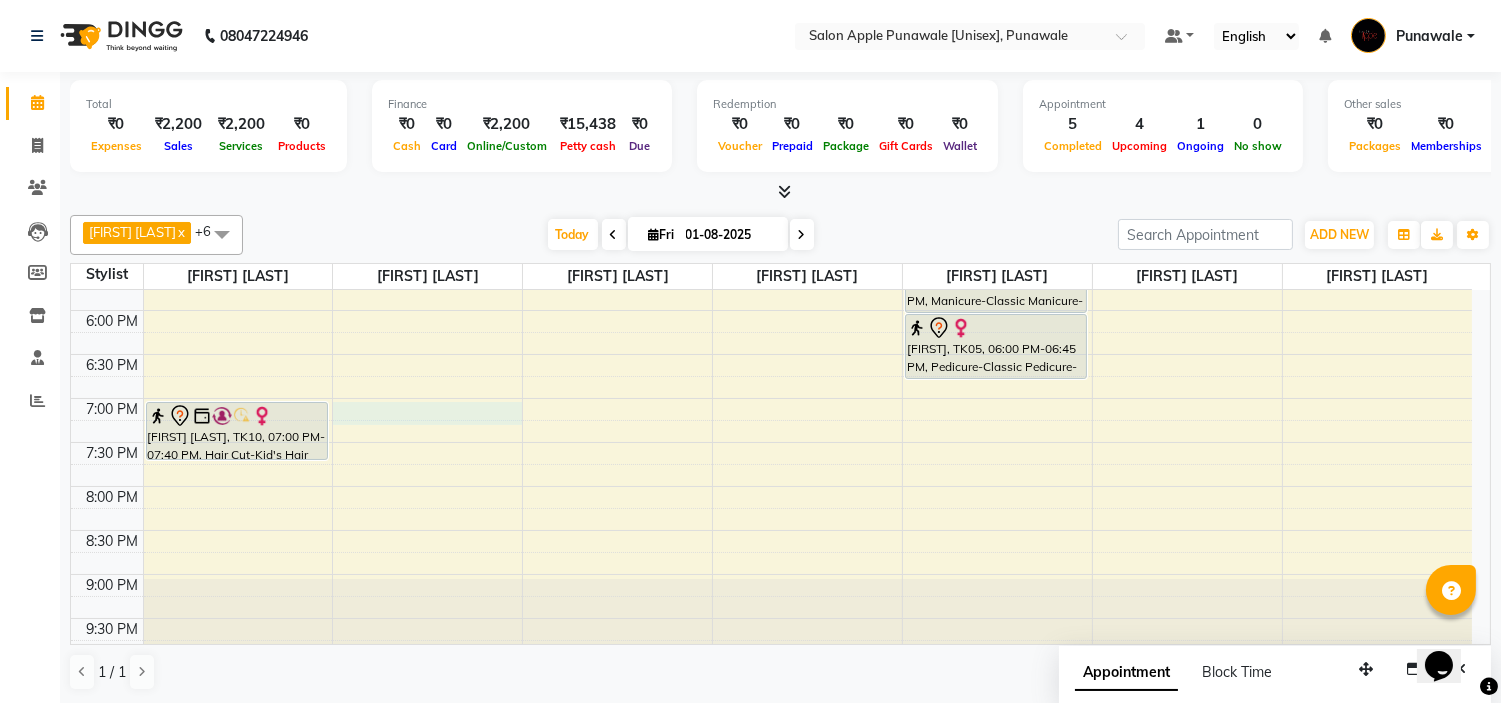 click on "[FIRST] [LAST], TK04, 10:30 AM-11:10 AM, Hair Cut-Kid's Hair Cut (Kids Below 12 Yrs)-Male [FIRST] [LAST], TK08, 01:30 PM-02:00 PM, Beard Styling-Beard Trim-Male (₹200) [FIRST] [LAST], TK10, 07:00 PM-07:40 PM, Hair Cut-Kid's Hair Cut (Kids Below 12 Yrs)-Male [FIRST] [LAST], TK07, 10:55 AM-12:05 PM, Beard Styling-Beard Trim-Male (₹200),Hair Cut-Hair Cut-Male (₹200) [FIRST] [LAST], TK02, 03:00 PM-05:00 PM, Global Colouring - Wella-Upper Midback Length-Female [FIRST] [LAST], TK03, 10:15 AM-12:45 PM, Global Colouring - Wella-Waist Length-Female [FIRST] [LAST], TK06, 10:10 AM-11:10 AM, Threading-Eyebrows-Female (₹70),Threading-Forehead-Female (₹50),3G (Stripless) Brazilian Wax-Upper Lip-Female (₹150)" at bounding box center [771, 134] 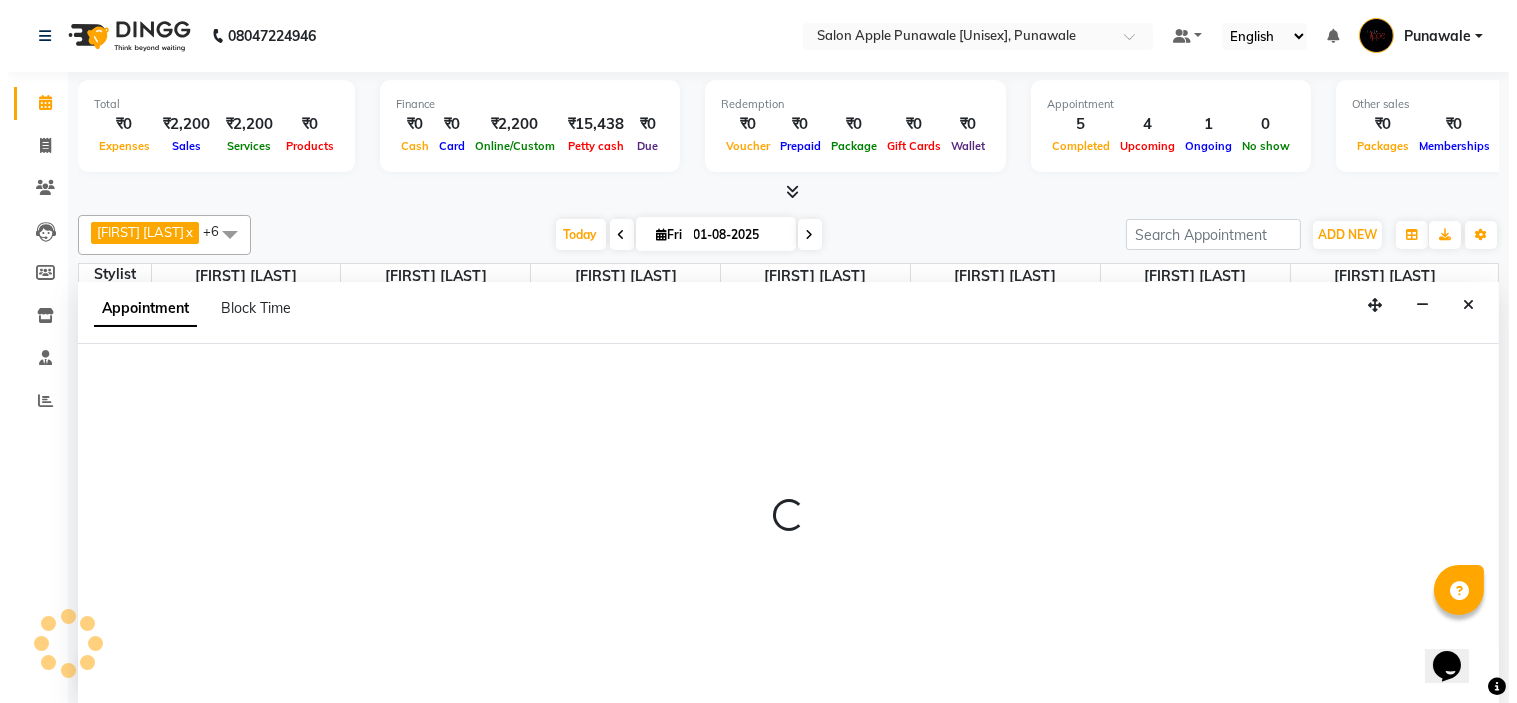 scroll, scrollTop: 1, scrollLeft: 0, axis: vertical 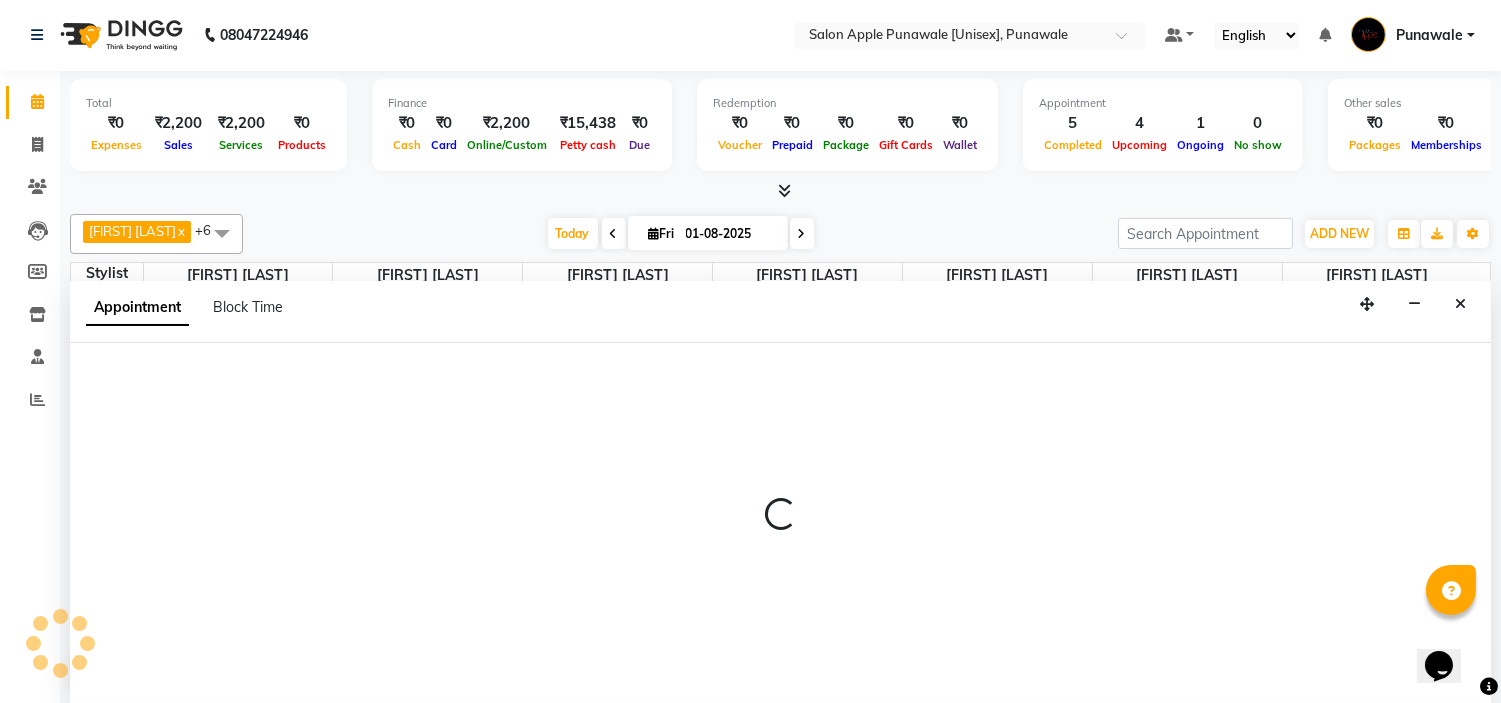 select on "[NUMBER]" 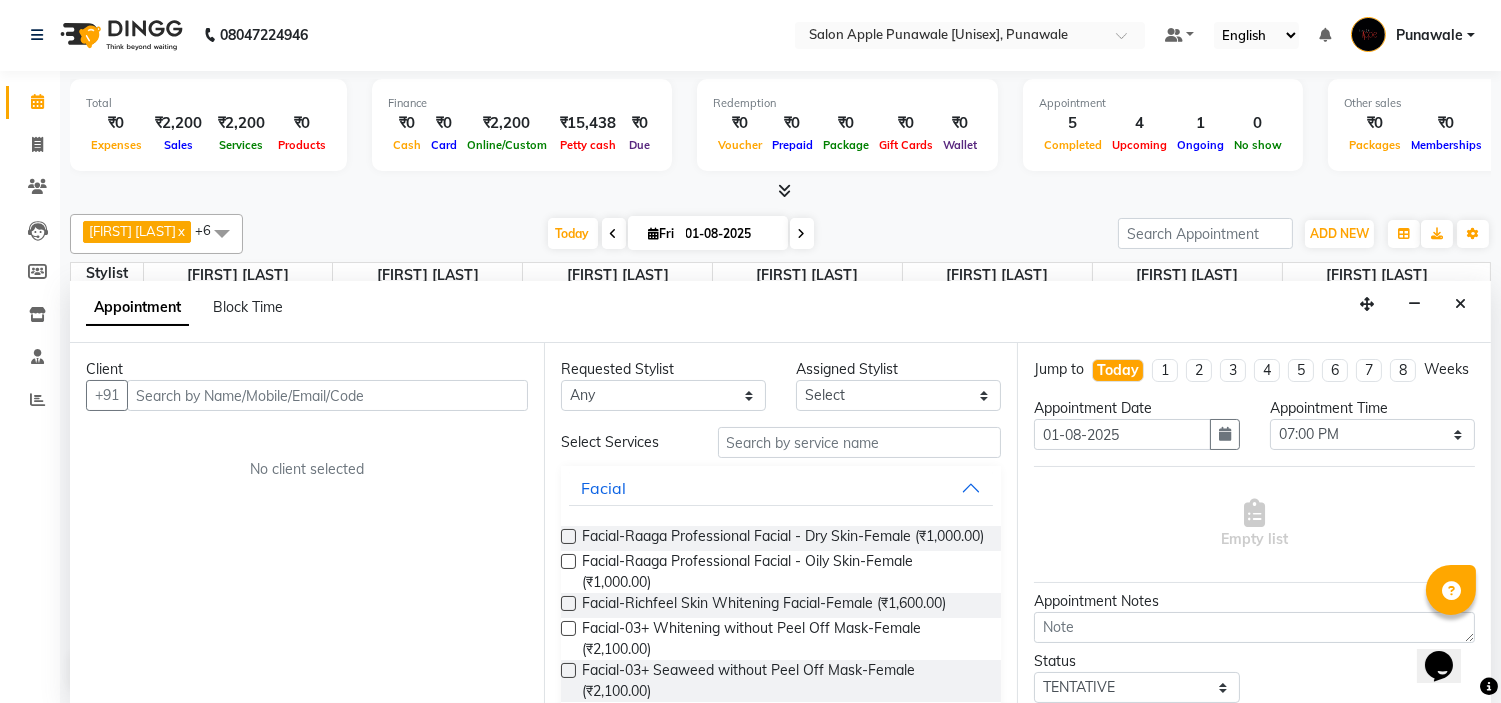 click at bounding box center (327, 395) 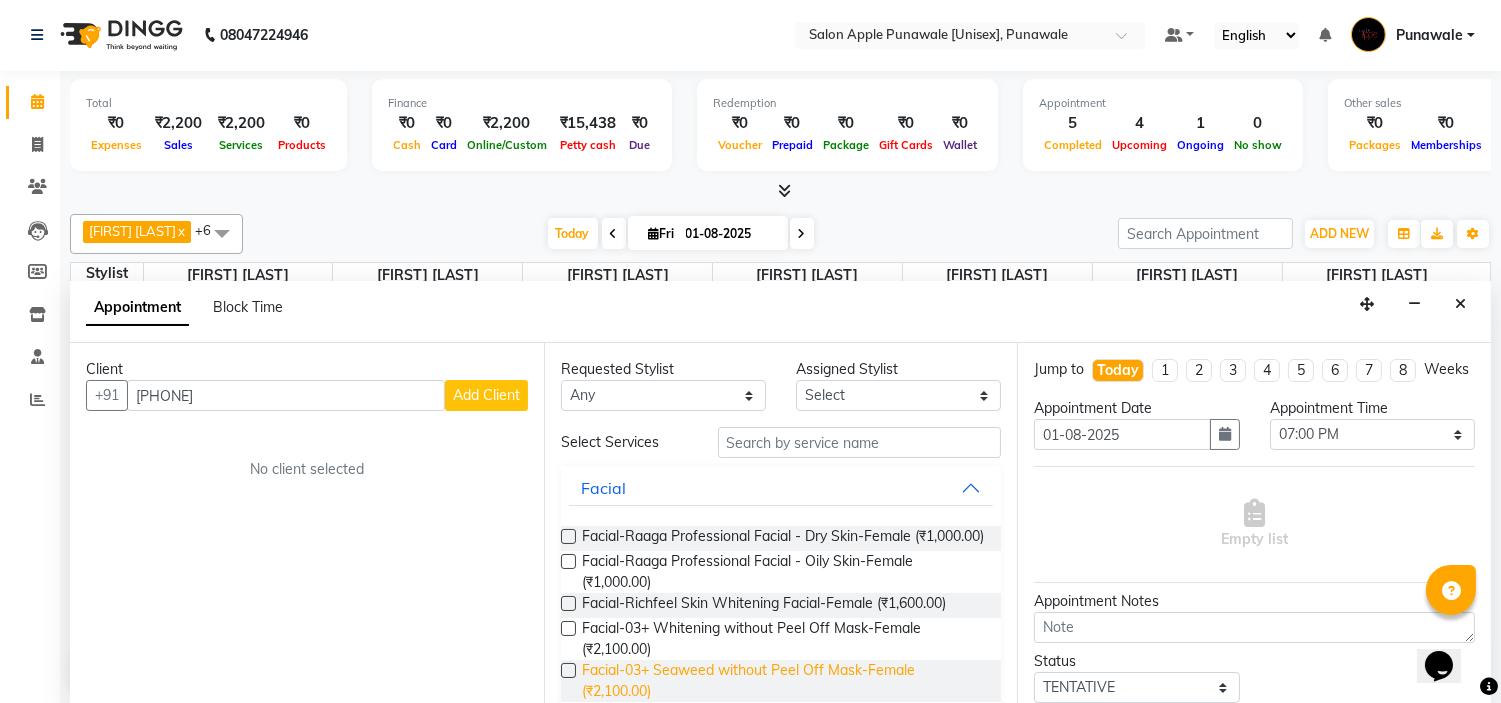 type on "[PHONE]" 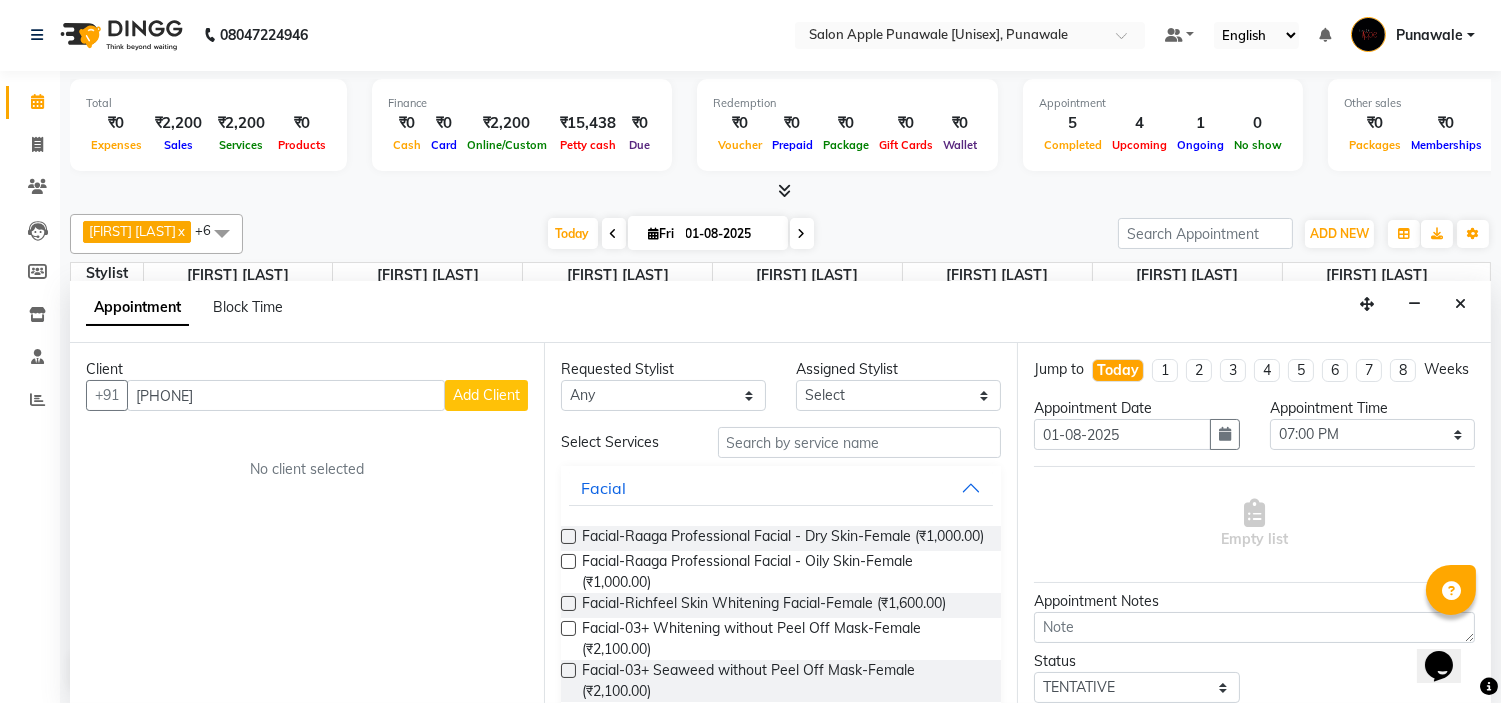 click on "Add Client" at bounding box center (486, 395) 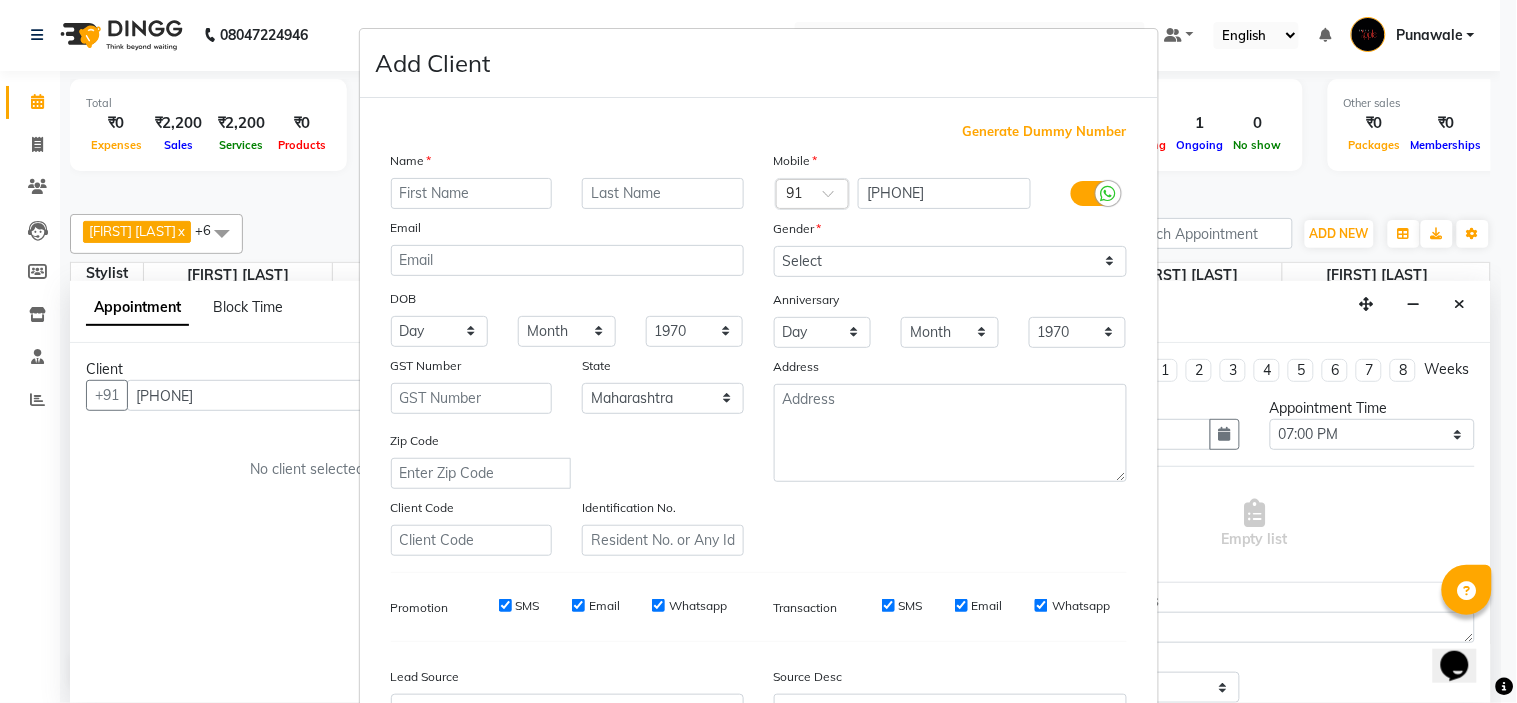 click at bounding box center [472, 193] 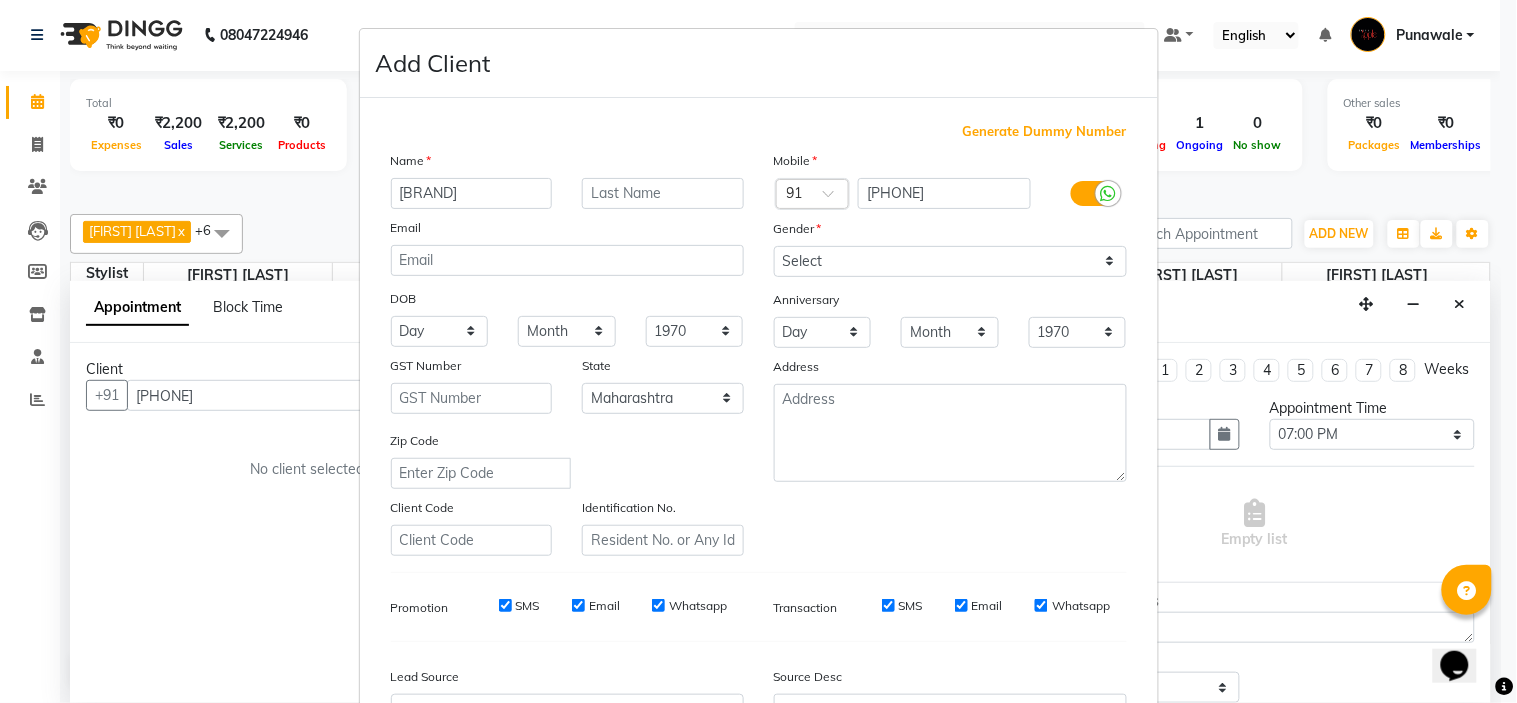 type on "[BRAND]" 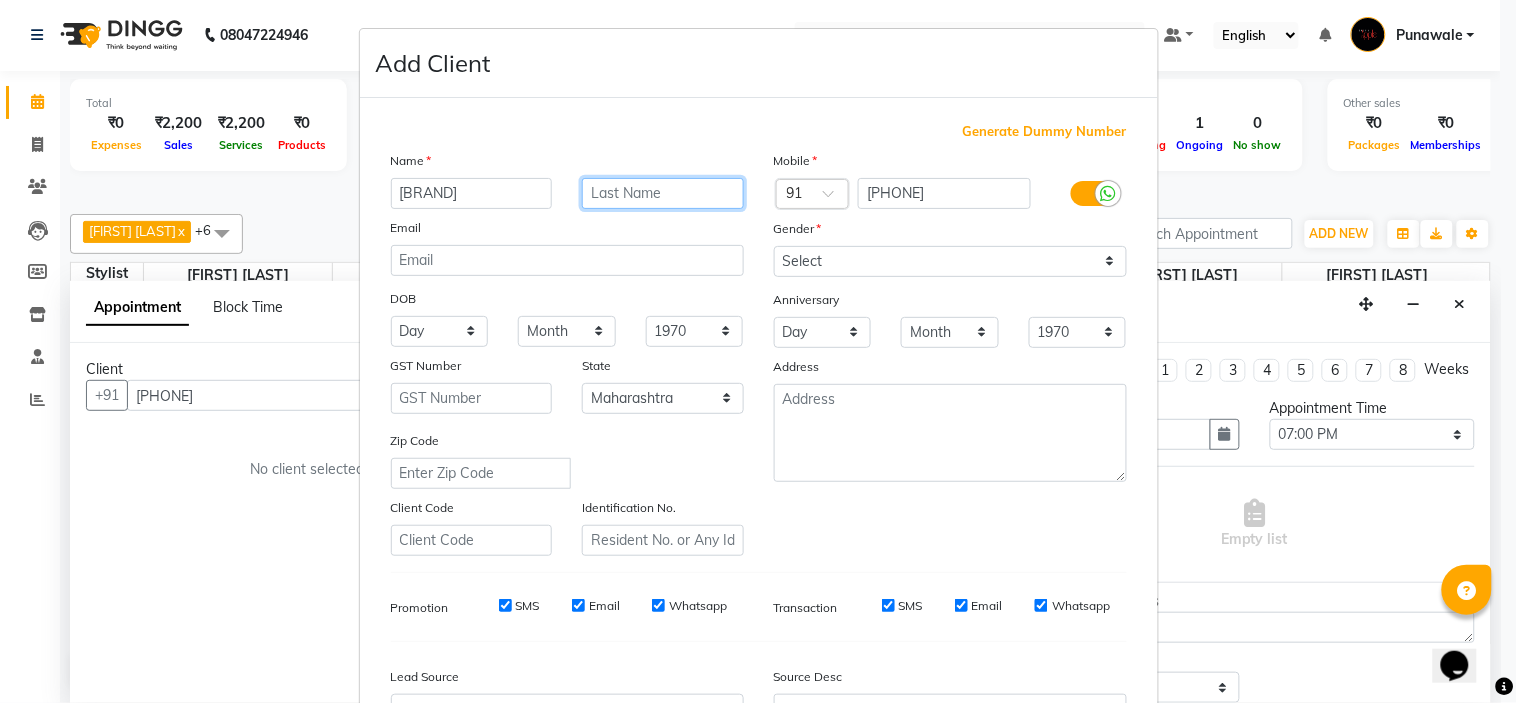 click at bounding box center [663, 193] 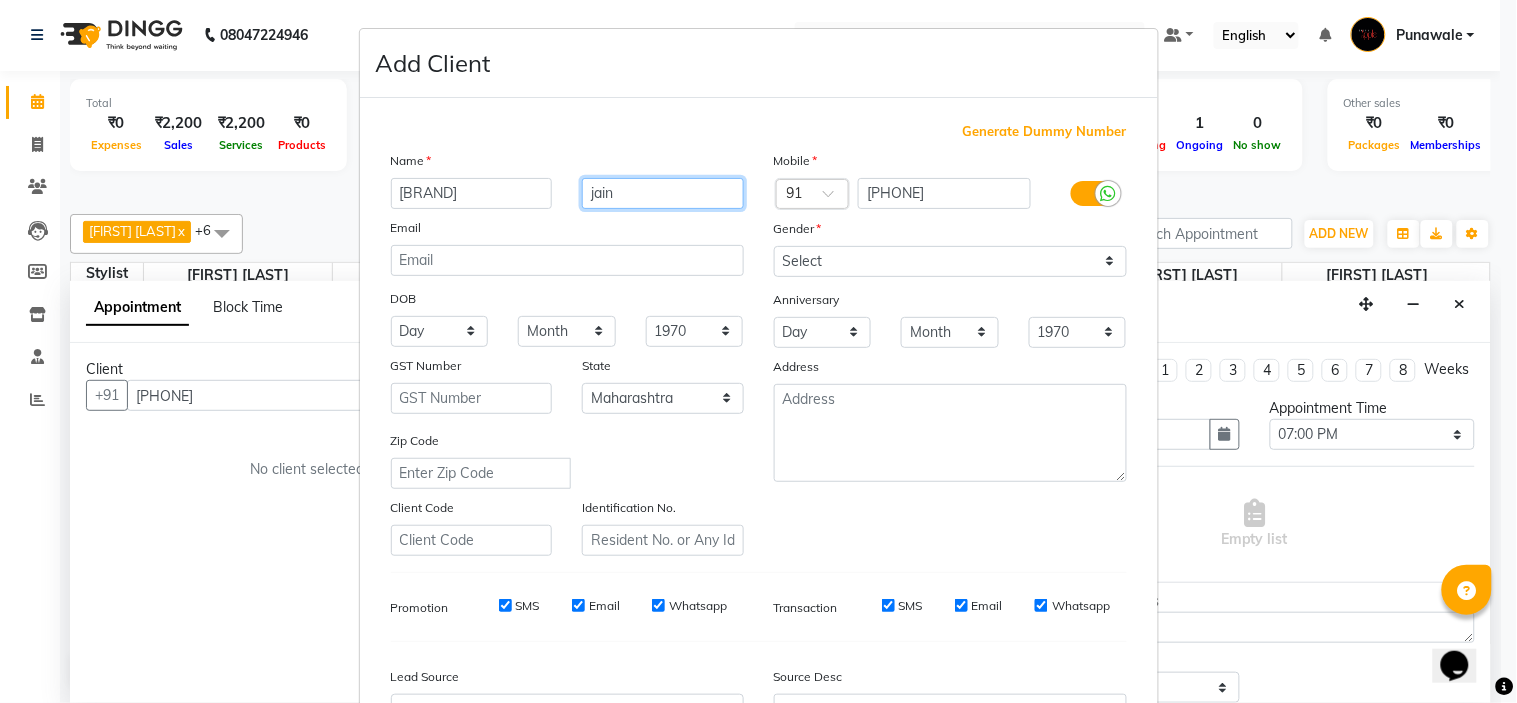 type on "jain" 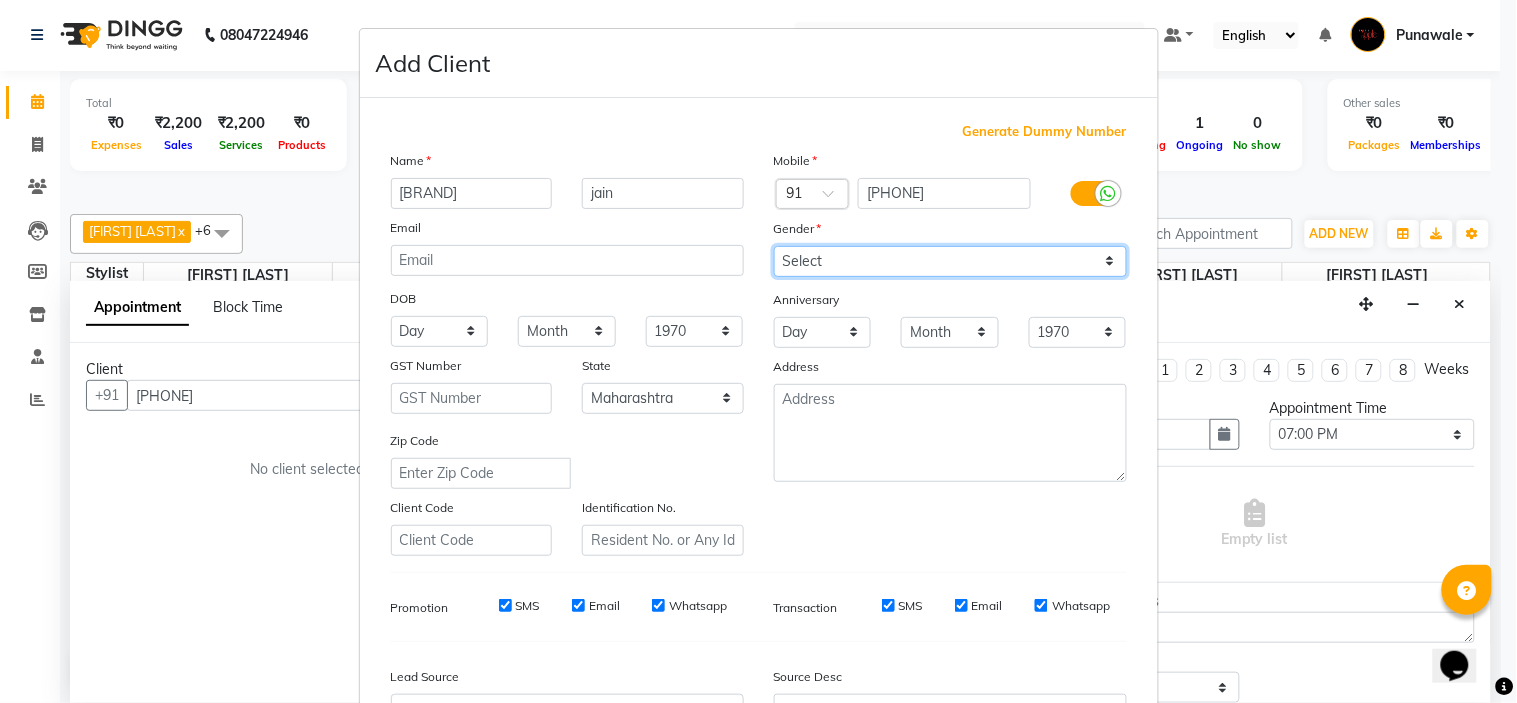 click on "Select Male Female Other Prefer Not To Say" at bounding box center (950, 261) 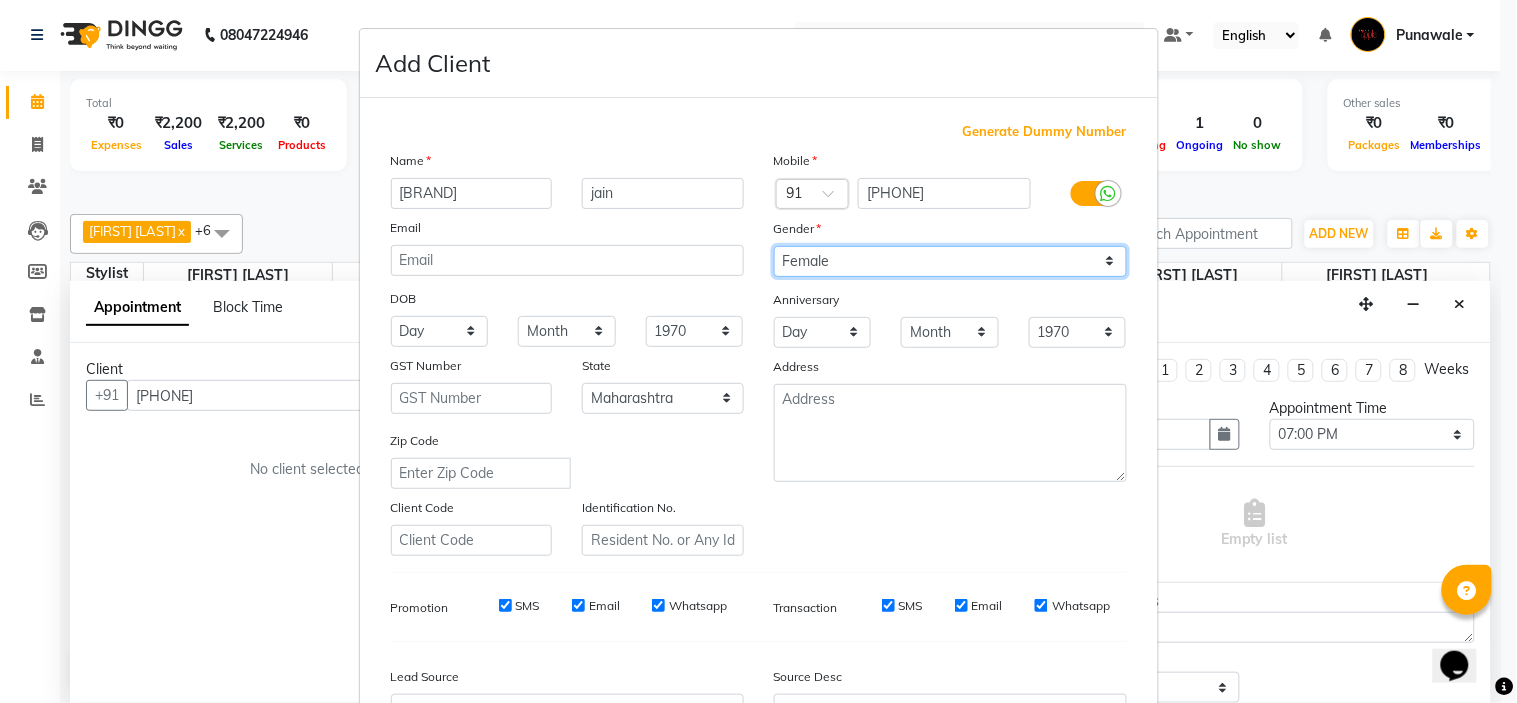 click on "Select Male Female Other Prefer Not To Say" at bounding box center (950, 261) 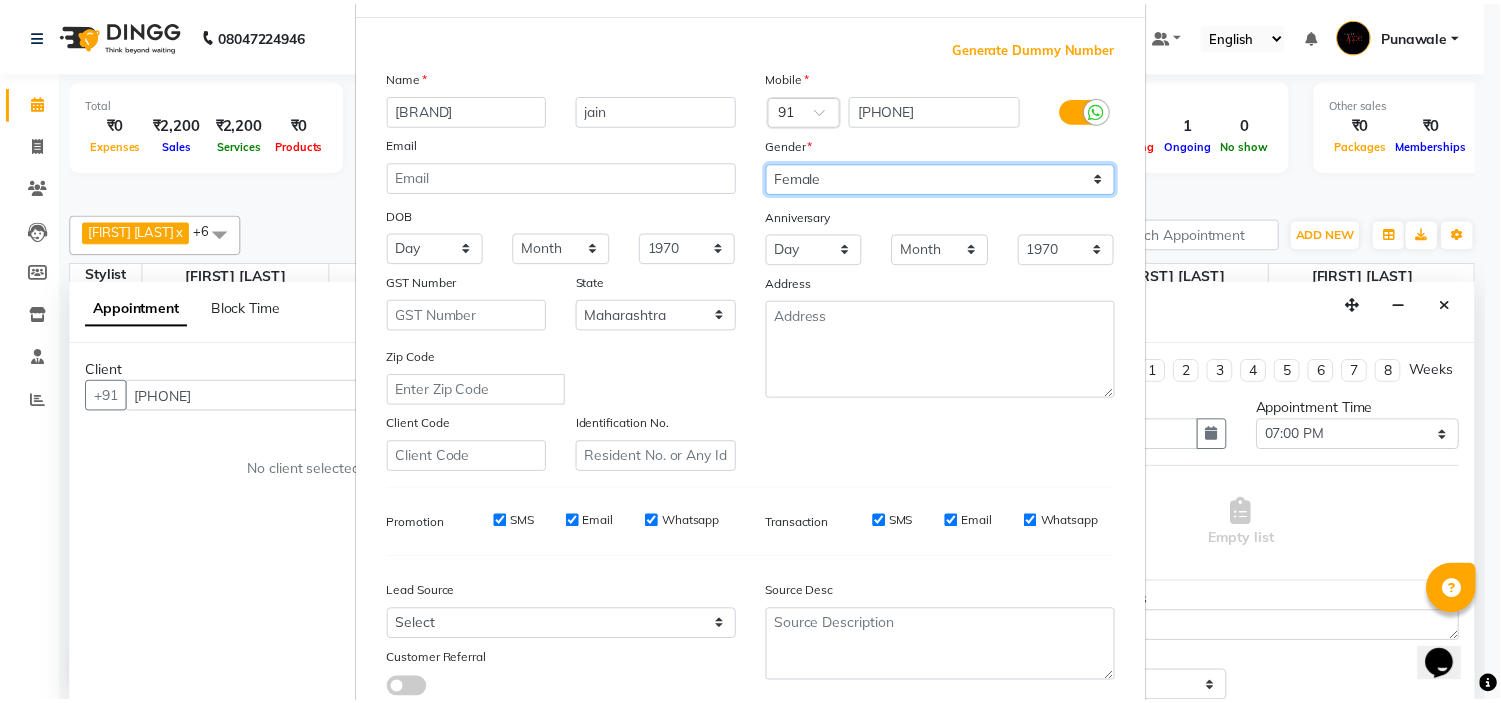 scroll, scrollTop: 221, scrollLeft: 0, axis: vertical 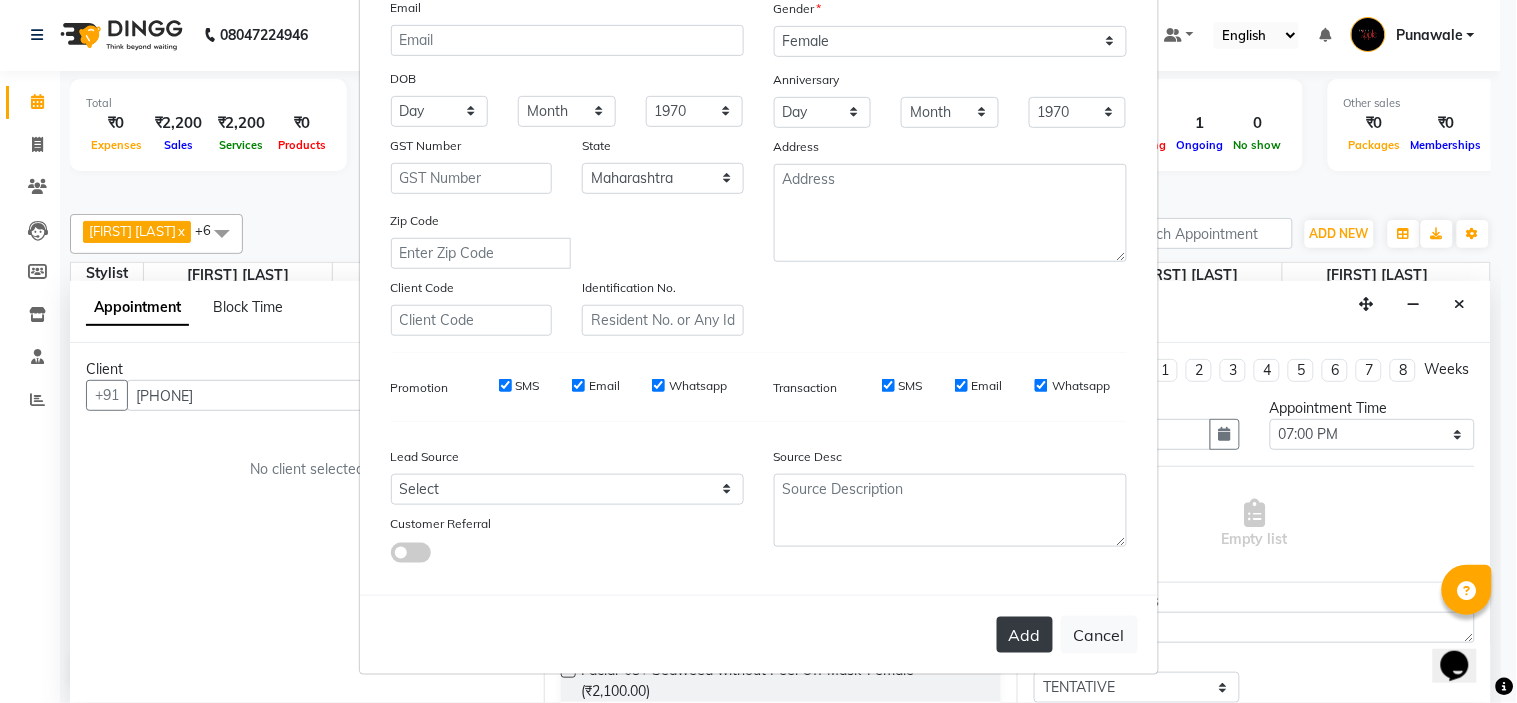 click on "Add" at bounding box center (1025, 635) 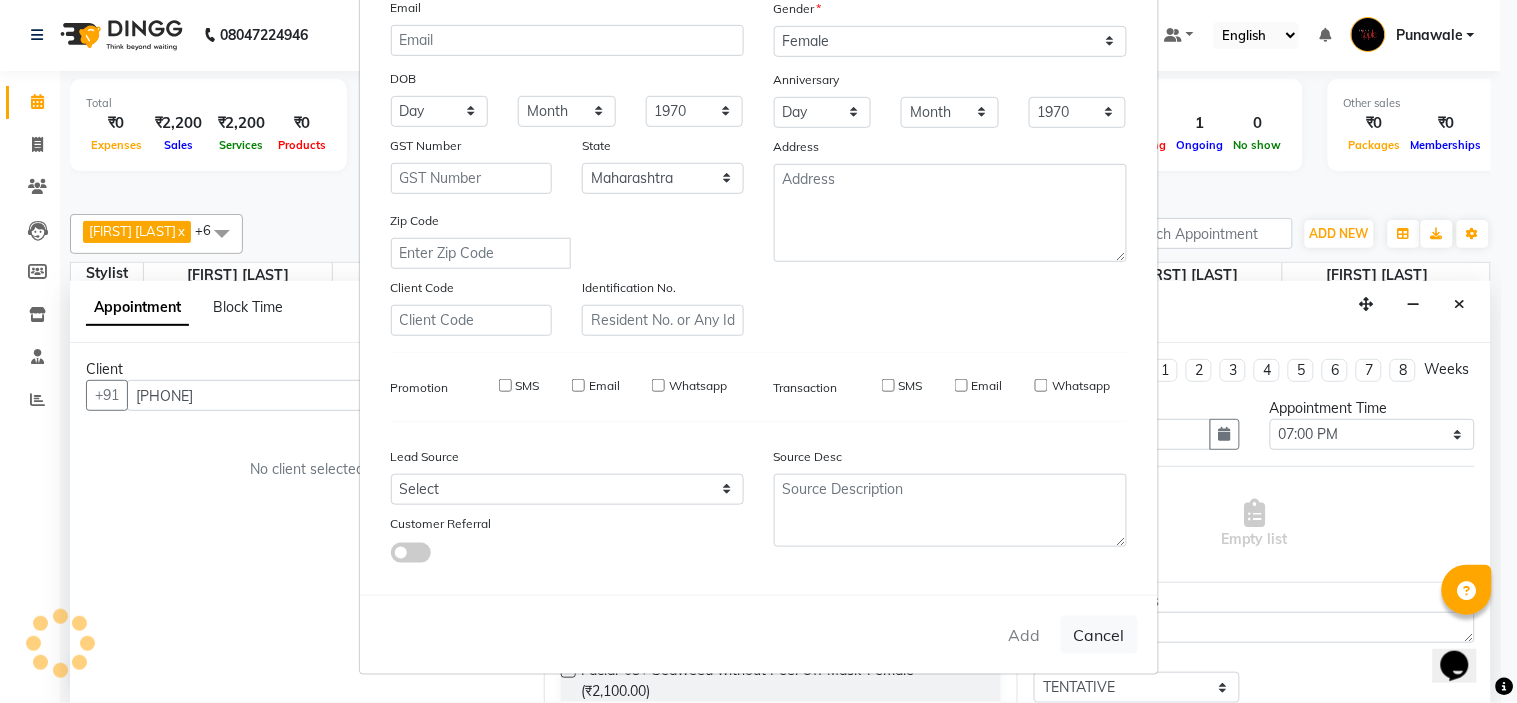 type 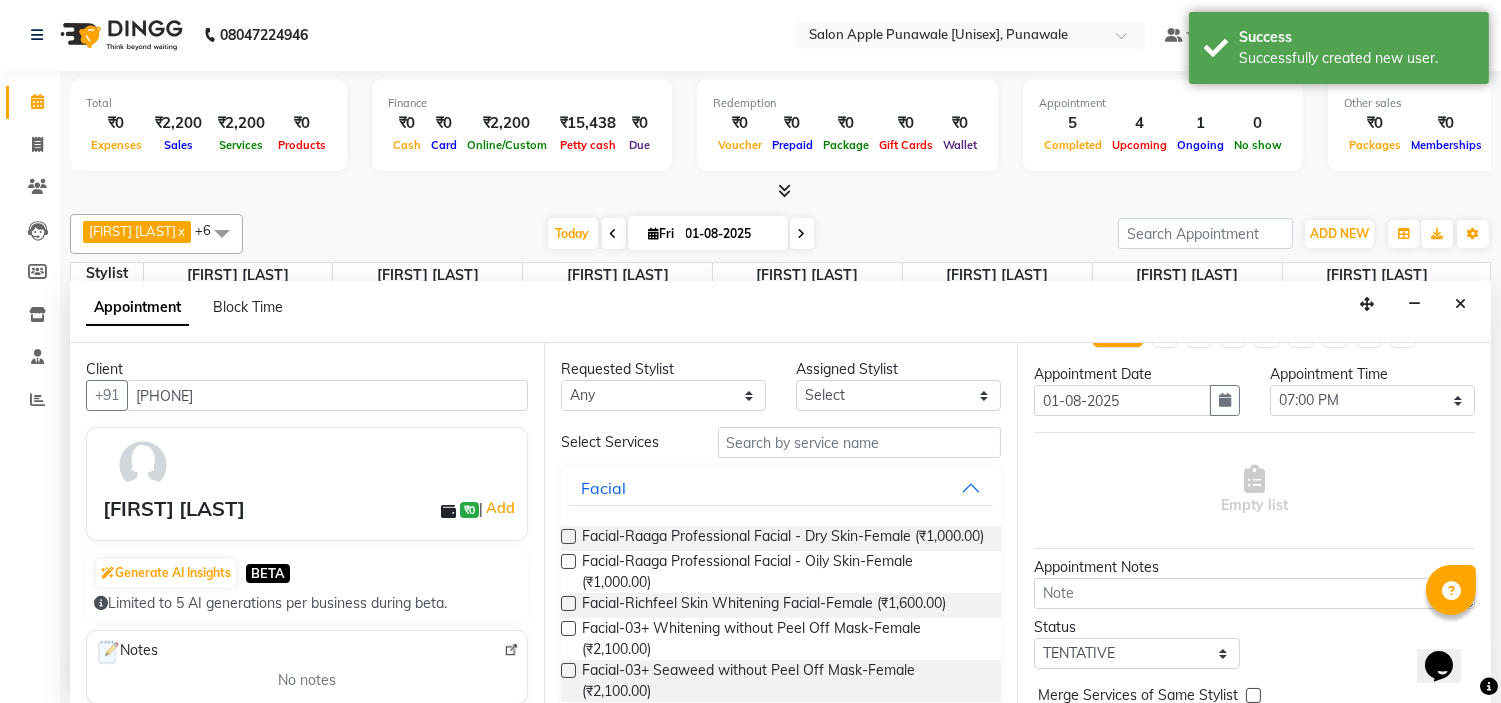 scroll, scrollTop: 35, scrollLeft: 0, axis: vertical 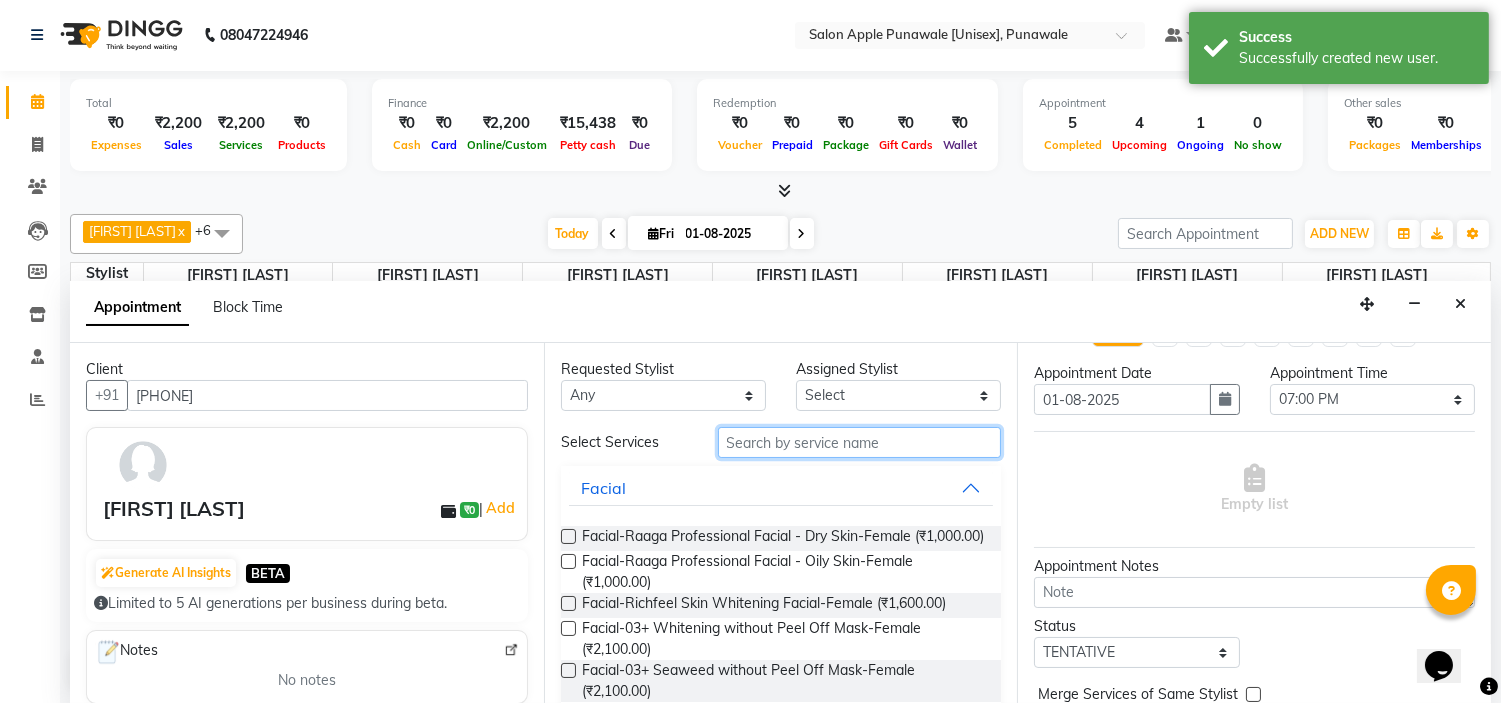 click at bounding box center [860, 442] 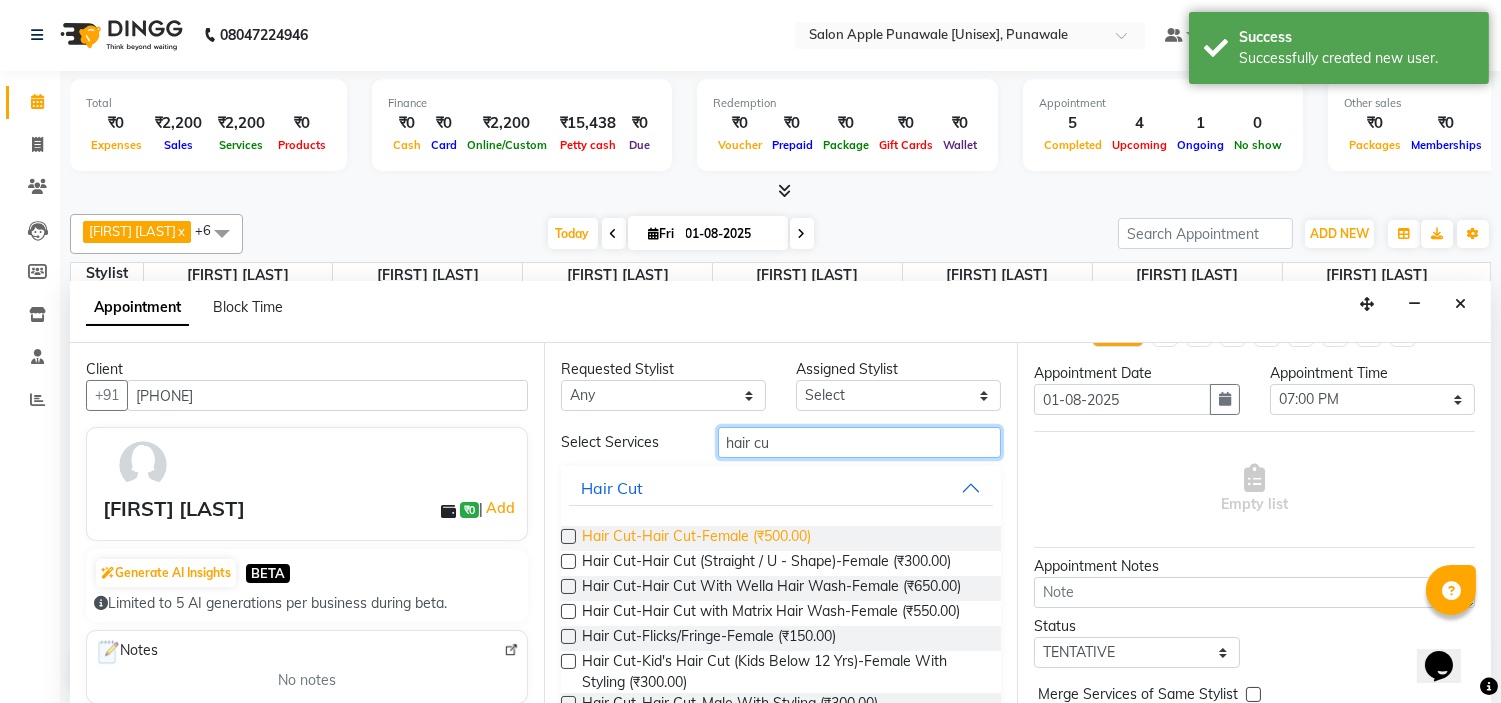 type on "hair cu" 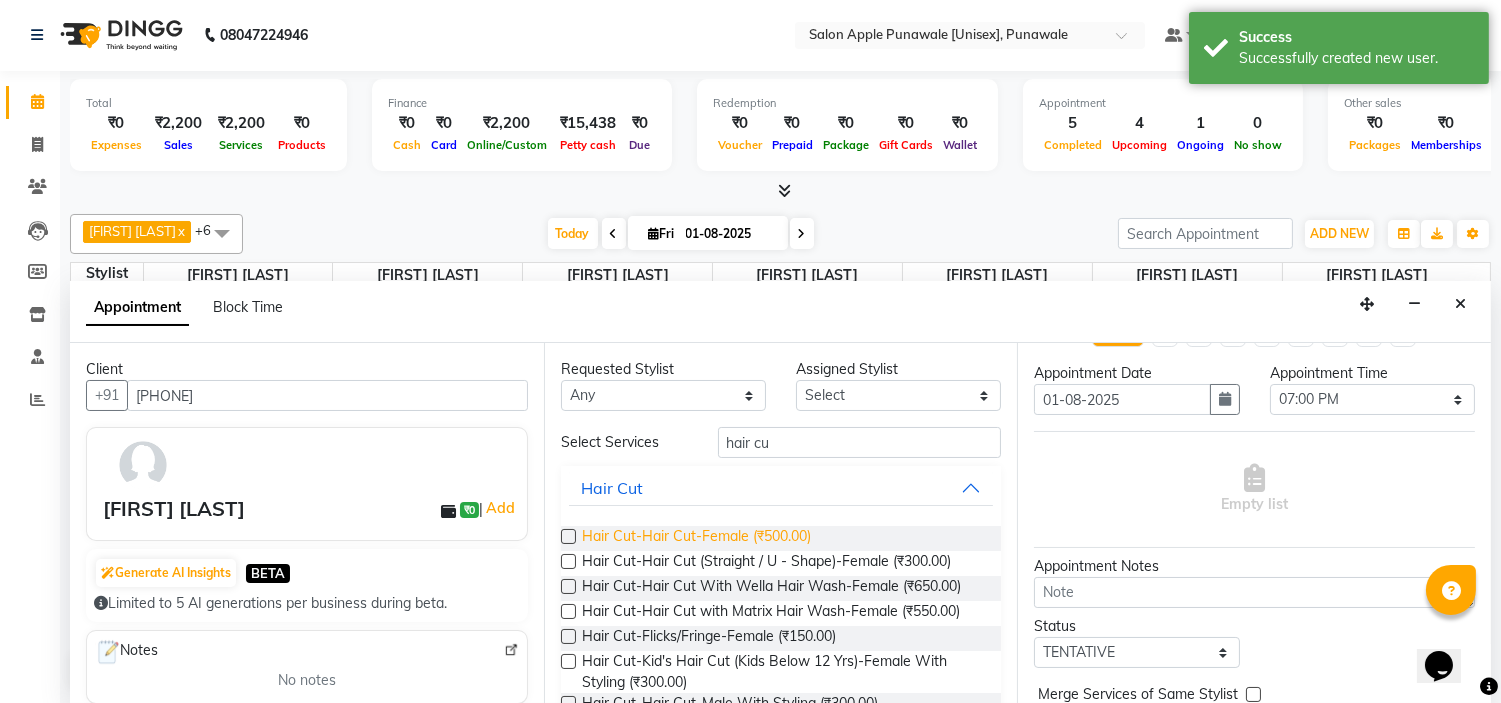 click on "Hair Cut-Hair Cut-Female (₹500.00)" at bounding box center (696, 538) 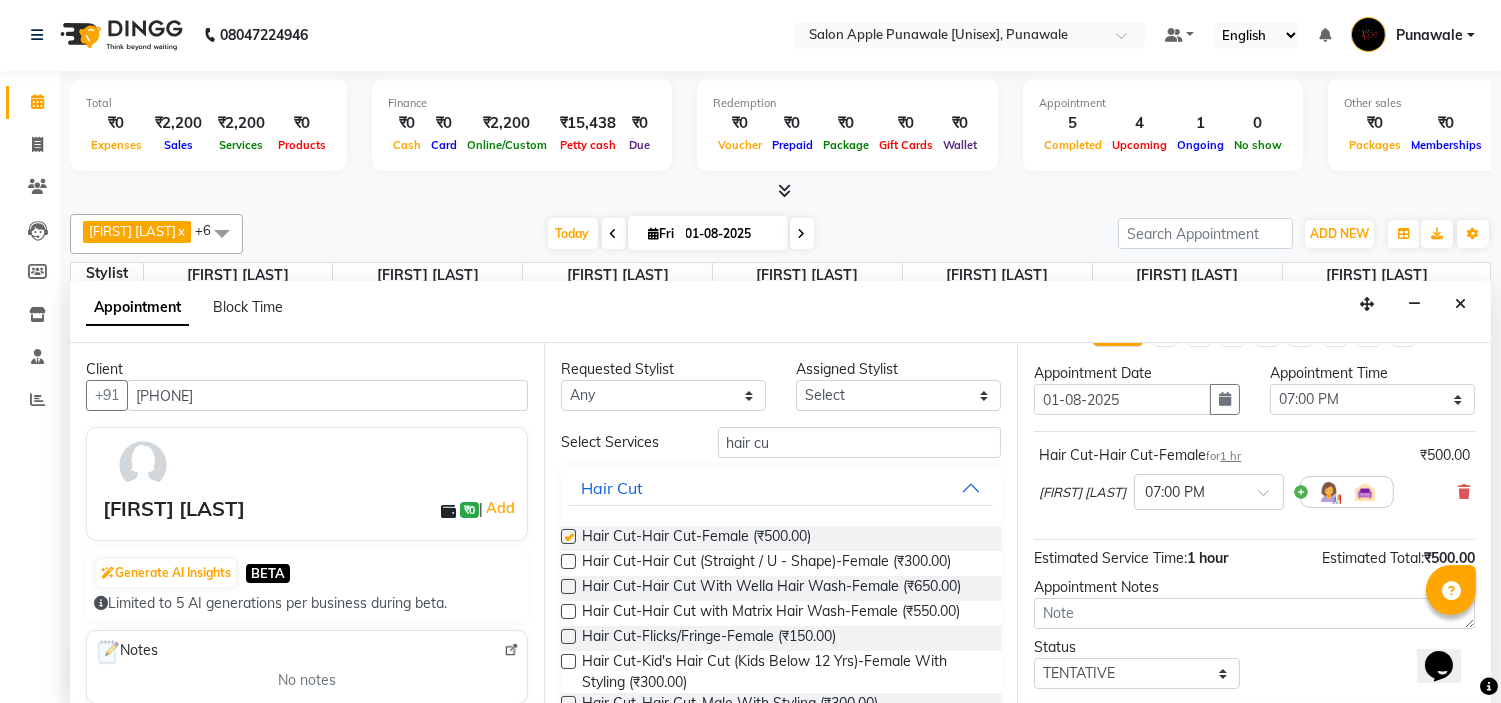 checkbox on "false" 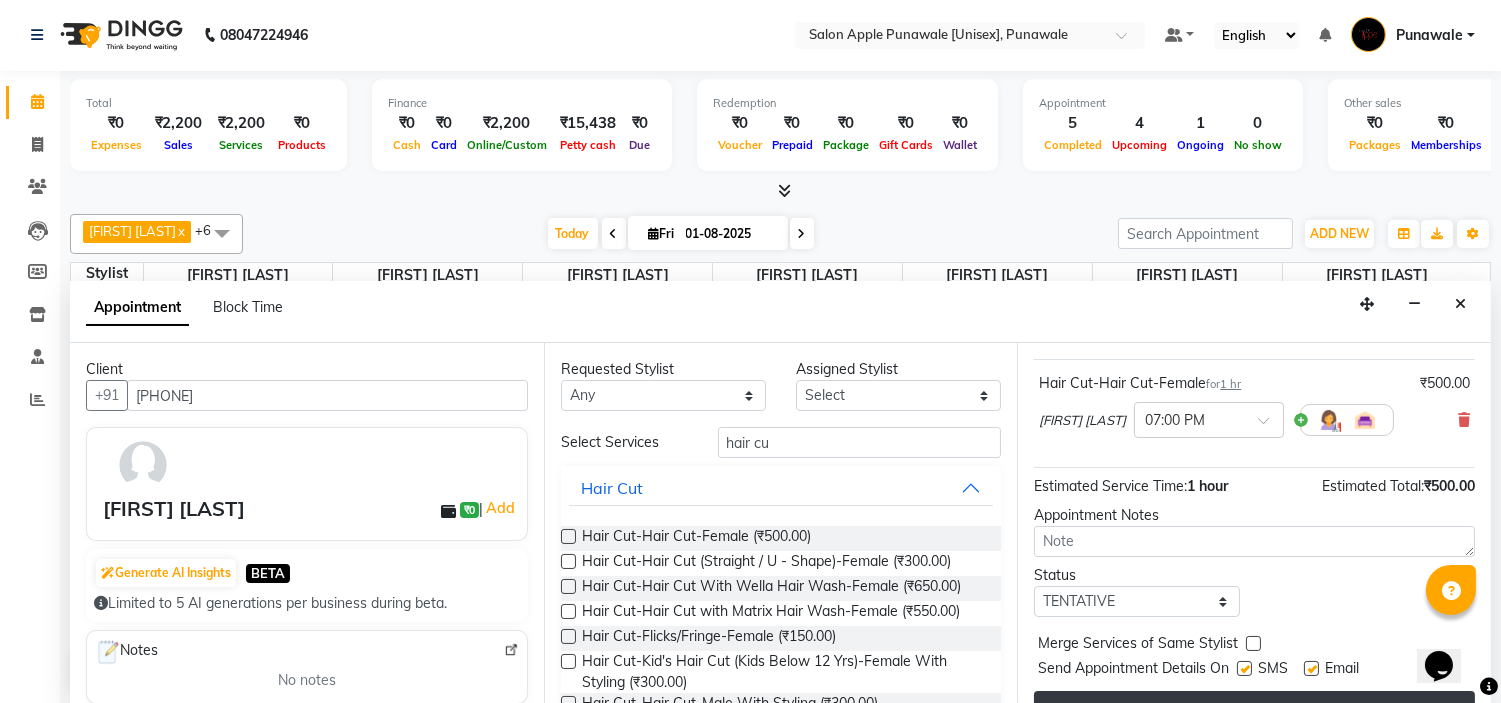 scroll, scrollTop: 165, scrollLeft: 0, axis: vertical 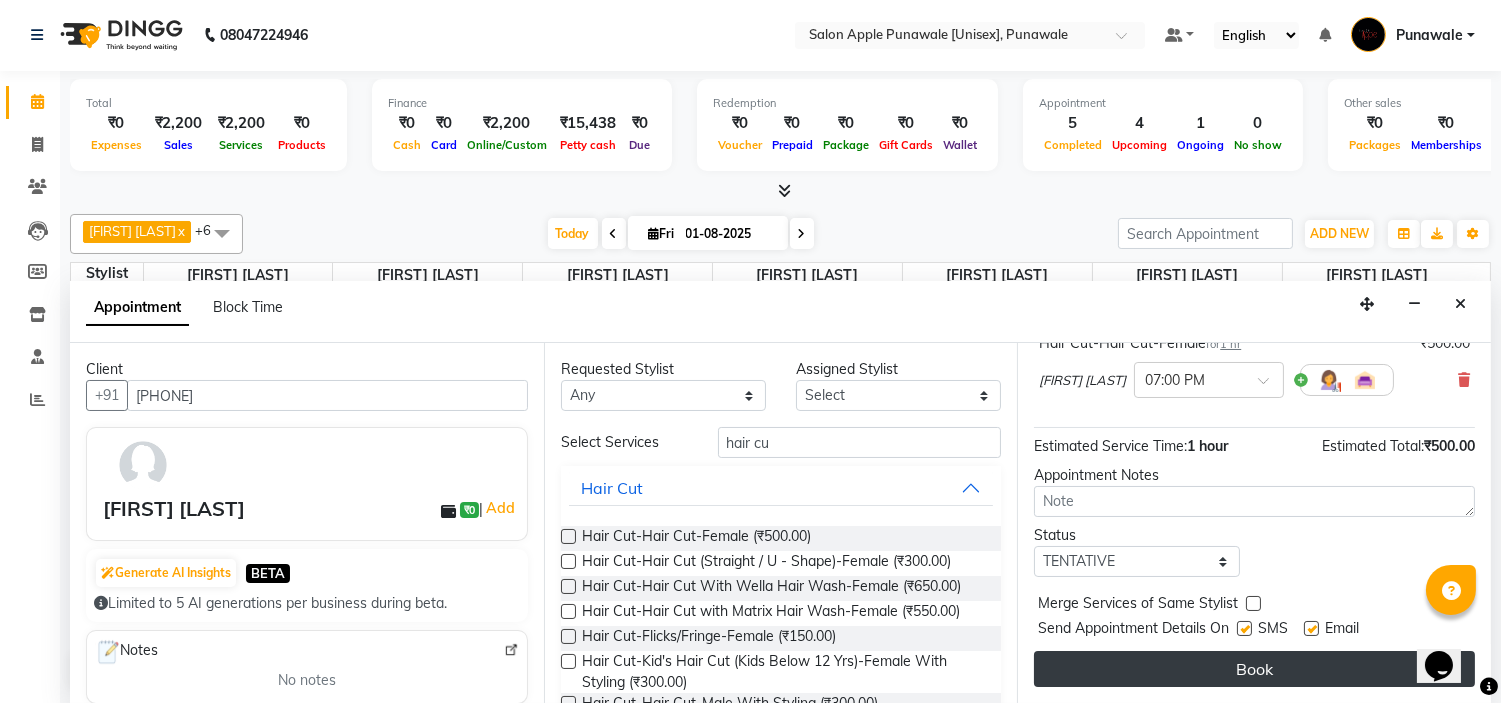click on "Book" at bounding box center (1254, 669) 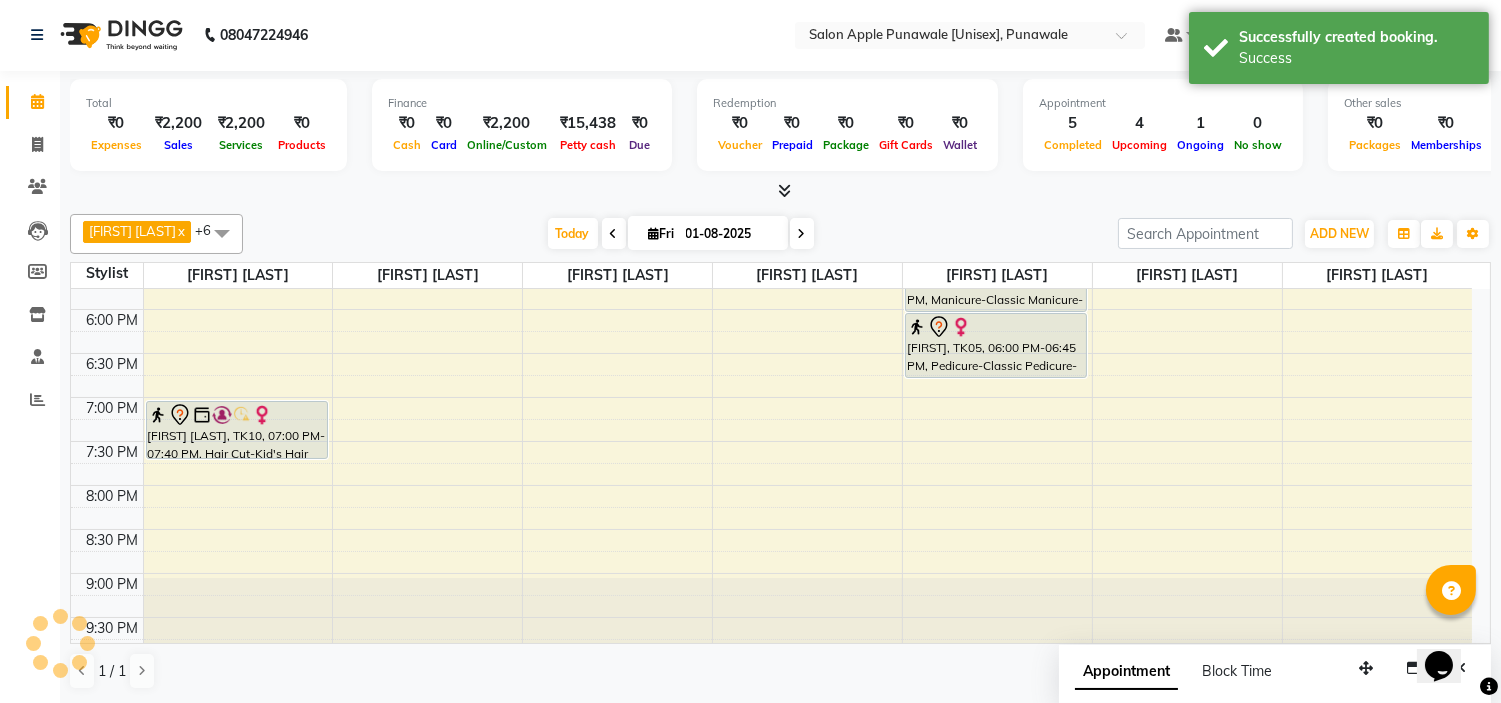 scroll, scrollTop: 0, scrollLeft: 0, axis: both 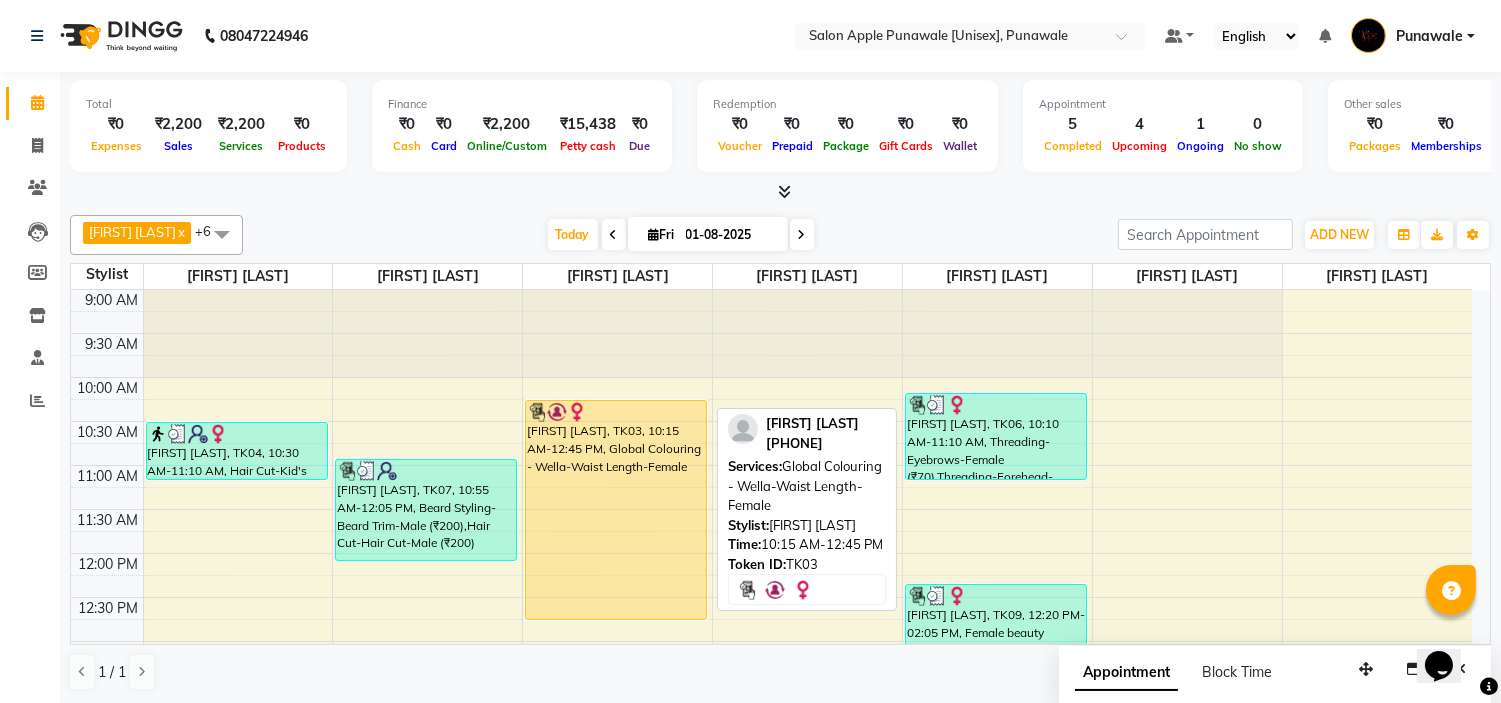 click on "[FIRST] [LAST], TK03, 10:15 AM-12:45 PM, Global Colouring - Wella-Waist Length-Female" at bounding box center [616, 510] 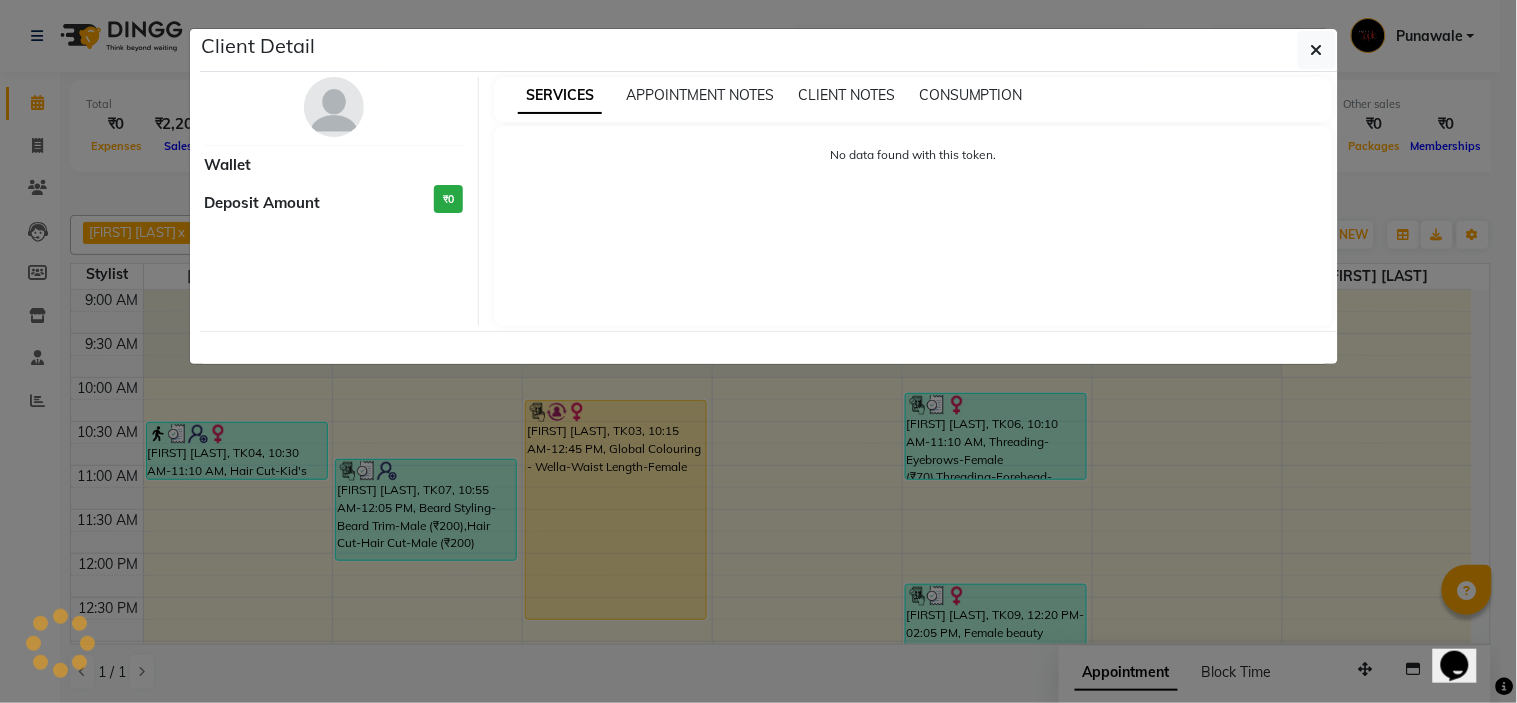 select on "1" 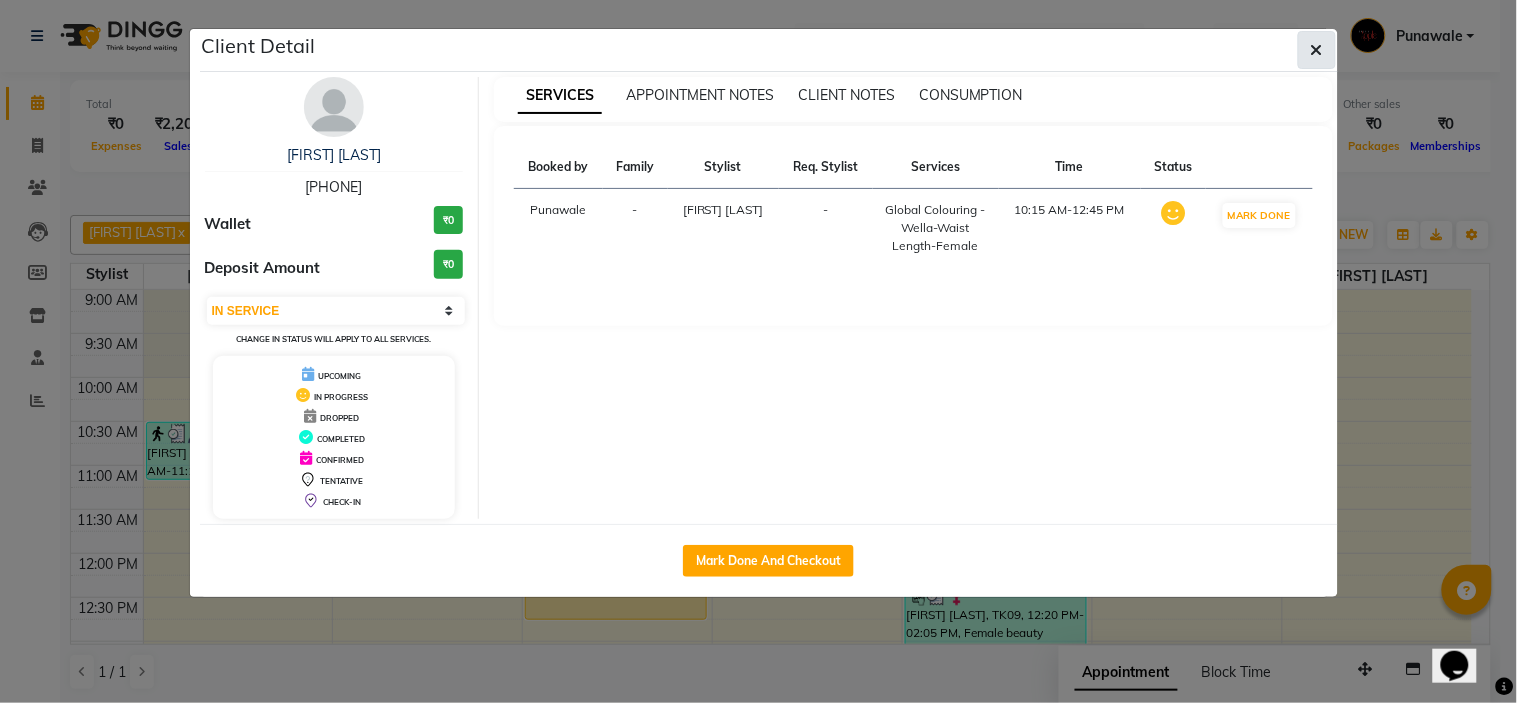 click 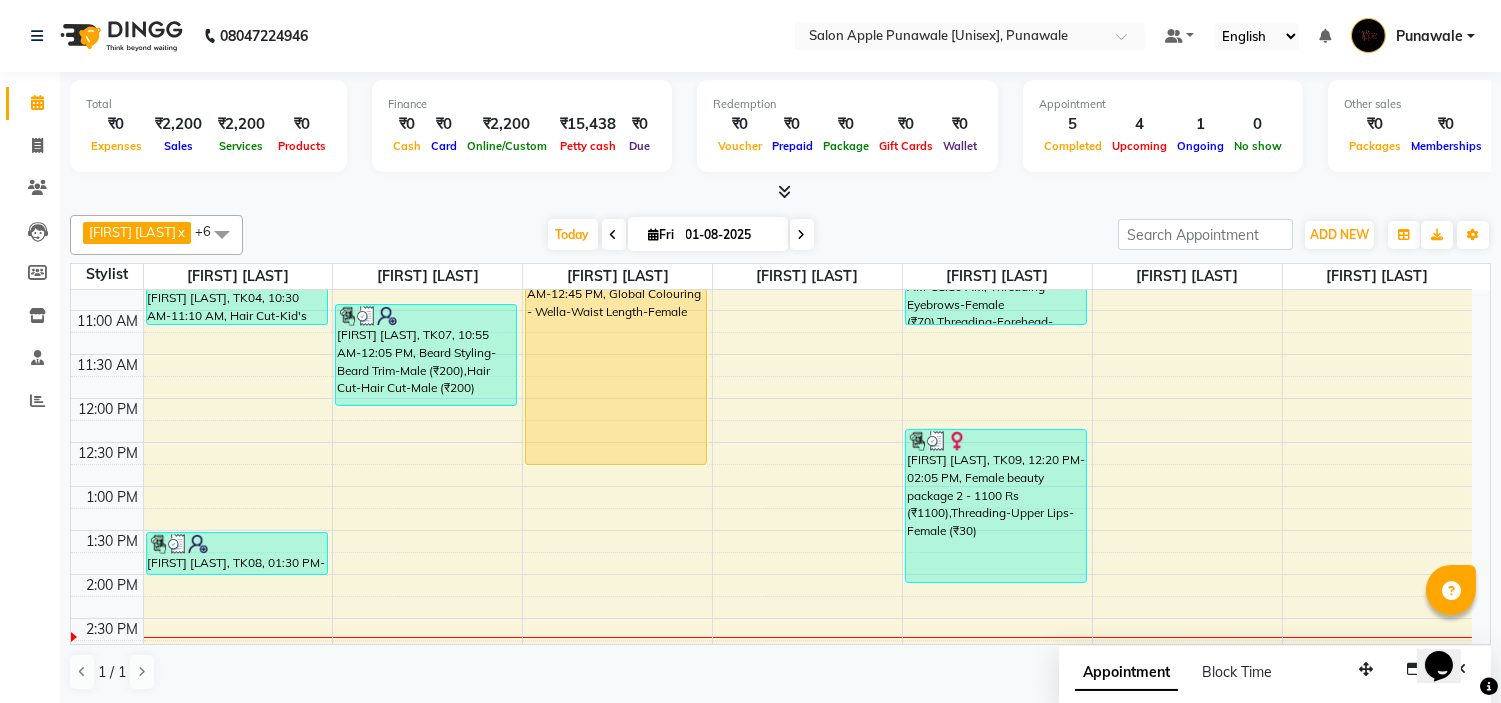 scroll, scrollTop: 111, scrollLeft: 0, axis: vertical 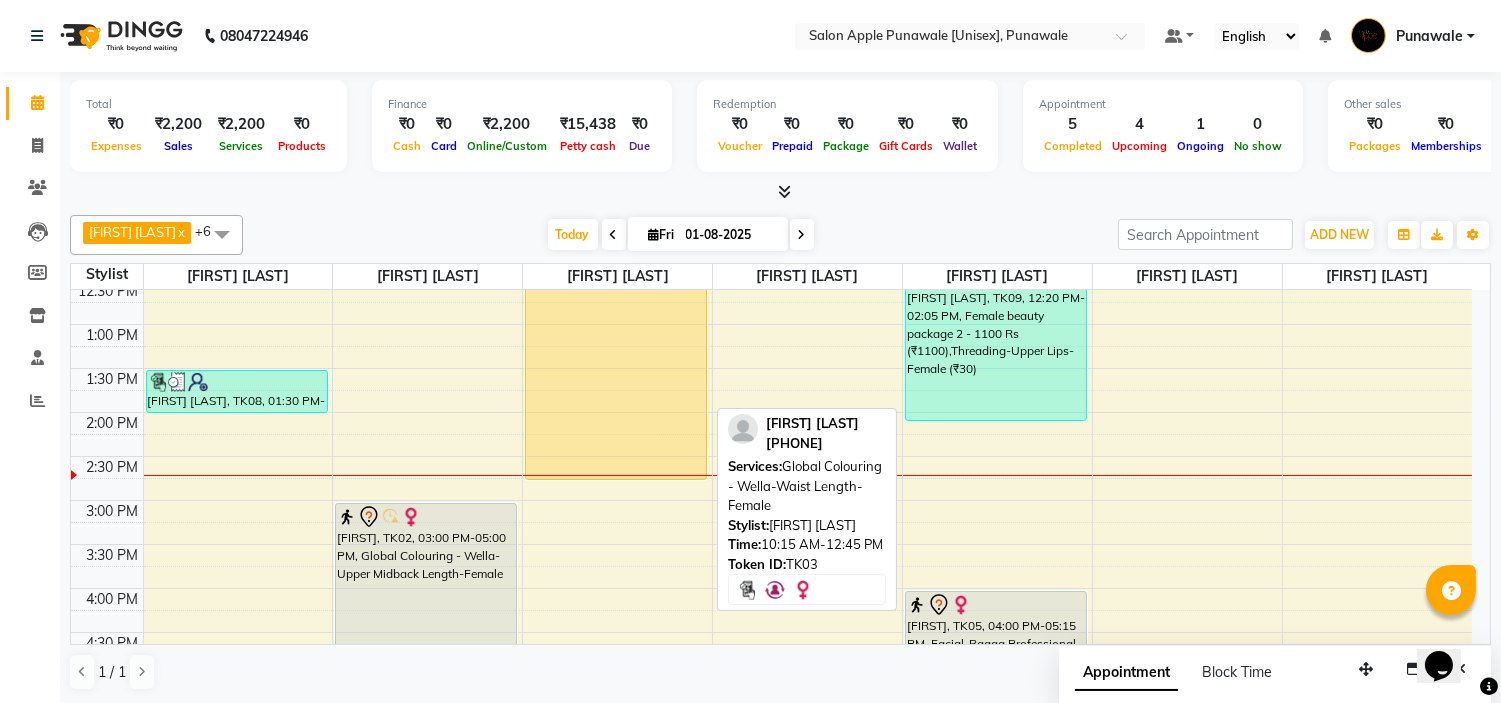 drag, startPoint x: 563, startPoint y: 504, endPoint x: 575, endPoint y: 474, distance: 32.31099 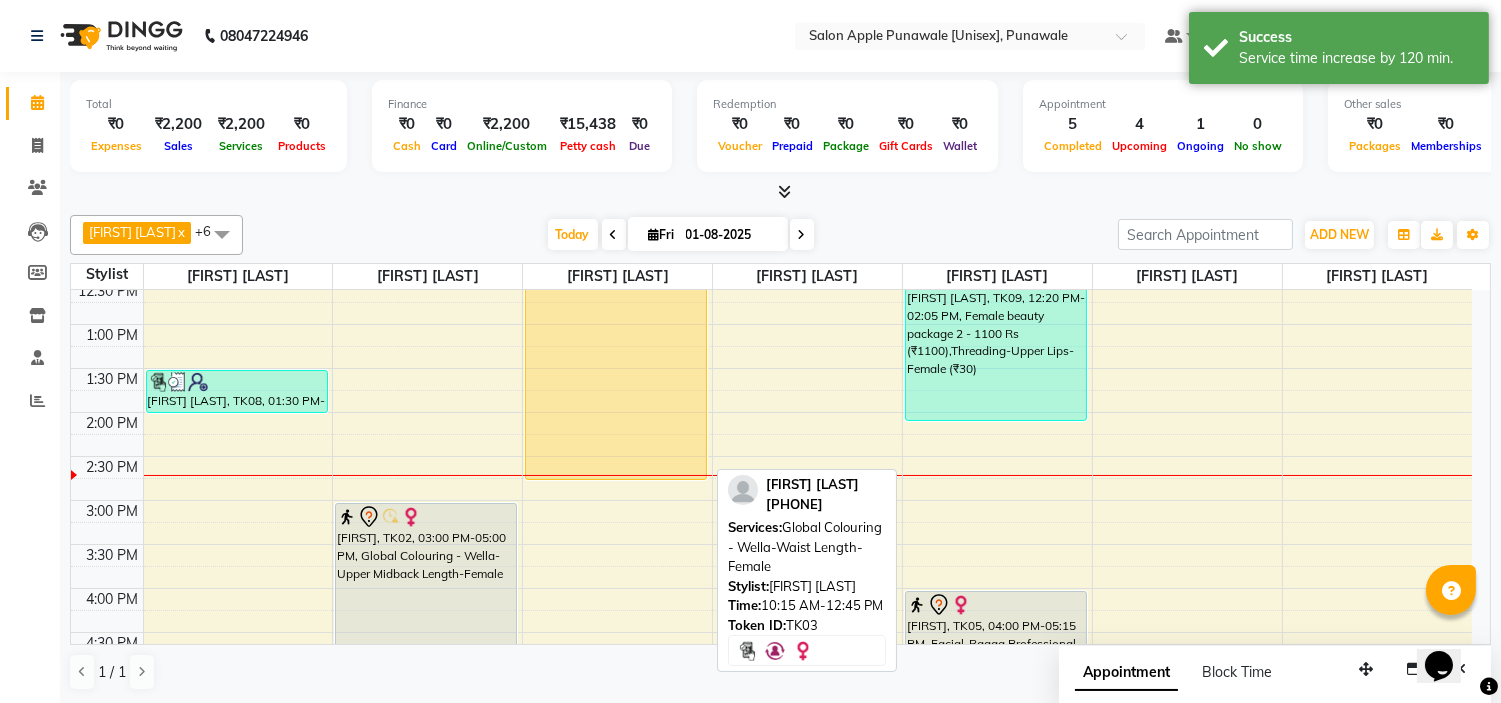 click on "[FIRST] [LAST], TK03, 10:15 AM-02:45 PM, Global Colouring - Wella-Waist Length-Female" at bounding box center [616, 281] 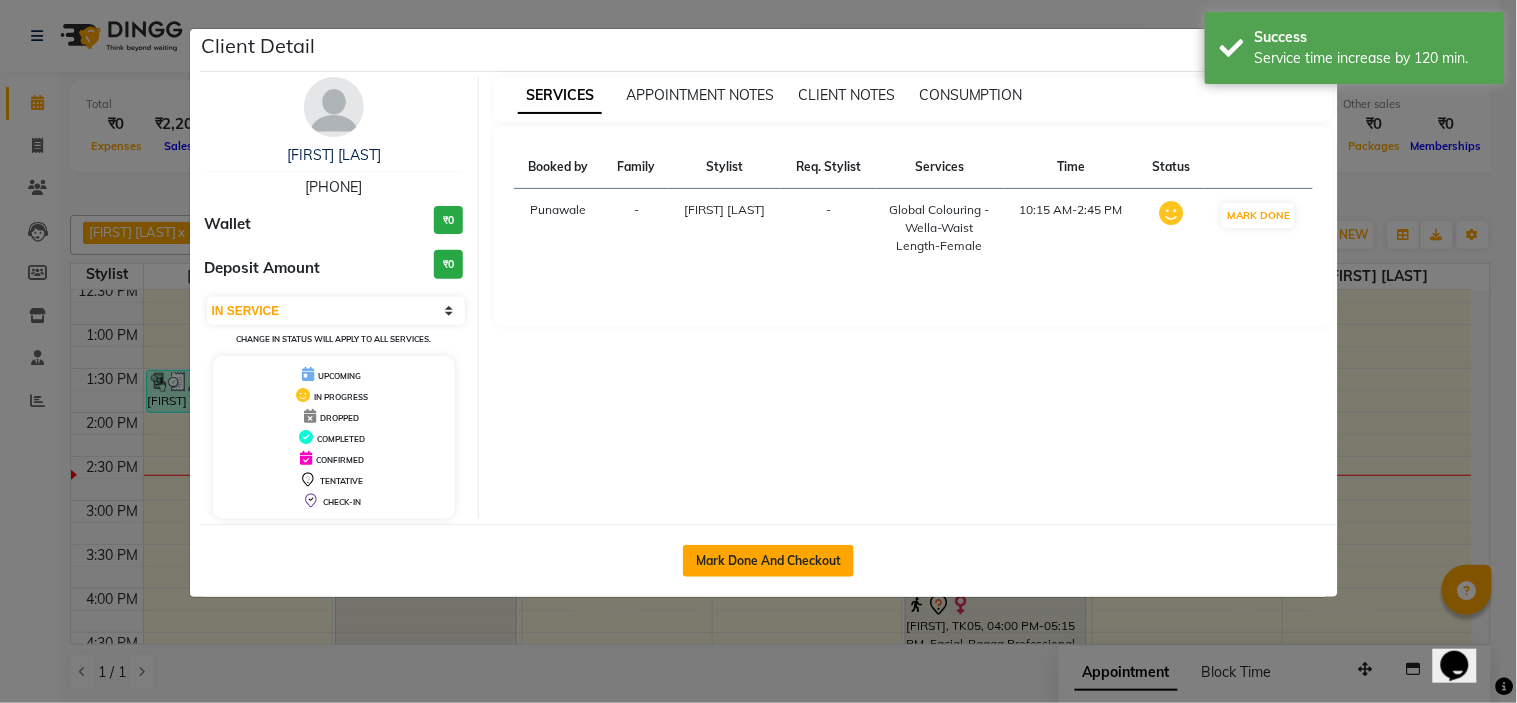 click on "Mark Done And Checkout" 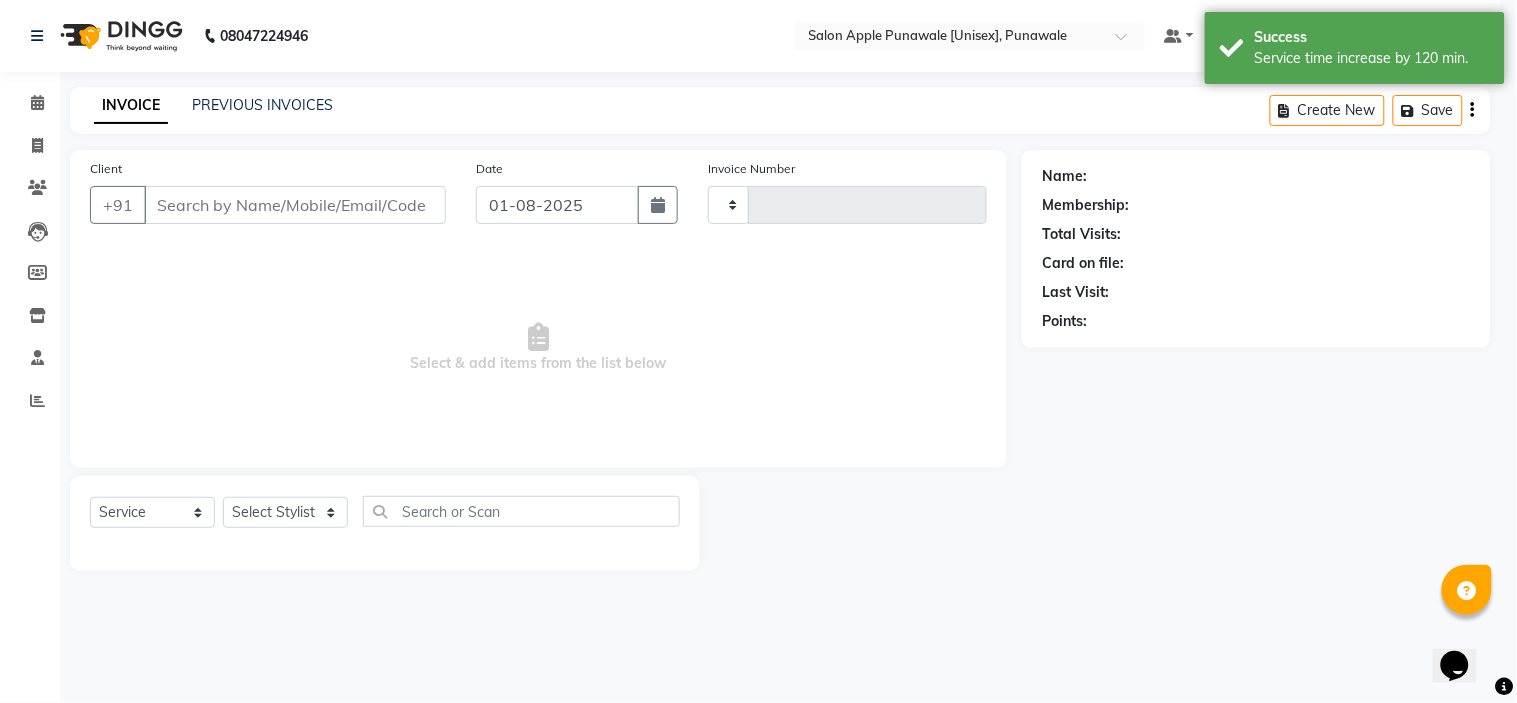 type on "1468" 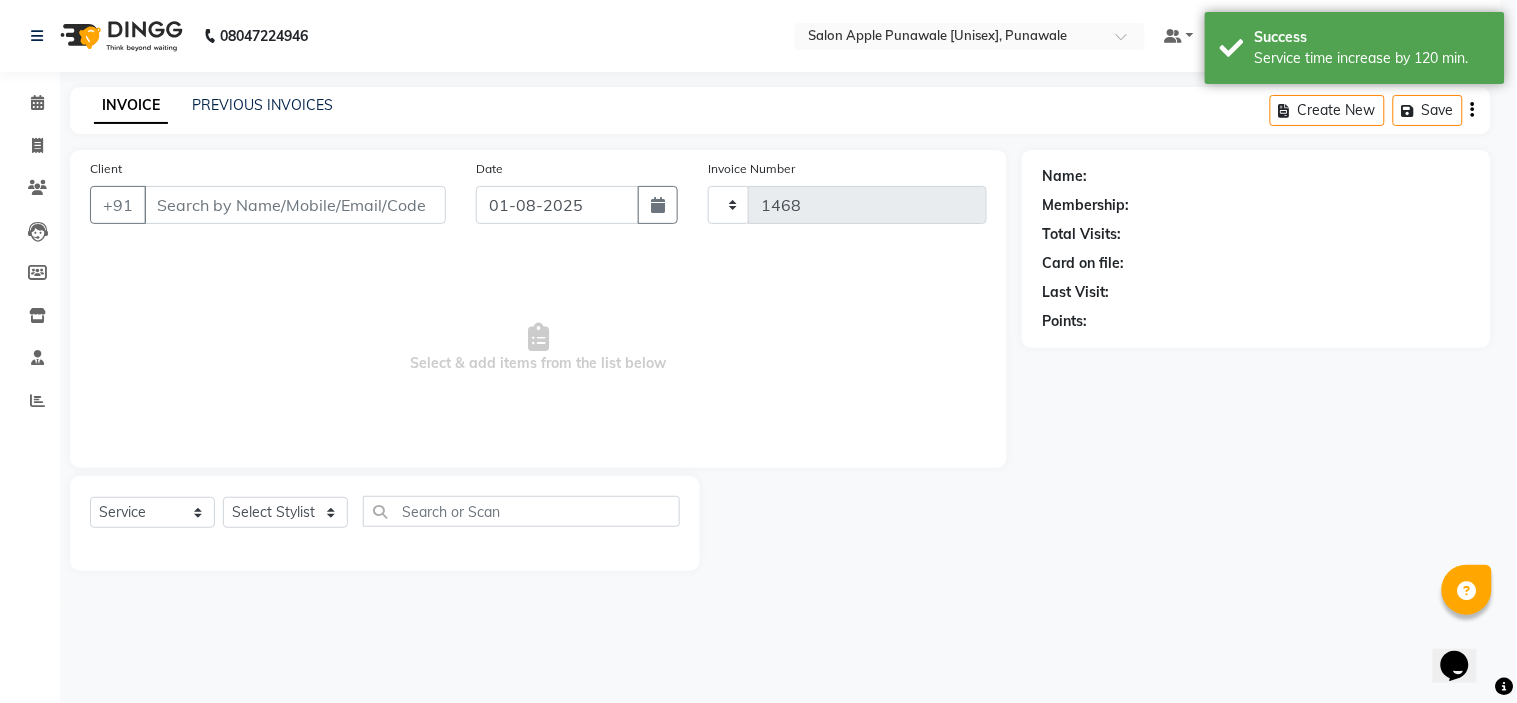 select on "5421" 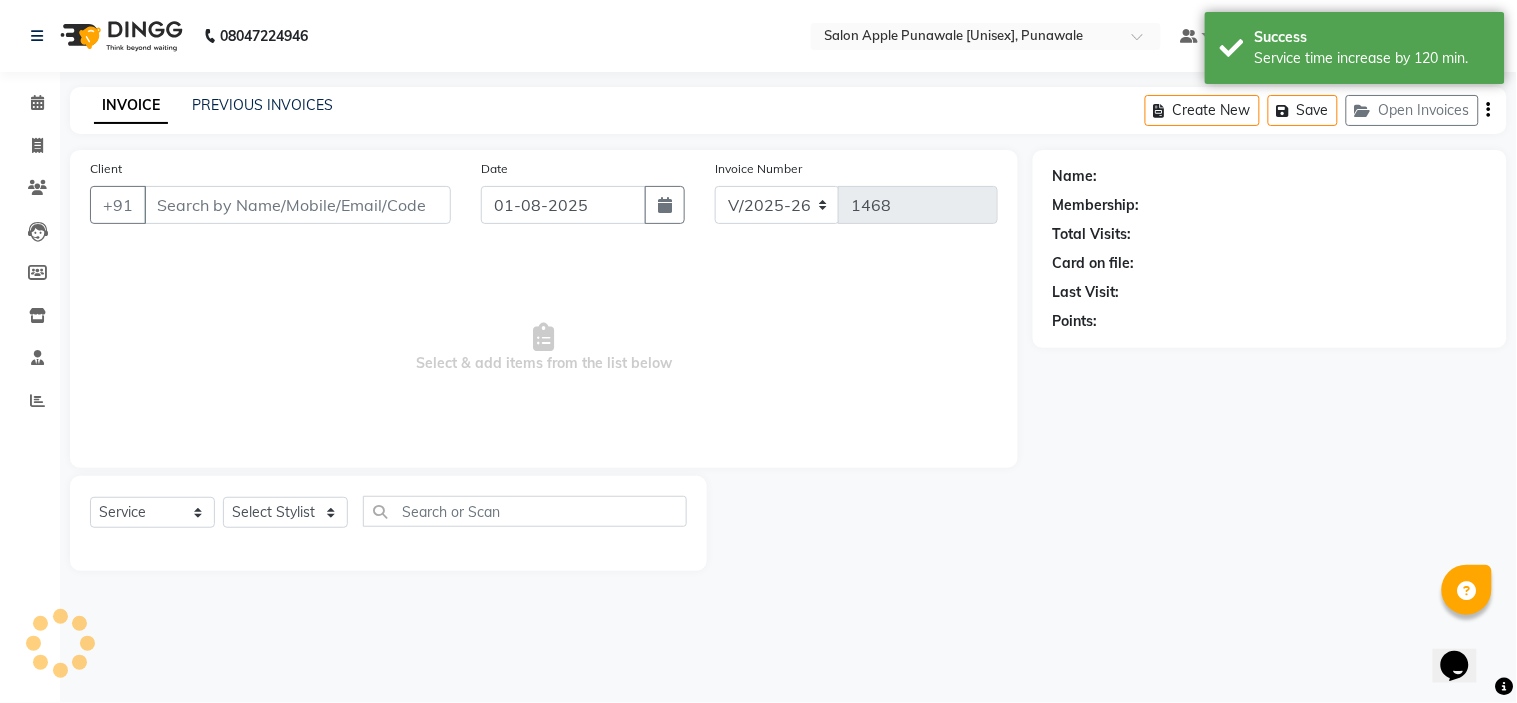 type on "[PHONE]" 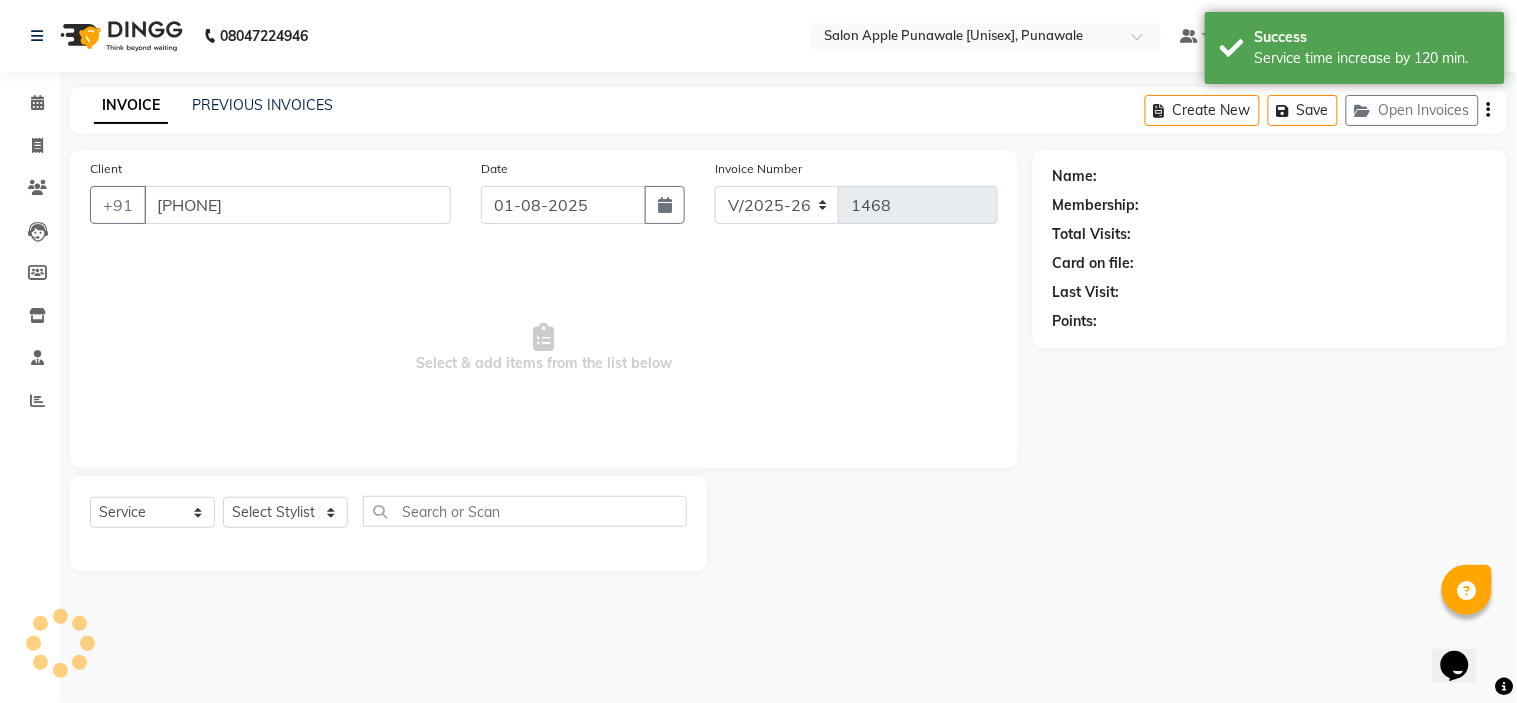 select on "[NUMBER]" 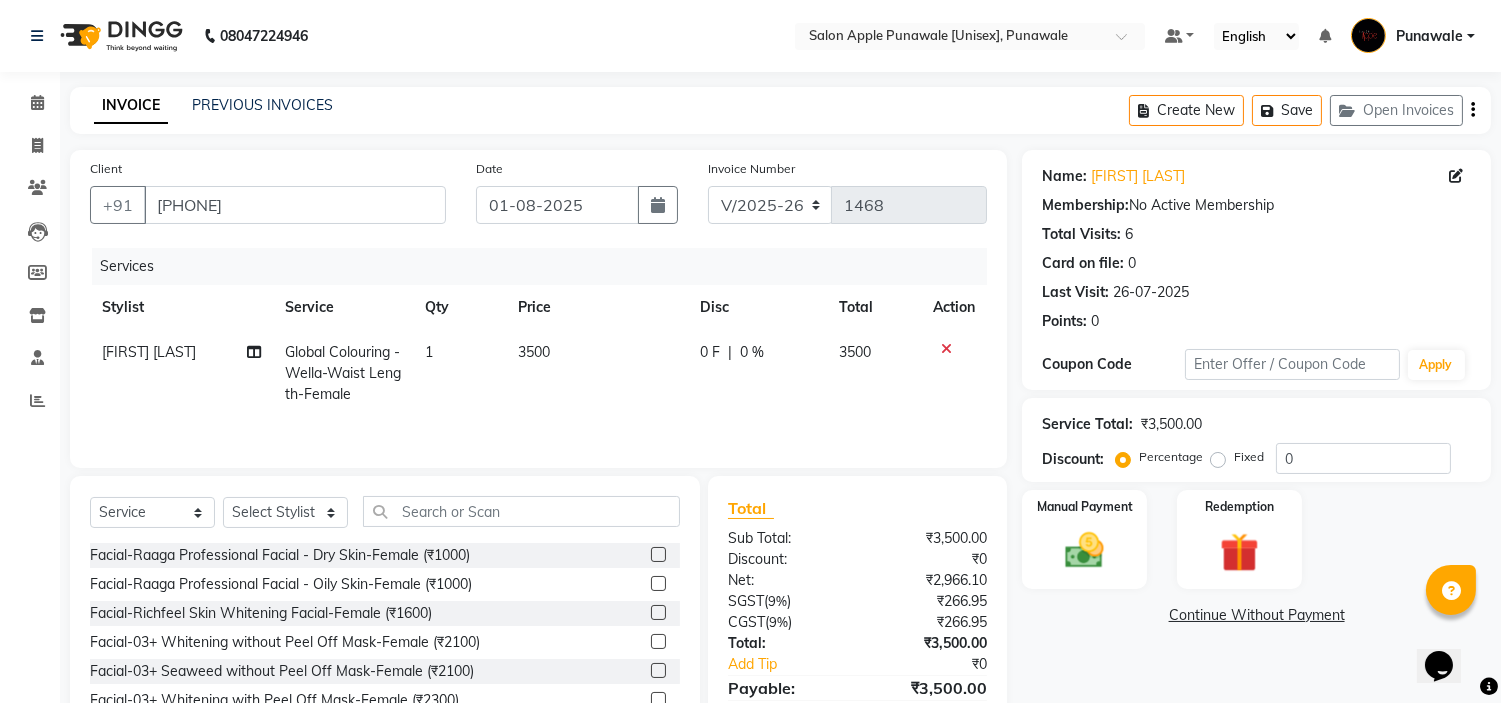 click 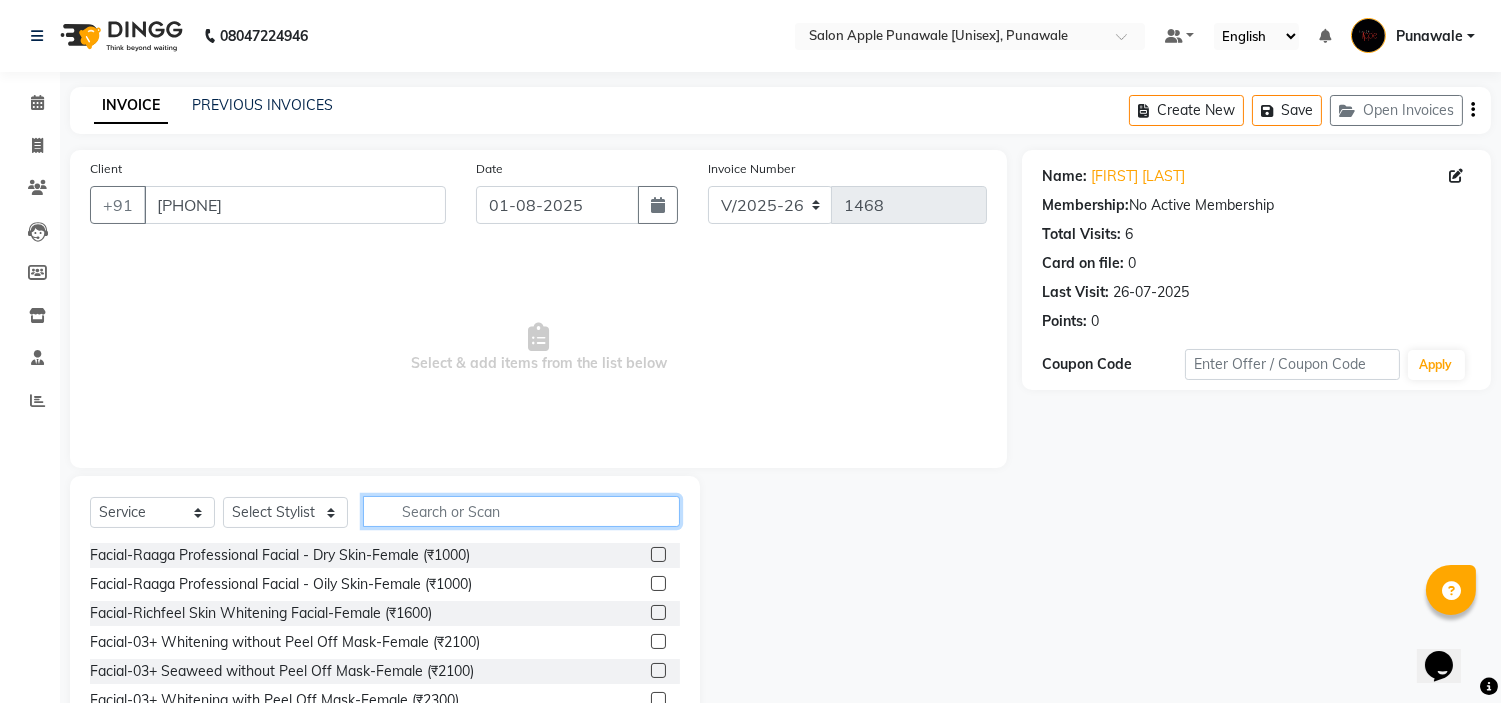 click 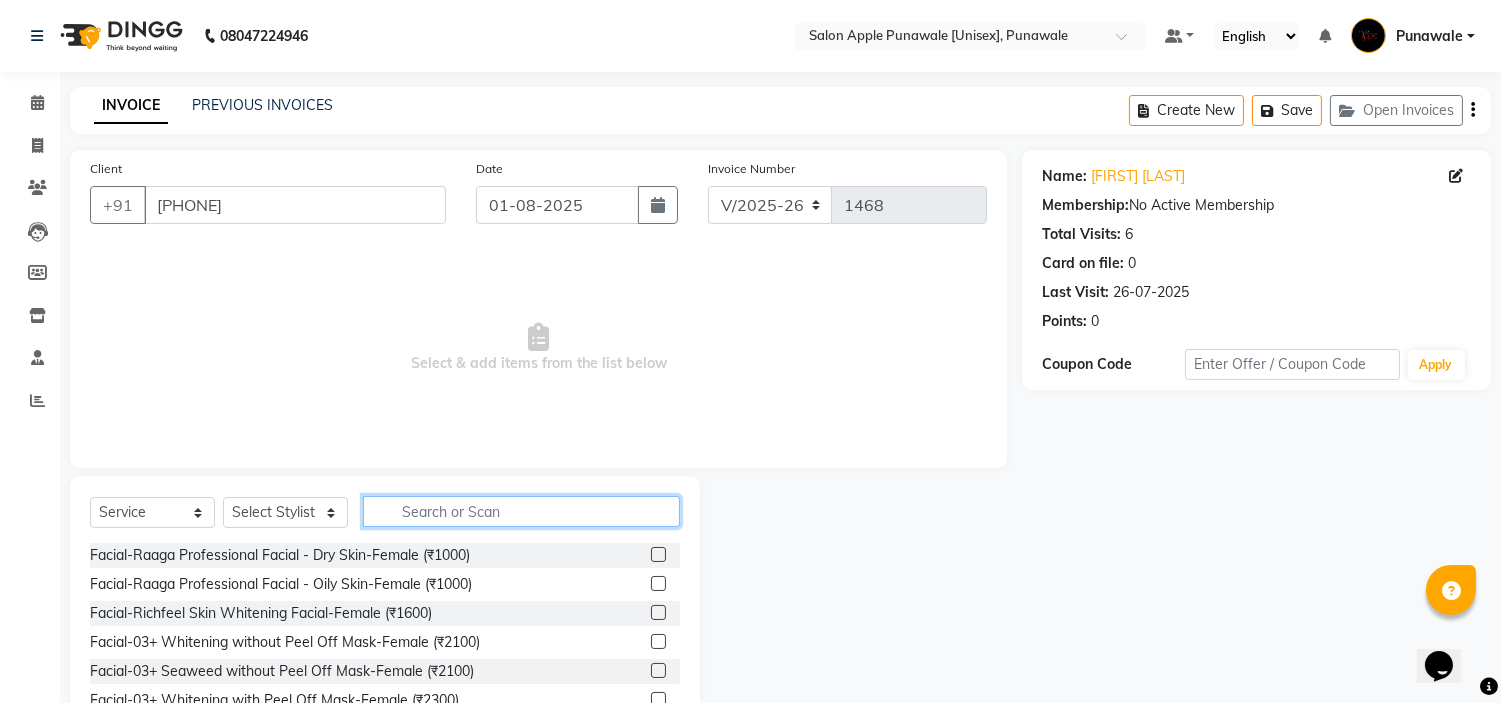 click 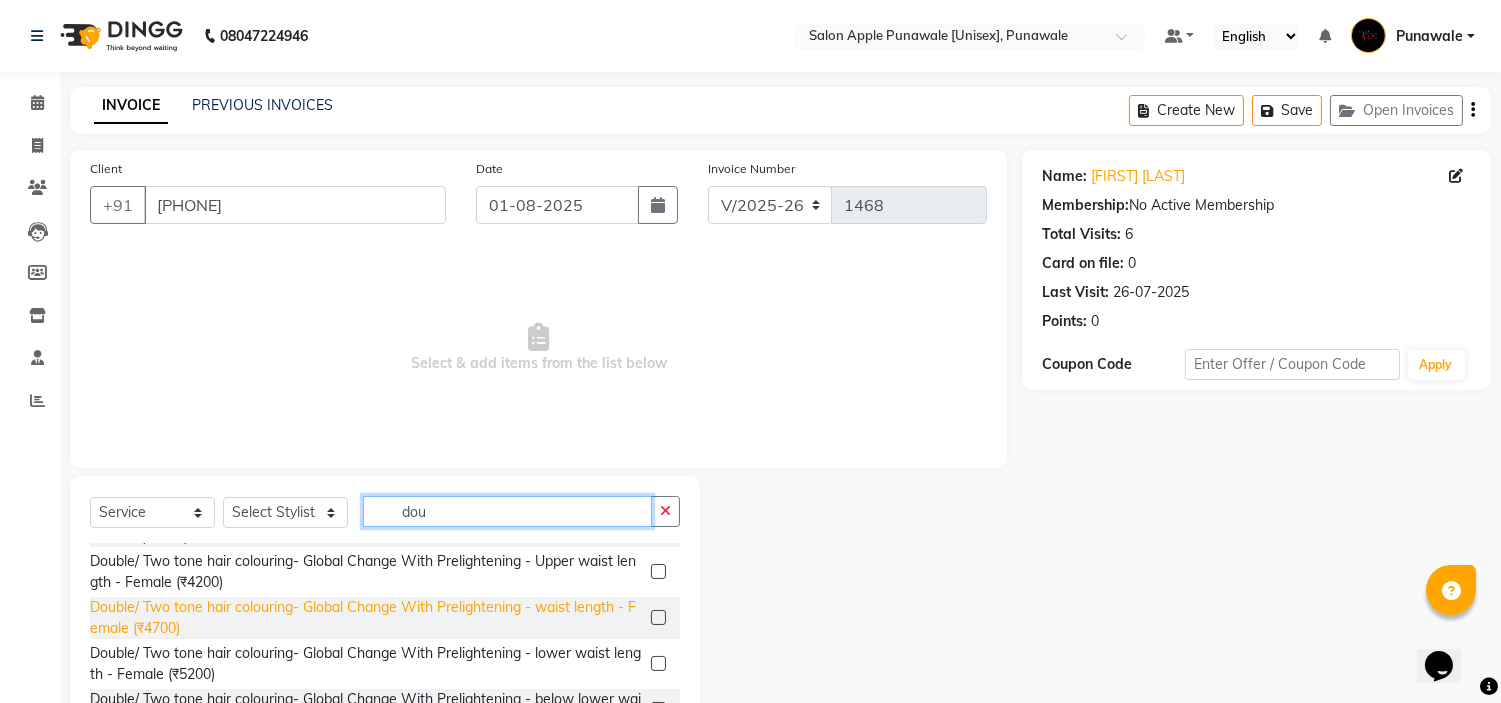 scroll, scrollTop: 111, scrollLeft: 0, axis: vertical 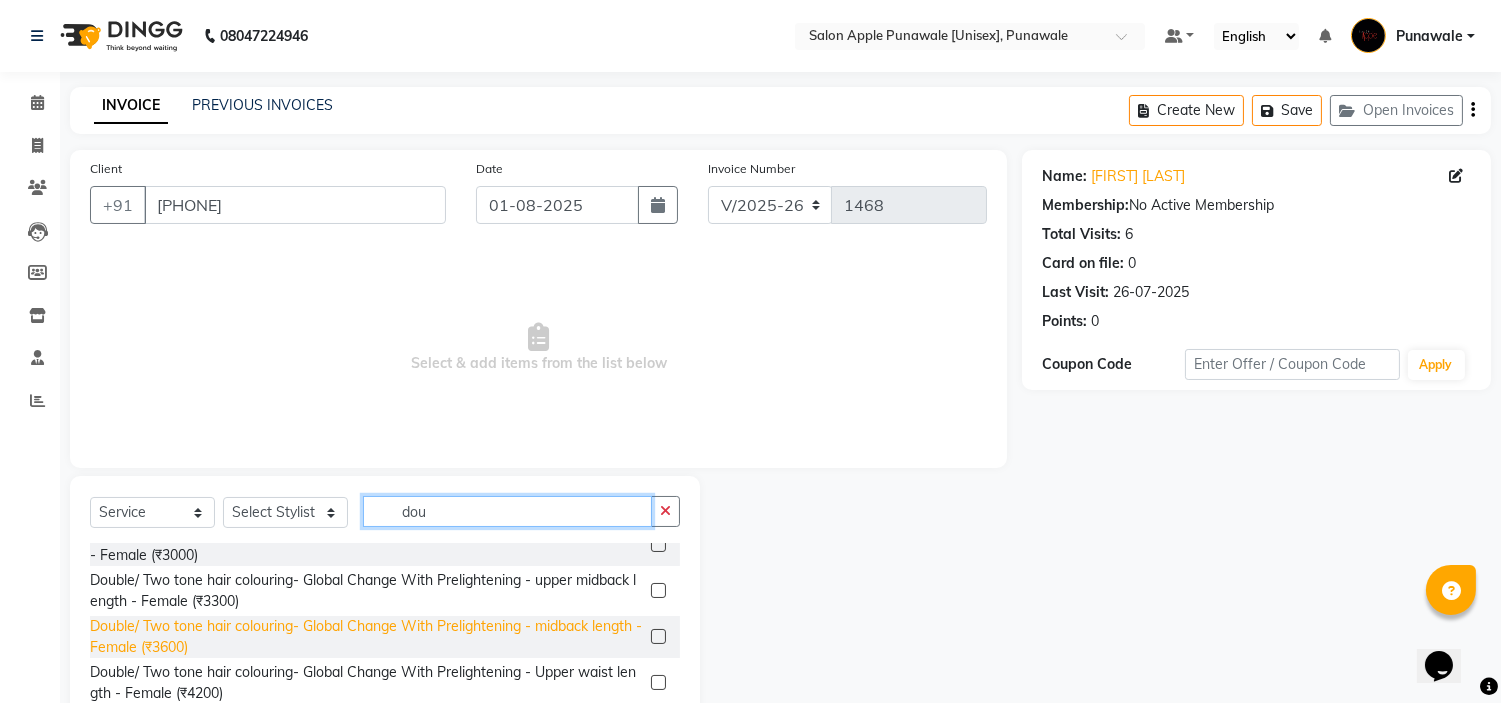 type on "dou" 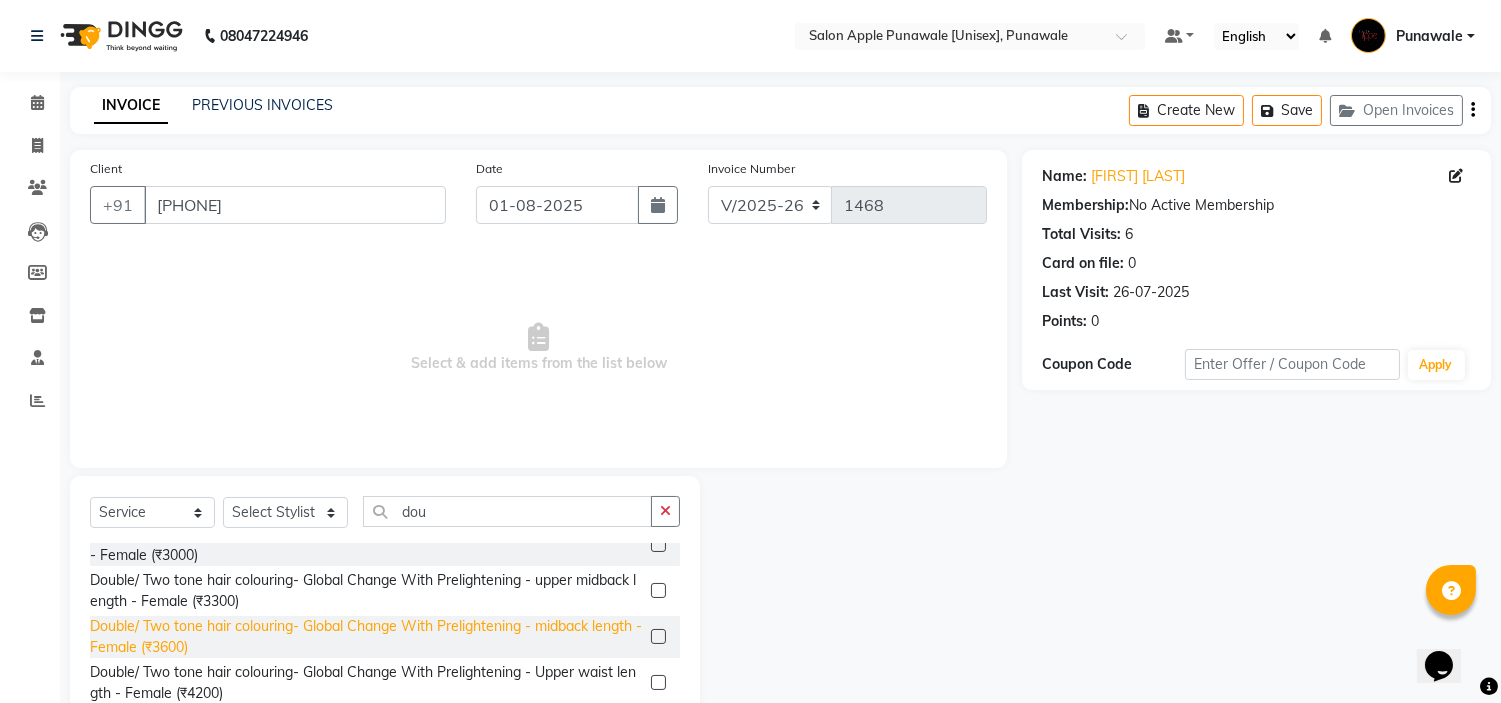 click on "Double/ Two tone hair colouring- Global Change With Prelightening -  midback length - Female (₹3600)" 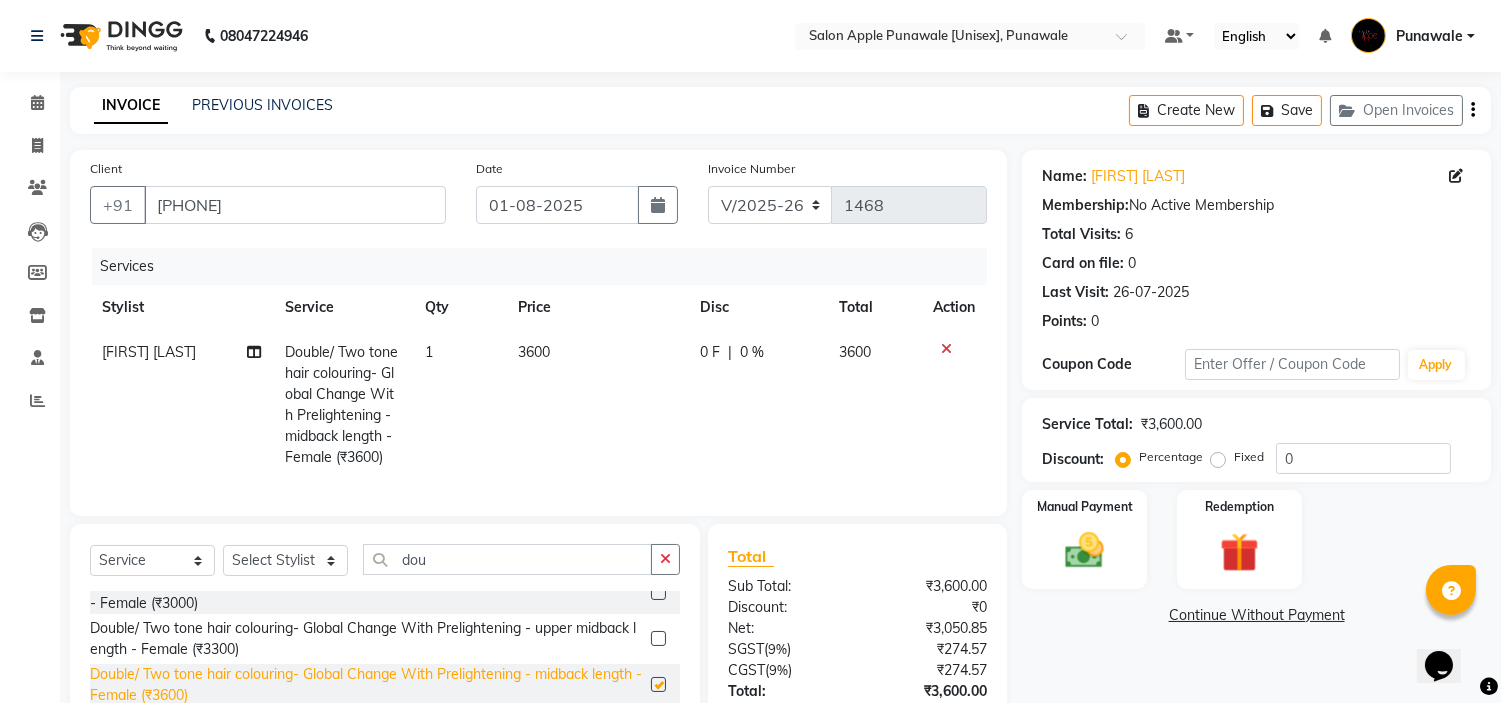 checkbox on "false" 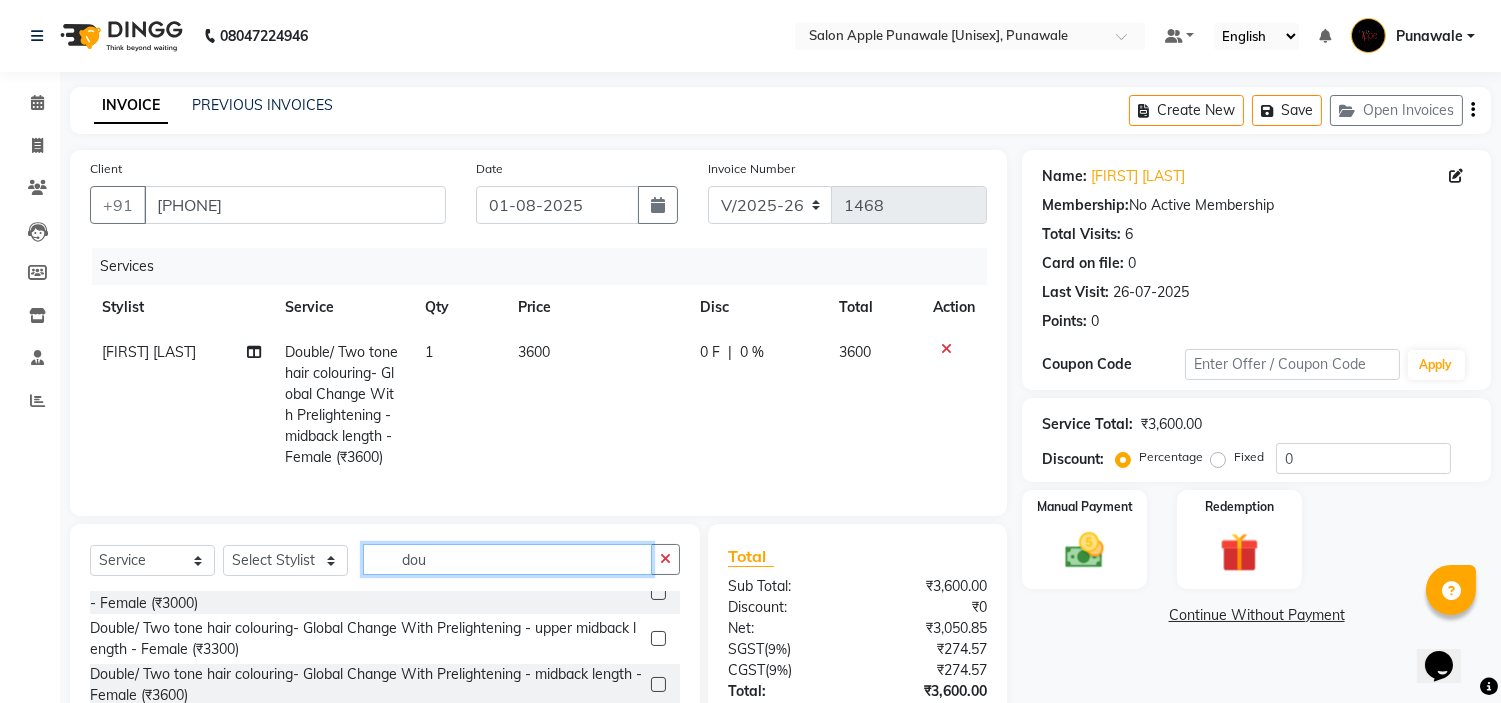 click on "dou" 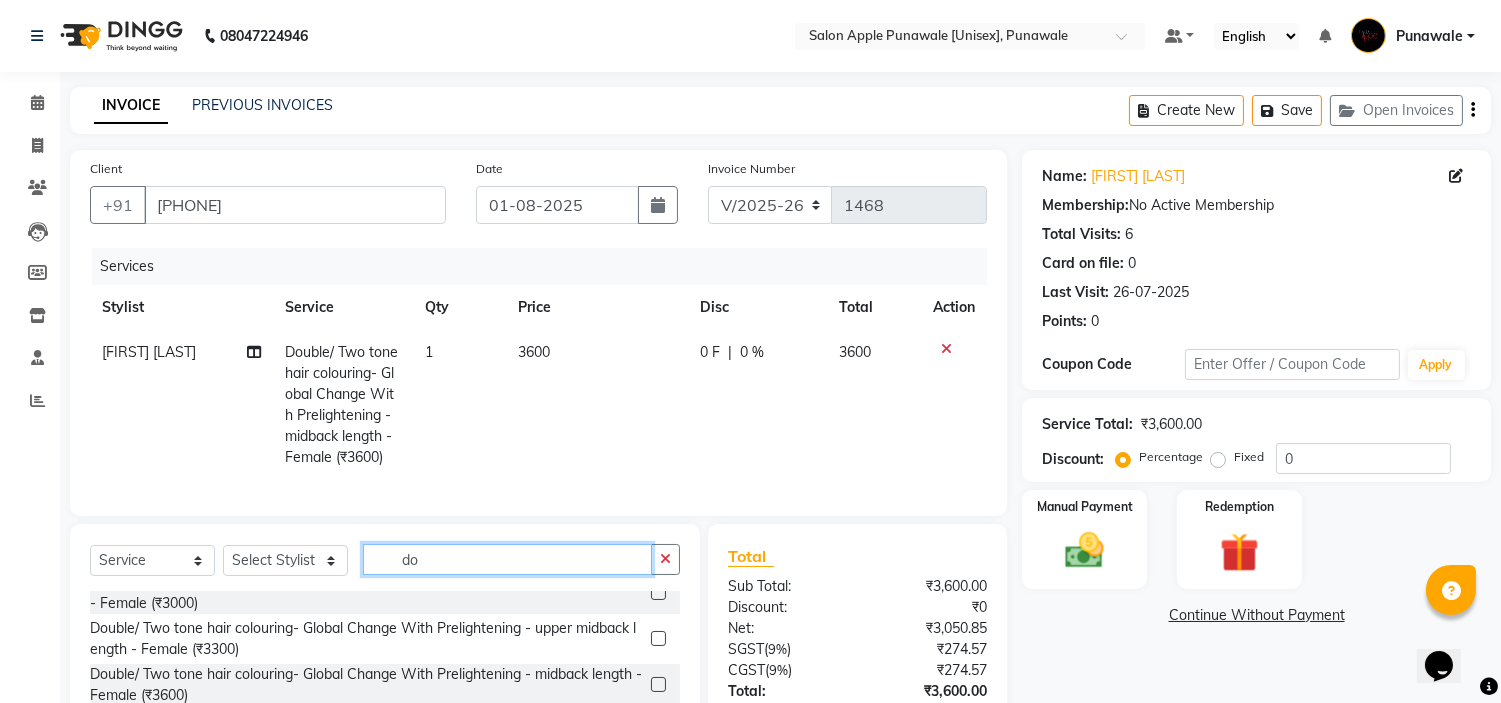 type on "d" 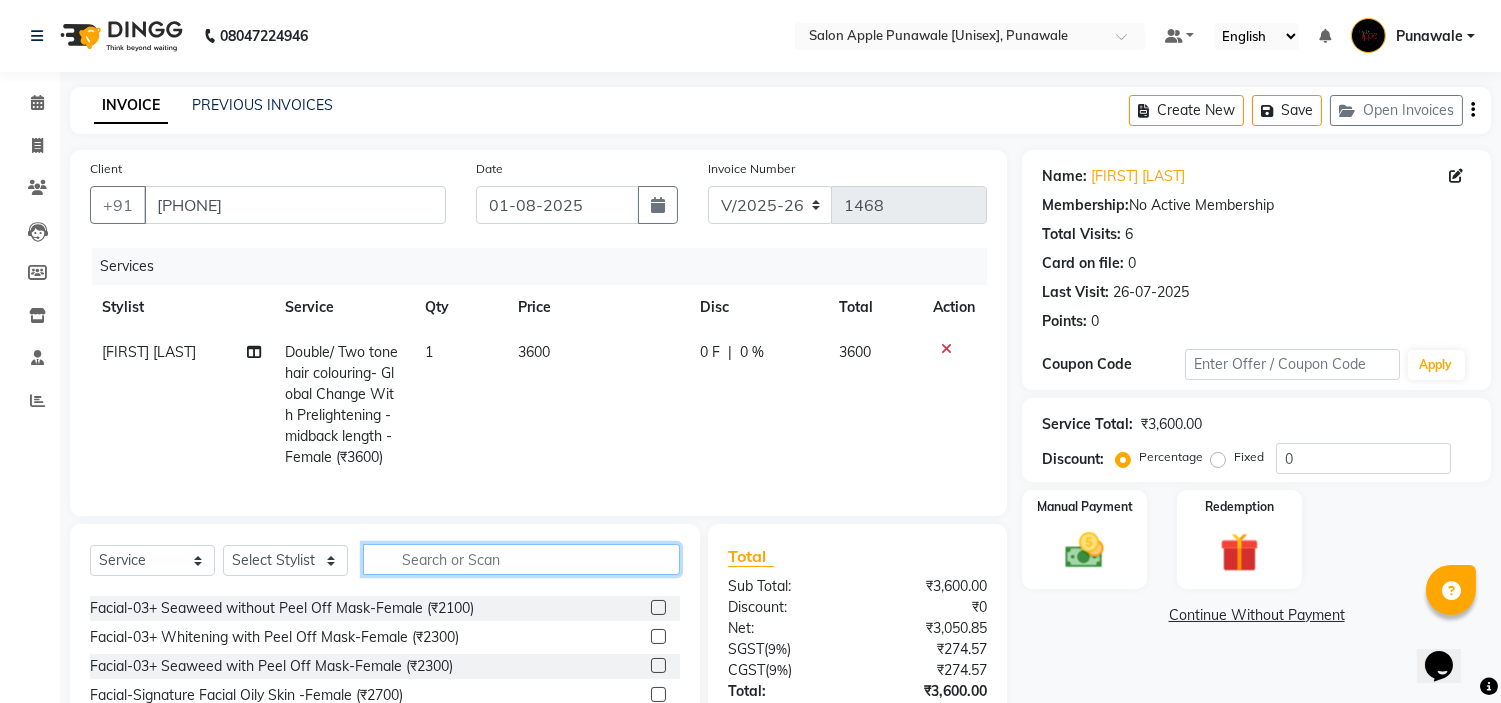 scroll, scrollTop: 255, scrollLeft: 0, axis: vertical 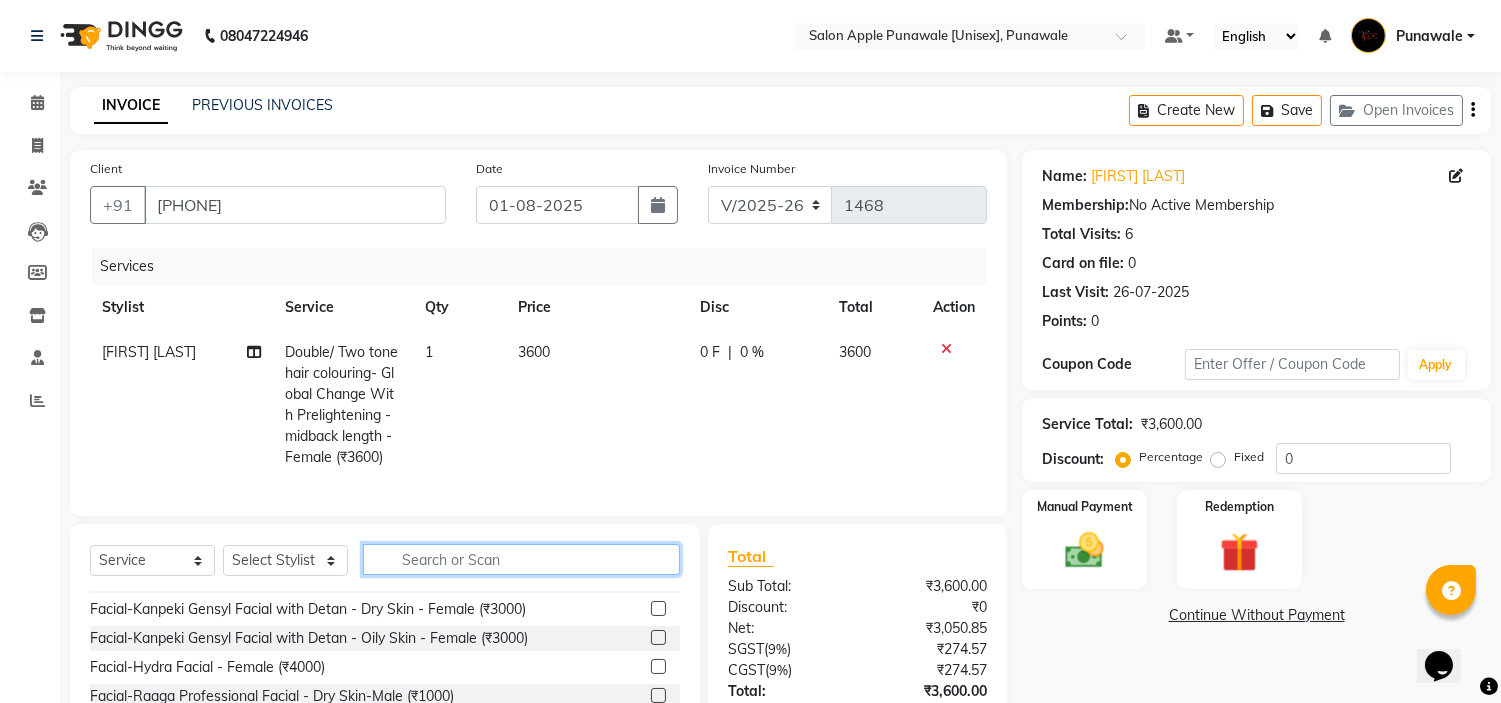 click 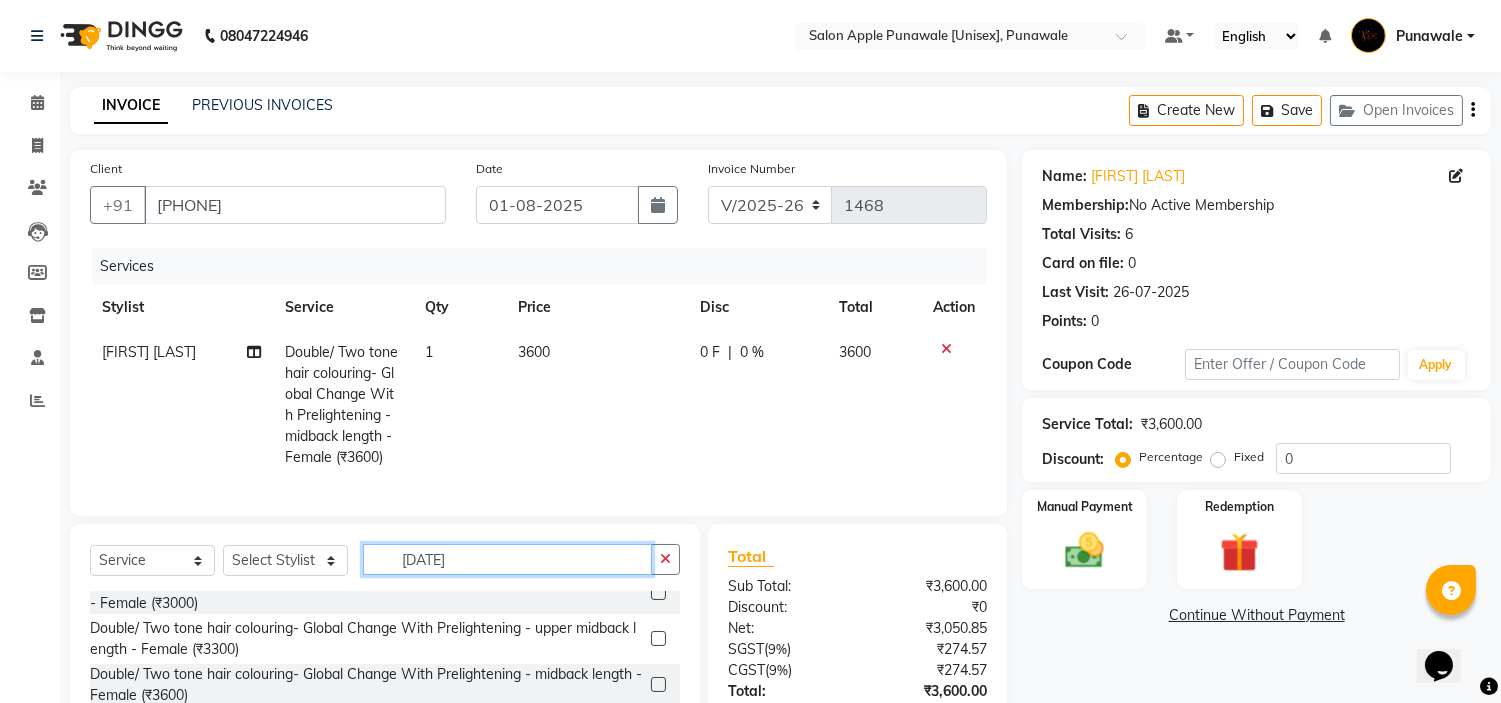 scroll, scrollTop: 0, scrollLeft: 0, axis: both 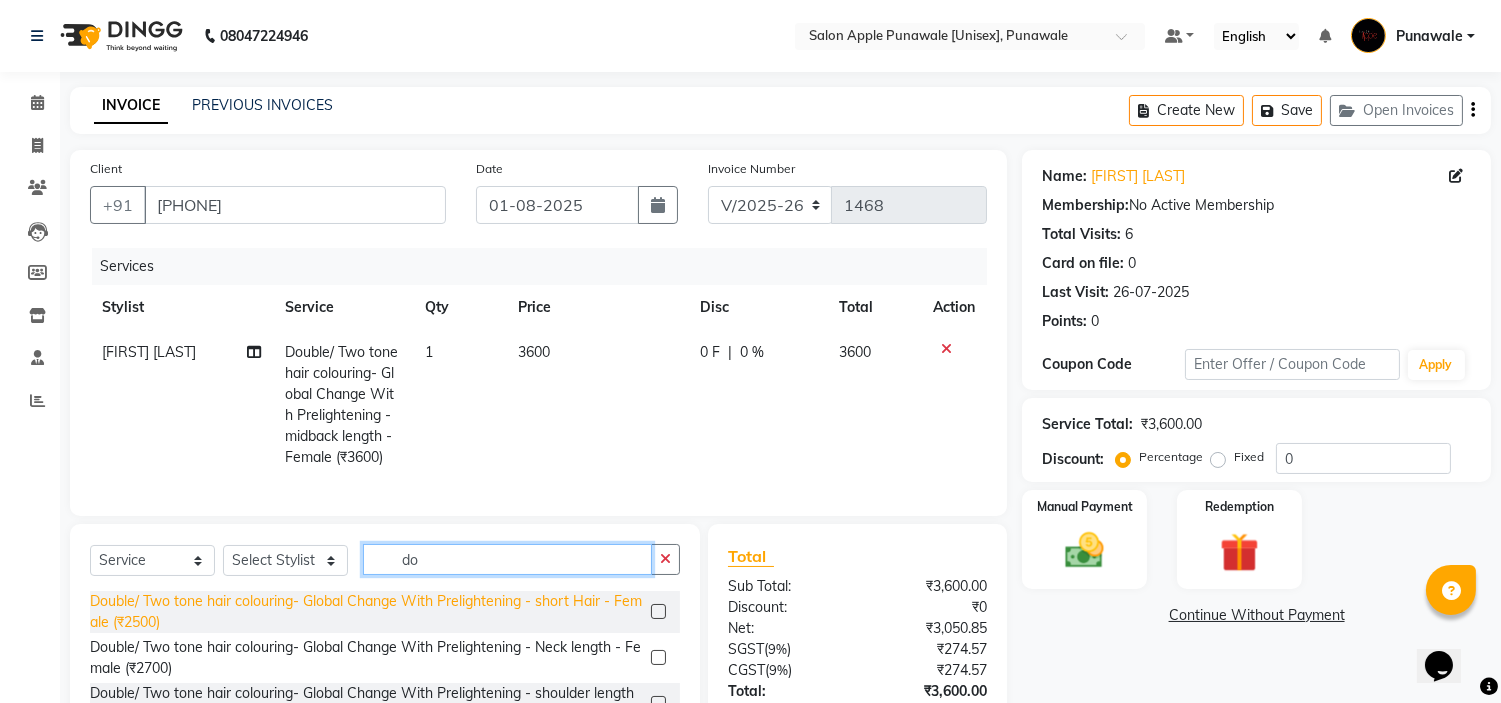 type on "do" 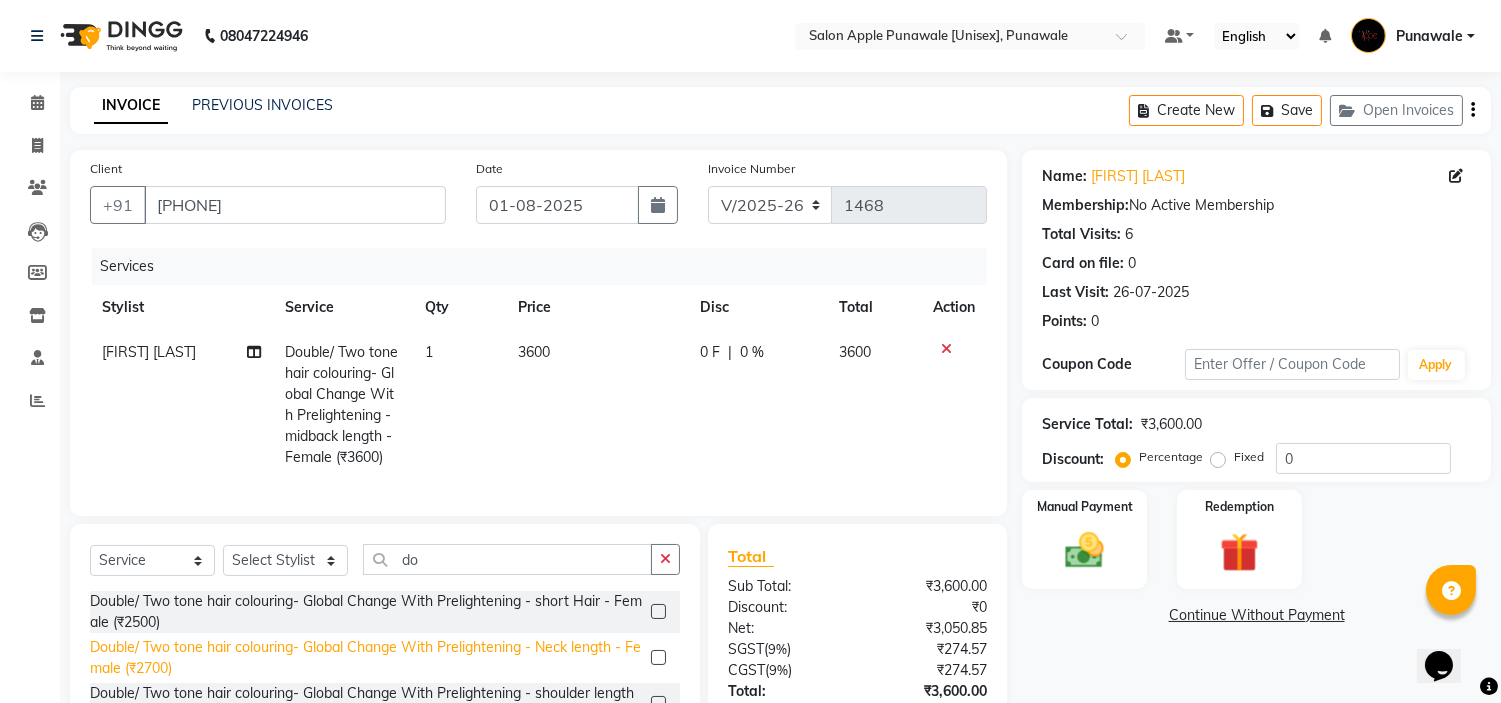 click on "Double/ Two tone hair colouring- Global Change With Prelightening - Neck length - Female (₹2700)" 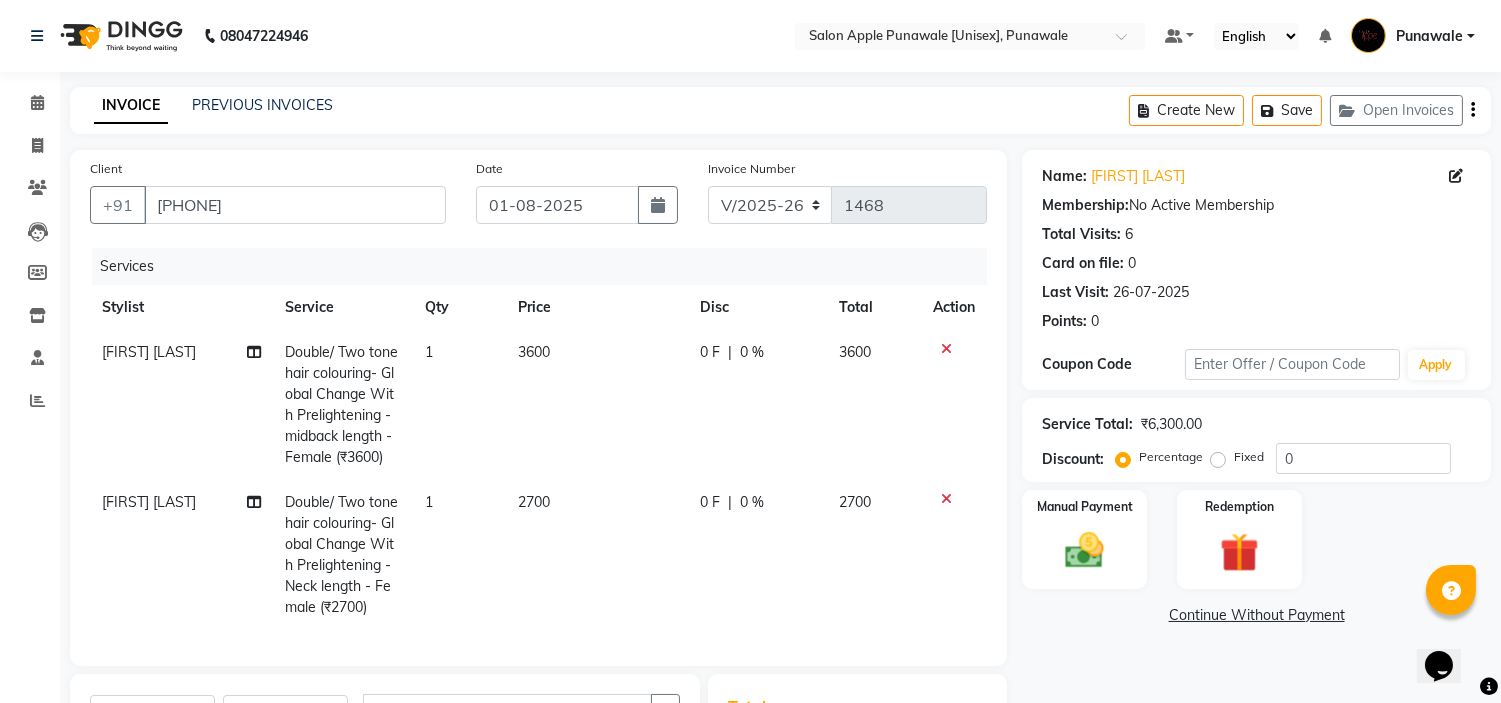checkbox on "false" 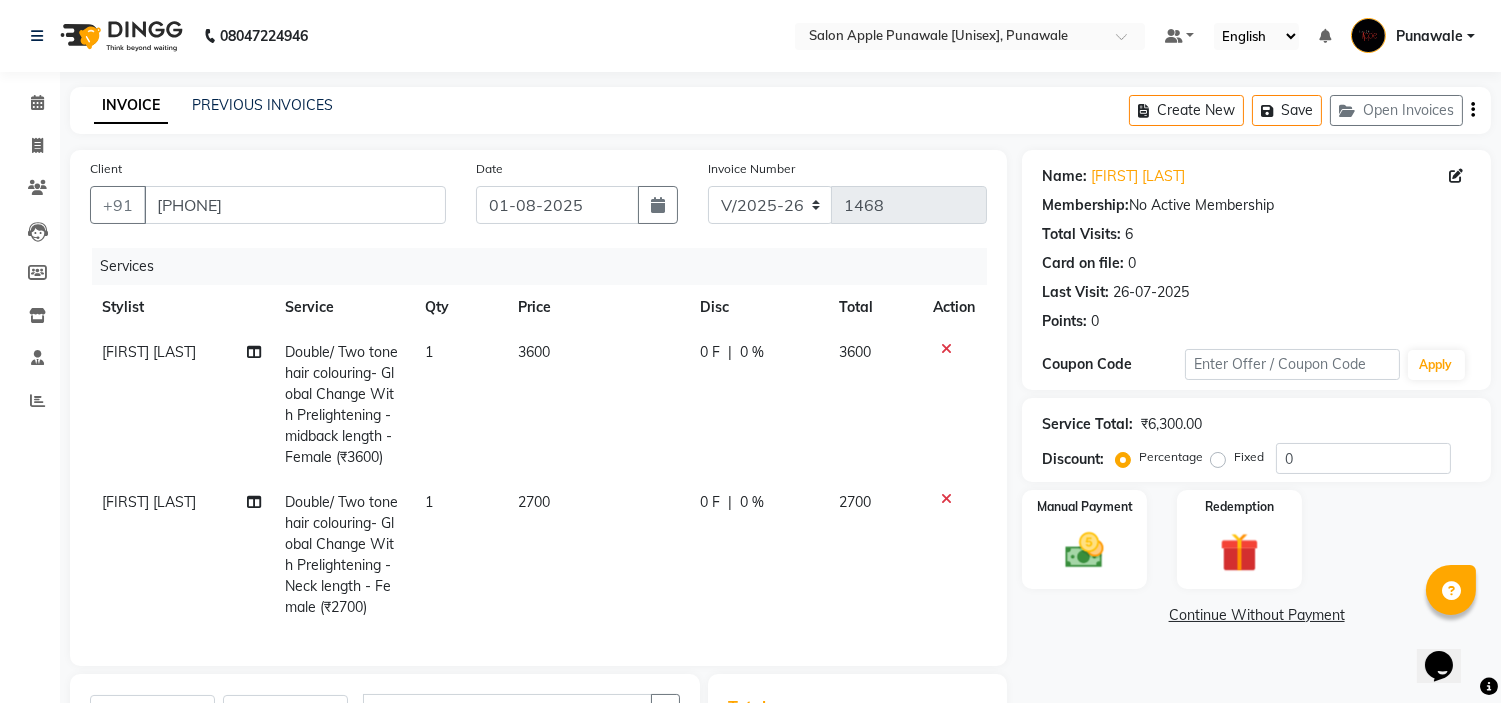 scroll, scrollTop: 312, scrollLeft: 0, axis: vertical 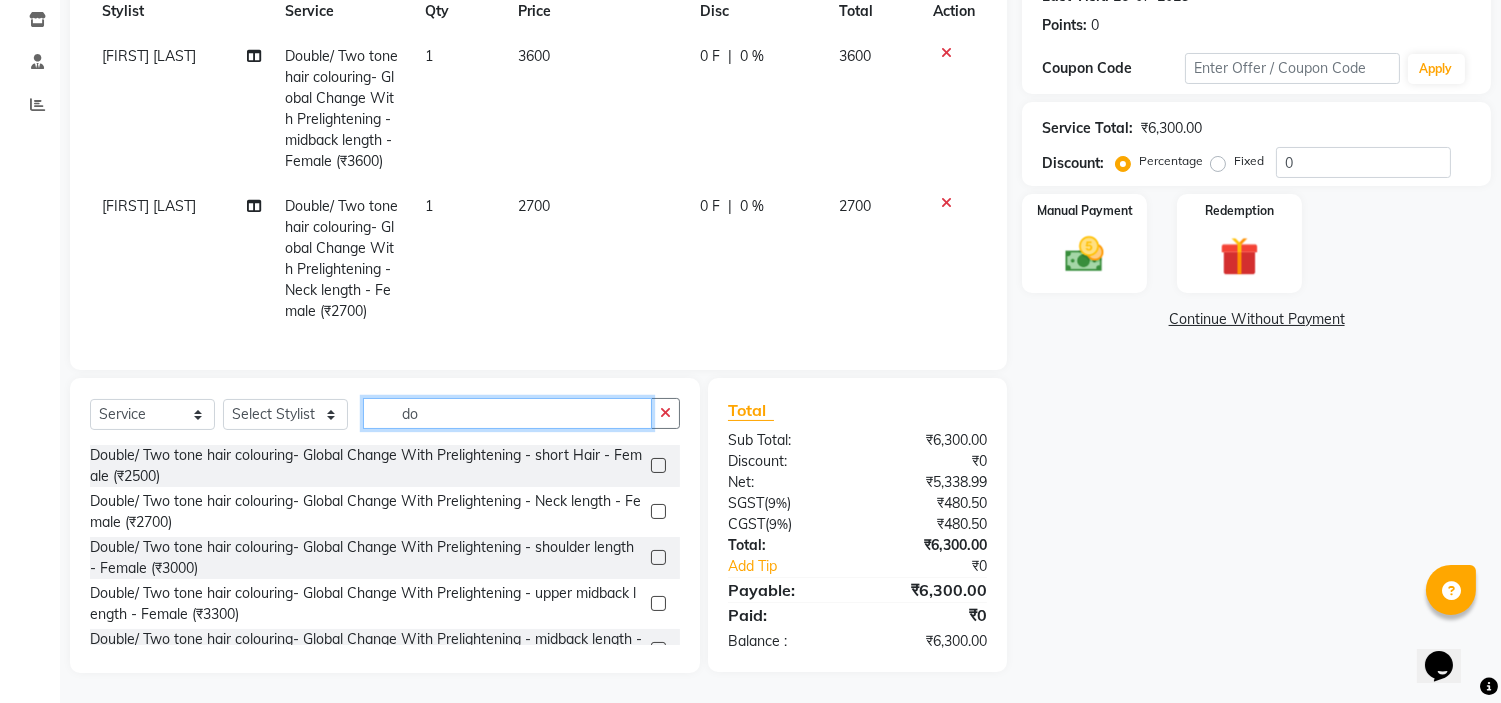 click on "do" 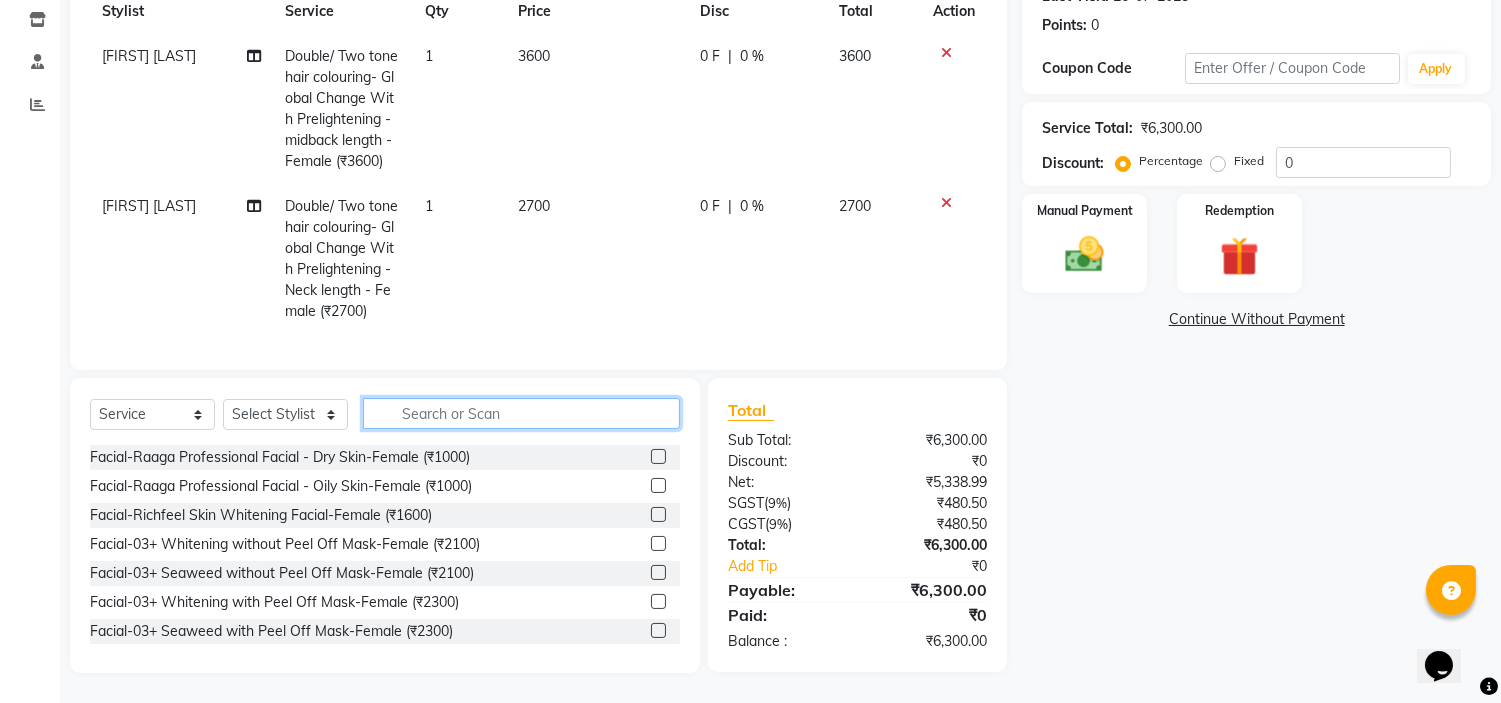 type 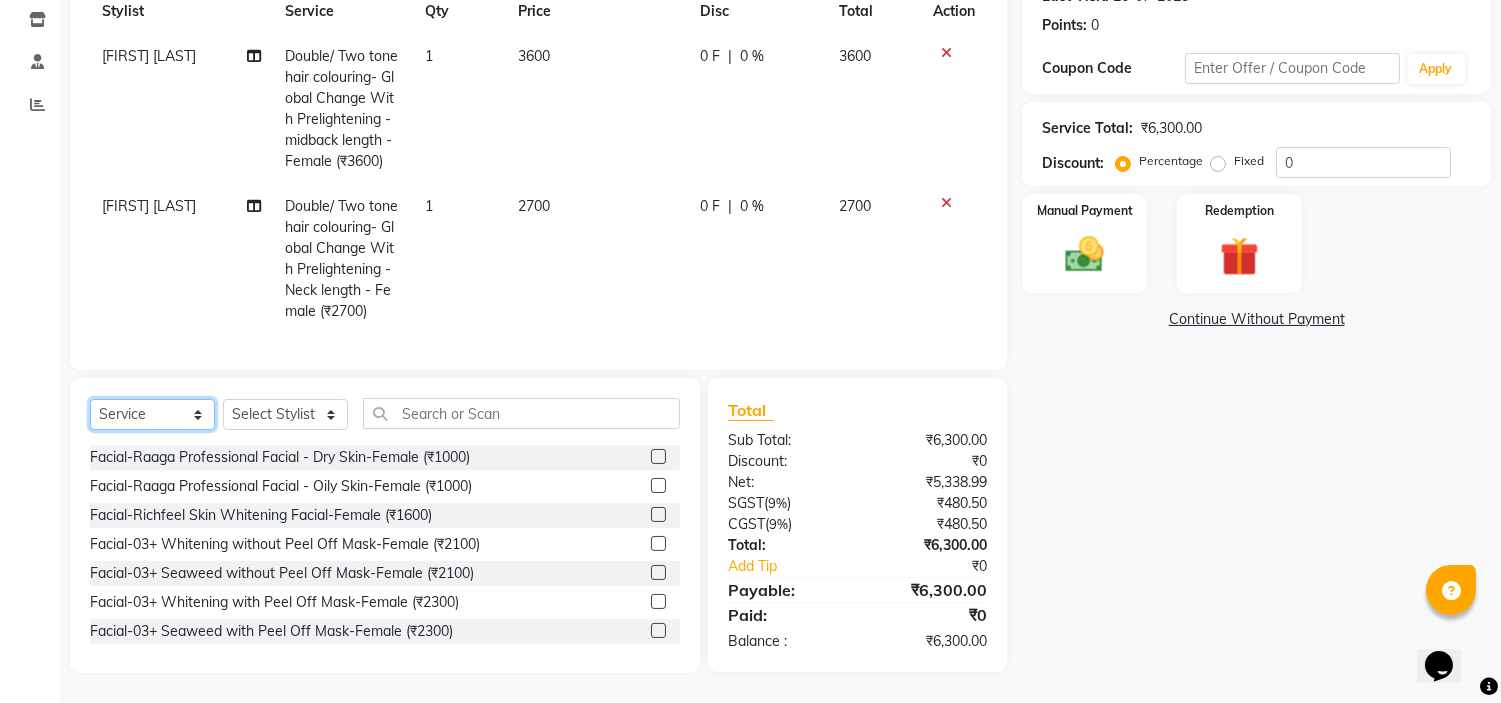 click on "Select  Service  Product  Membership  Package Voucher Prepaid Gift Card" 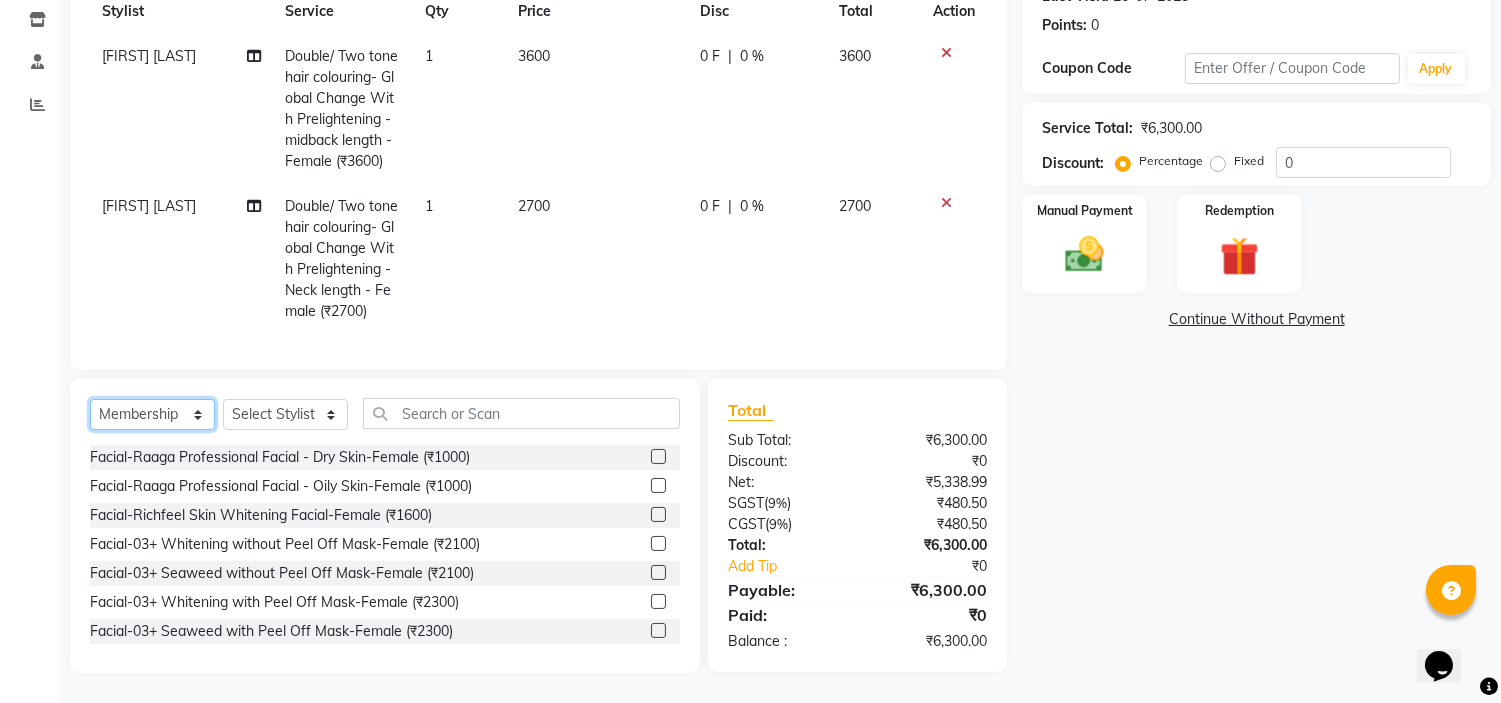 click on "Select  Service  Product  Membership  Package Voucher Prepaid Gift Card" 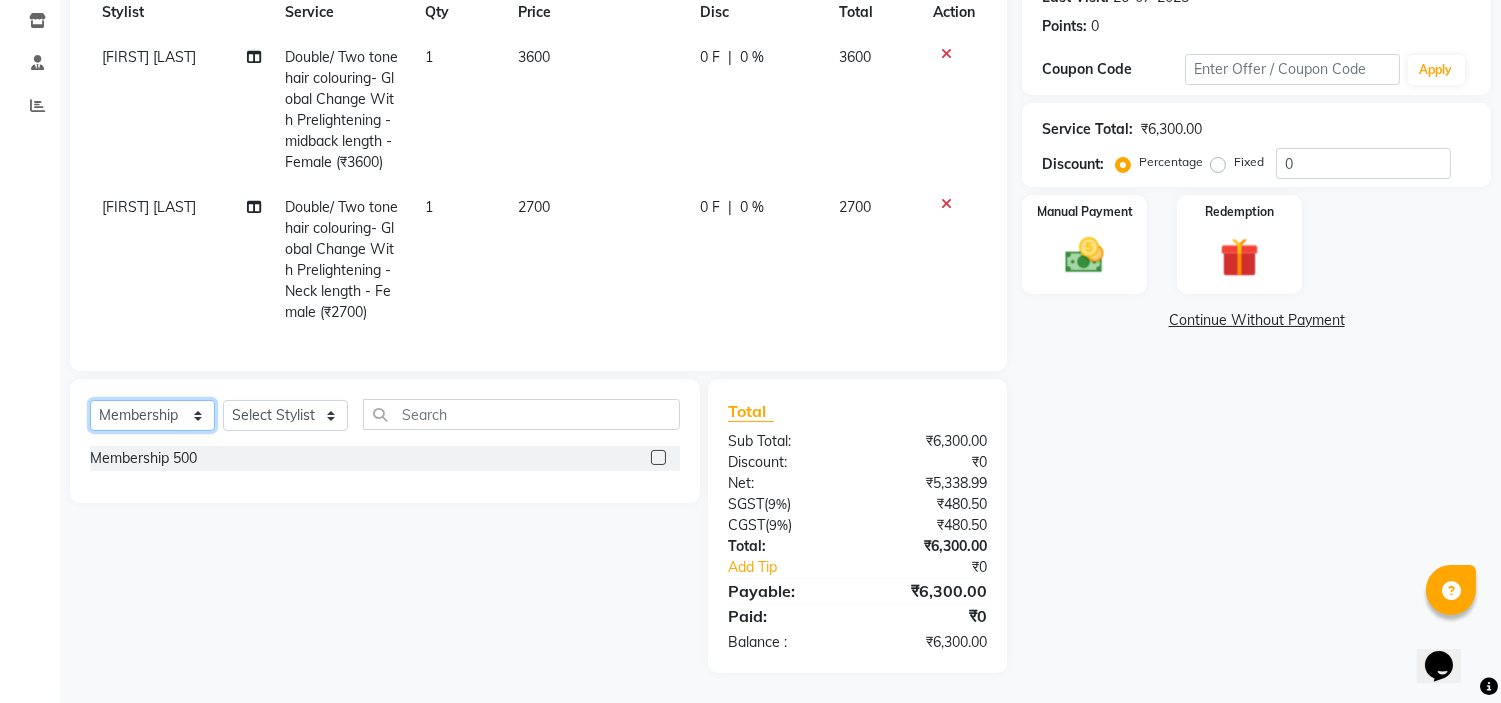 scroll, scrollTop: 311, scrollLeft: 0, axis: vertical 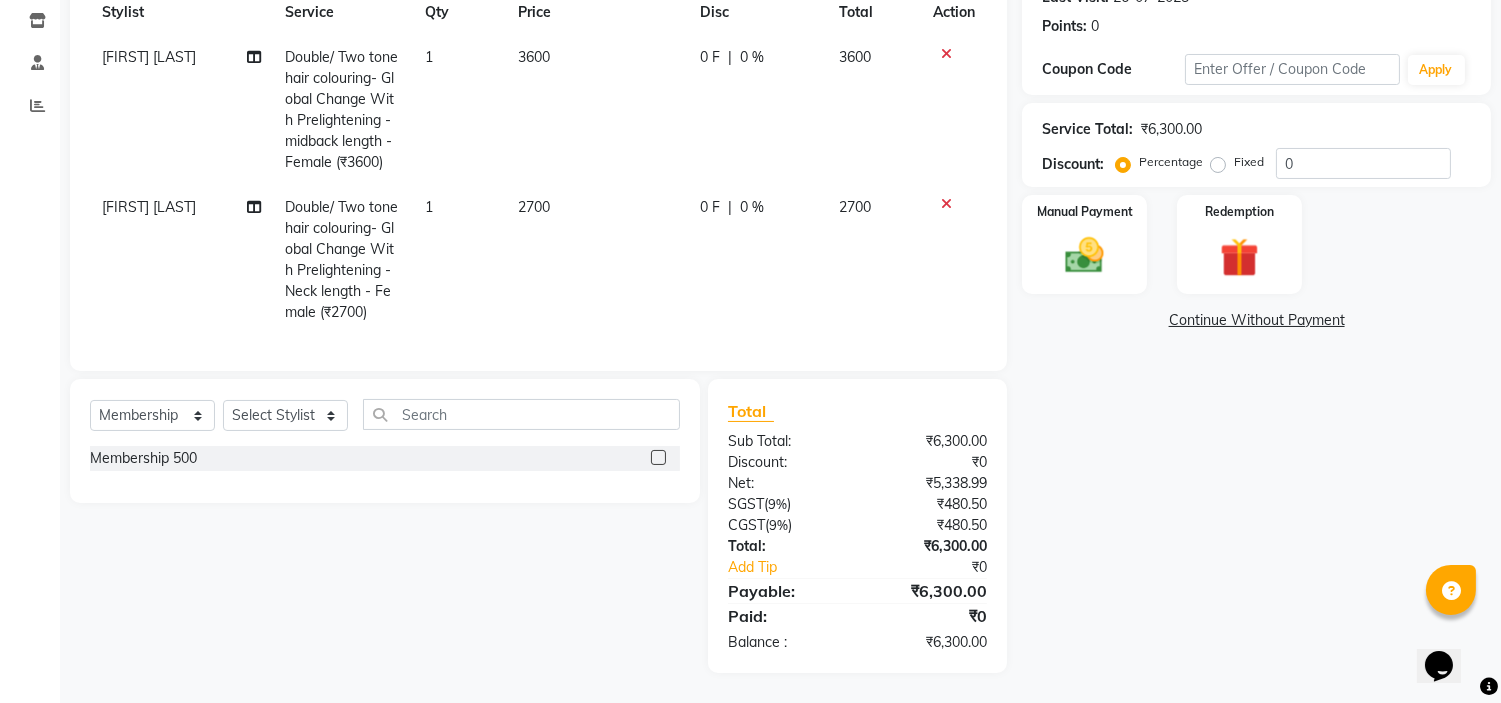 click 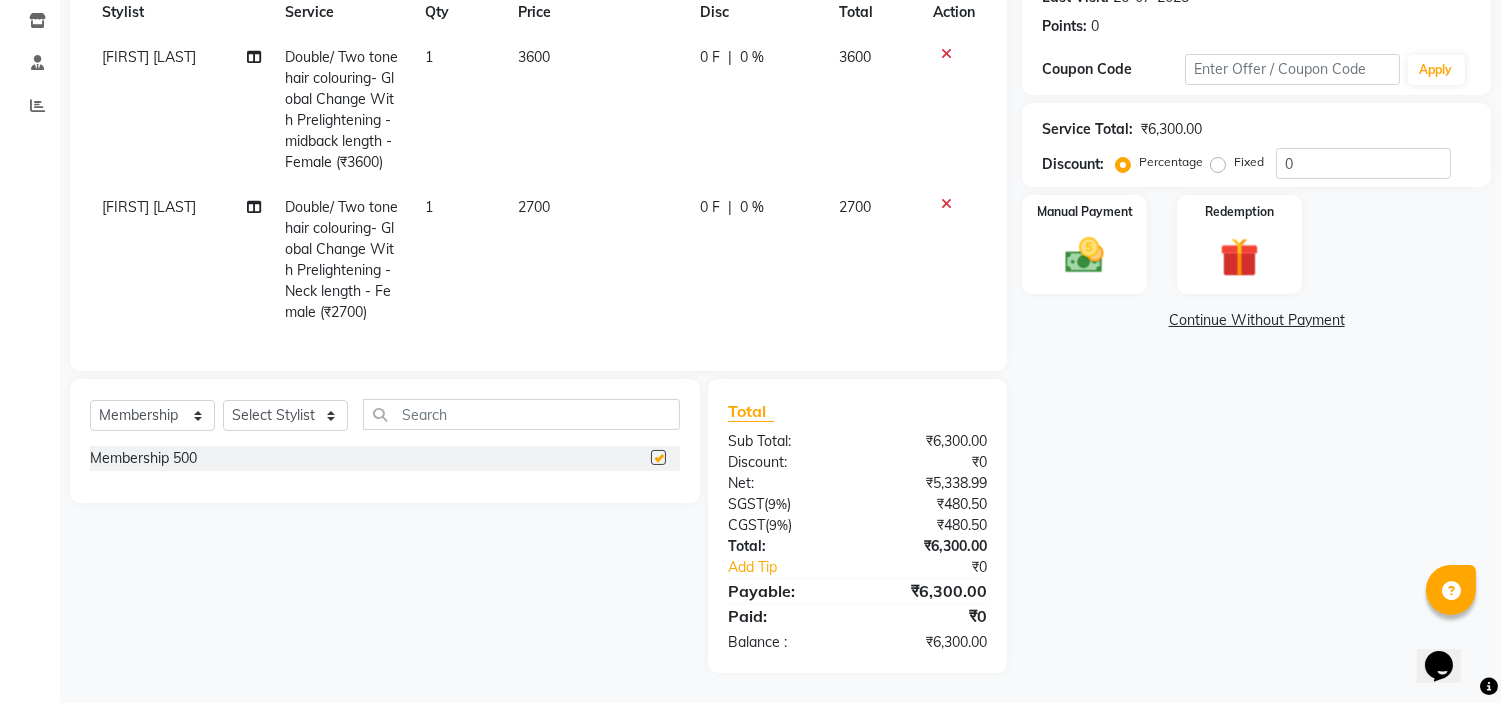 select on "select" 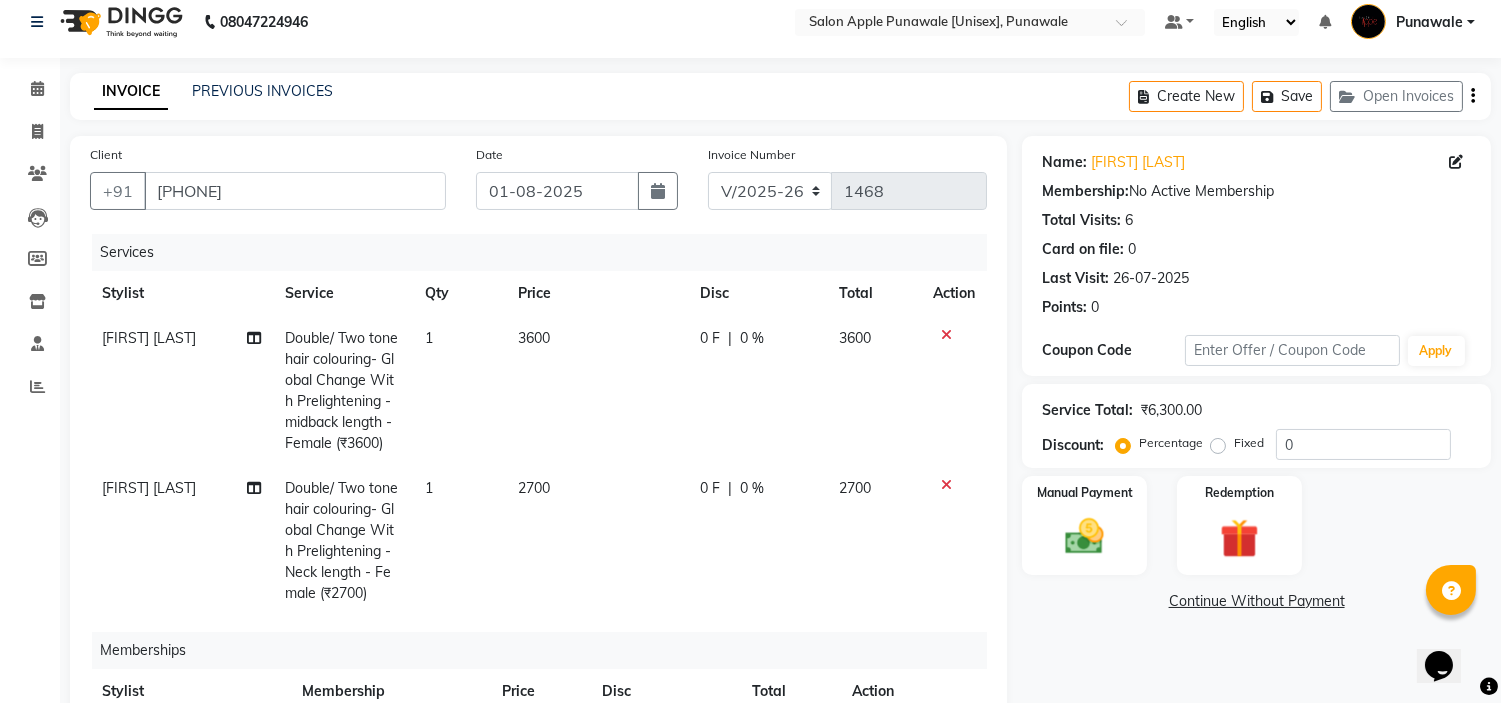 scroll, scrollTop: 222, scrollLeft: 0, axis: vertical 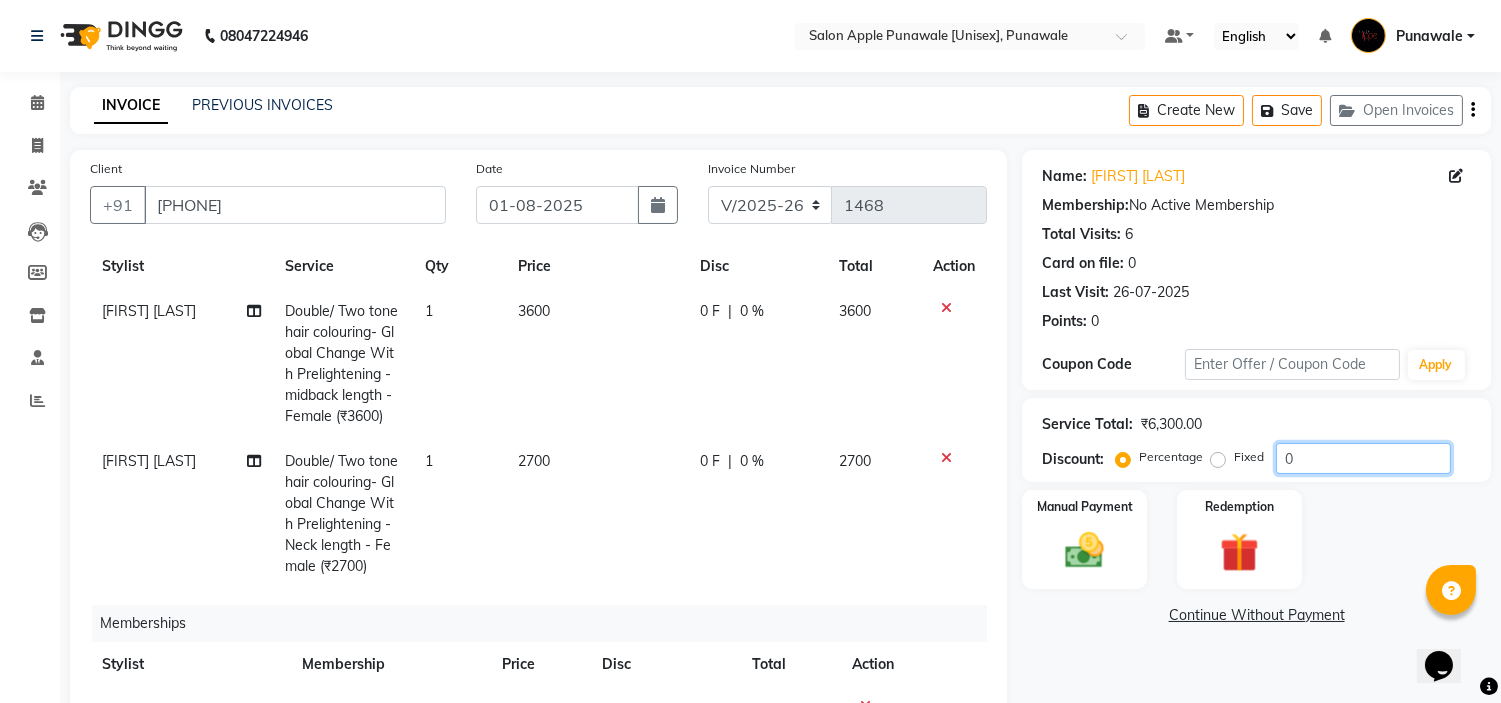 click on "0" 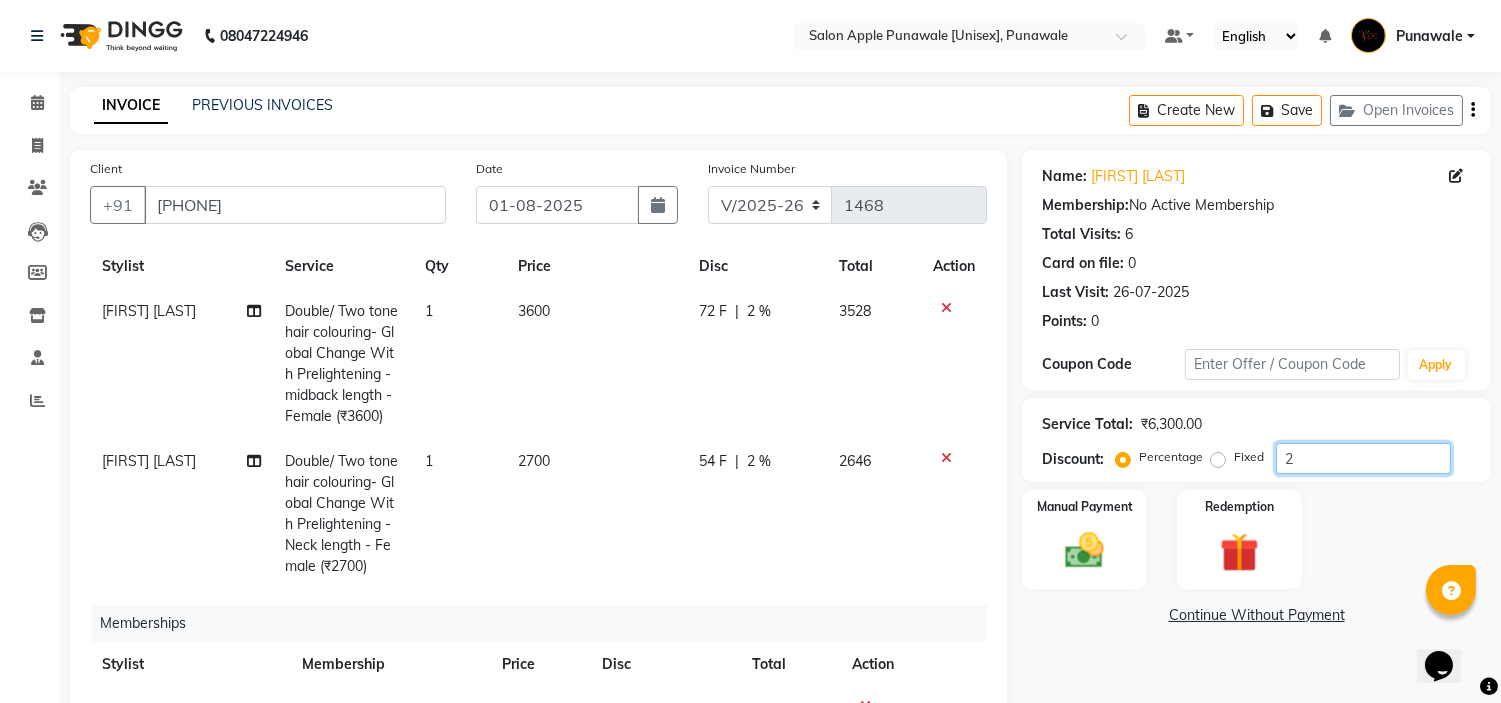 type on "20" 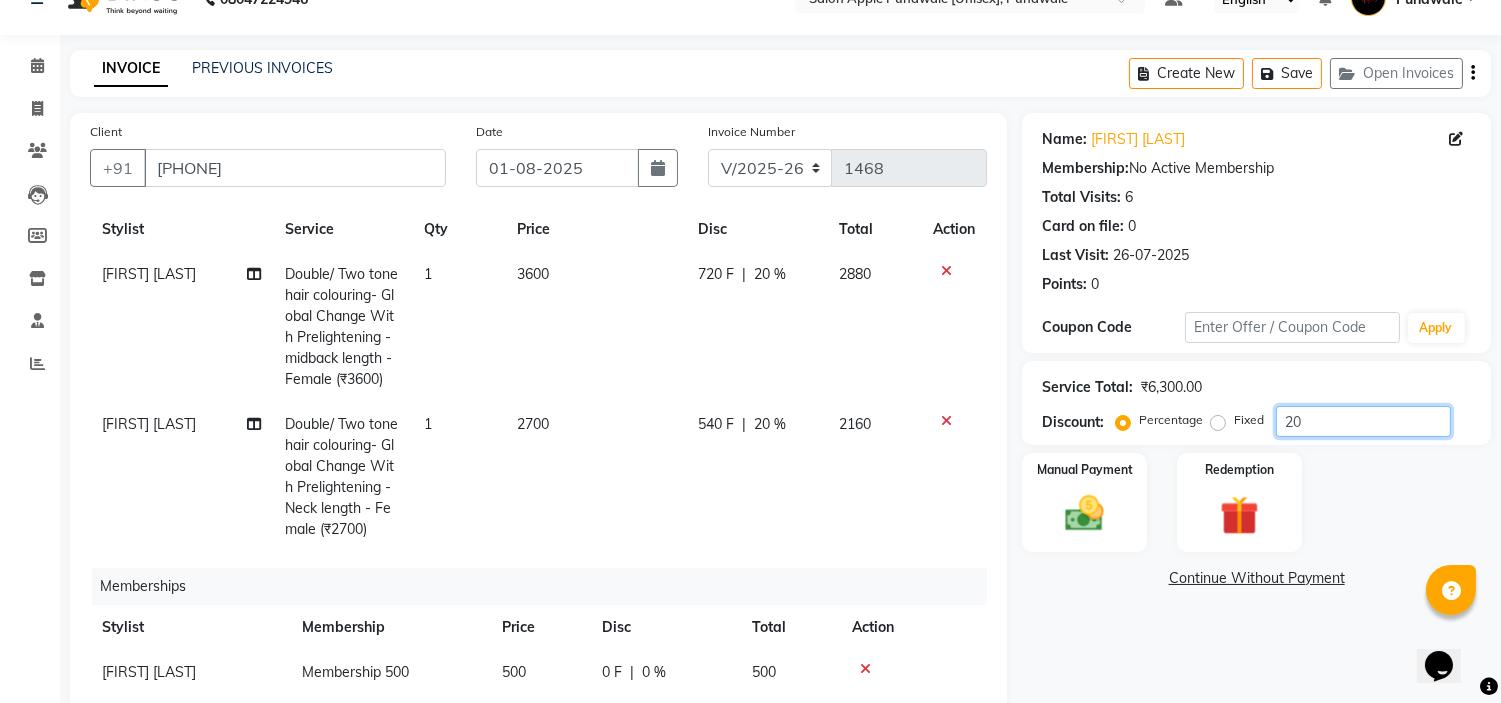 scroll, scrollTop: 0, scrollLeft: 0, axis: both 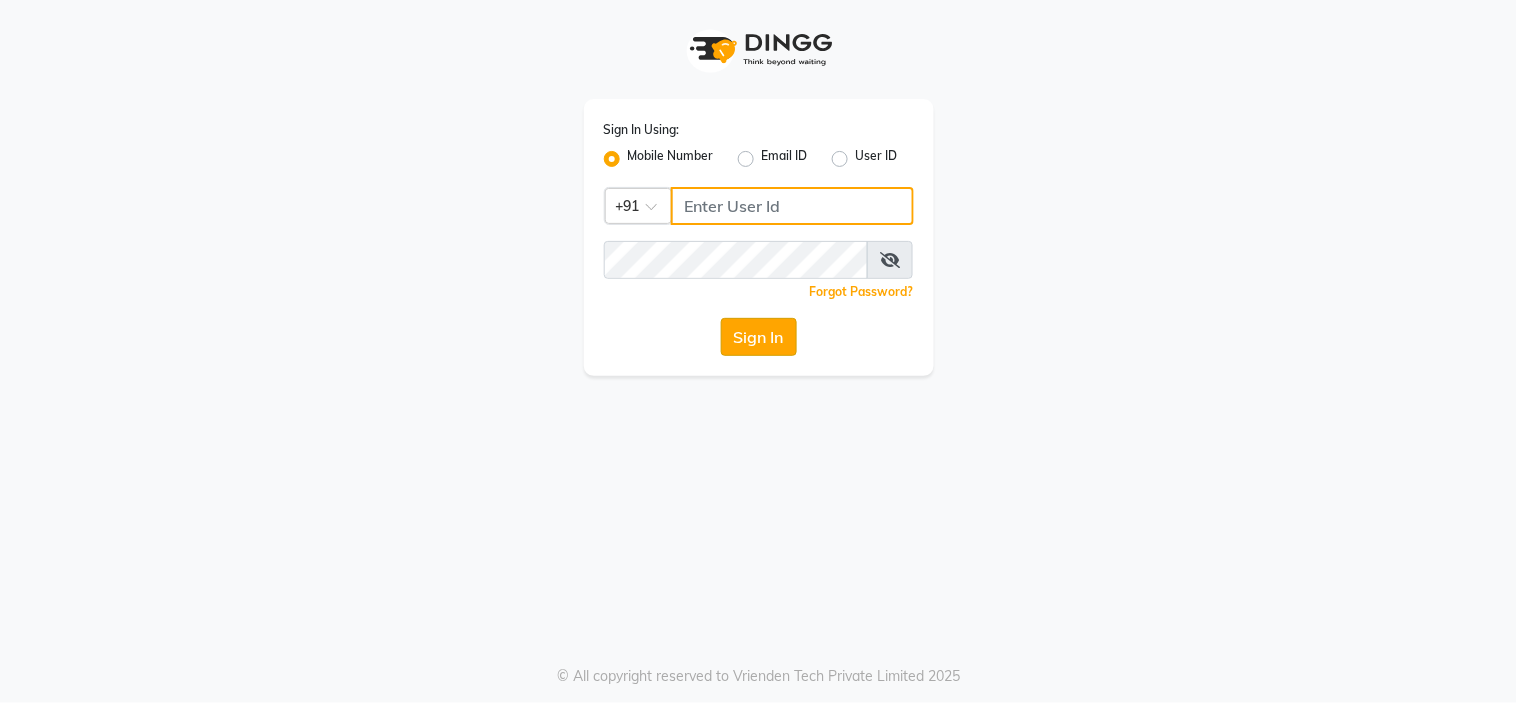 type on "[PHONE]" 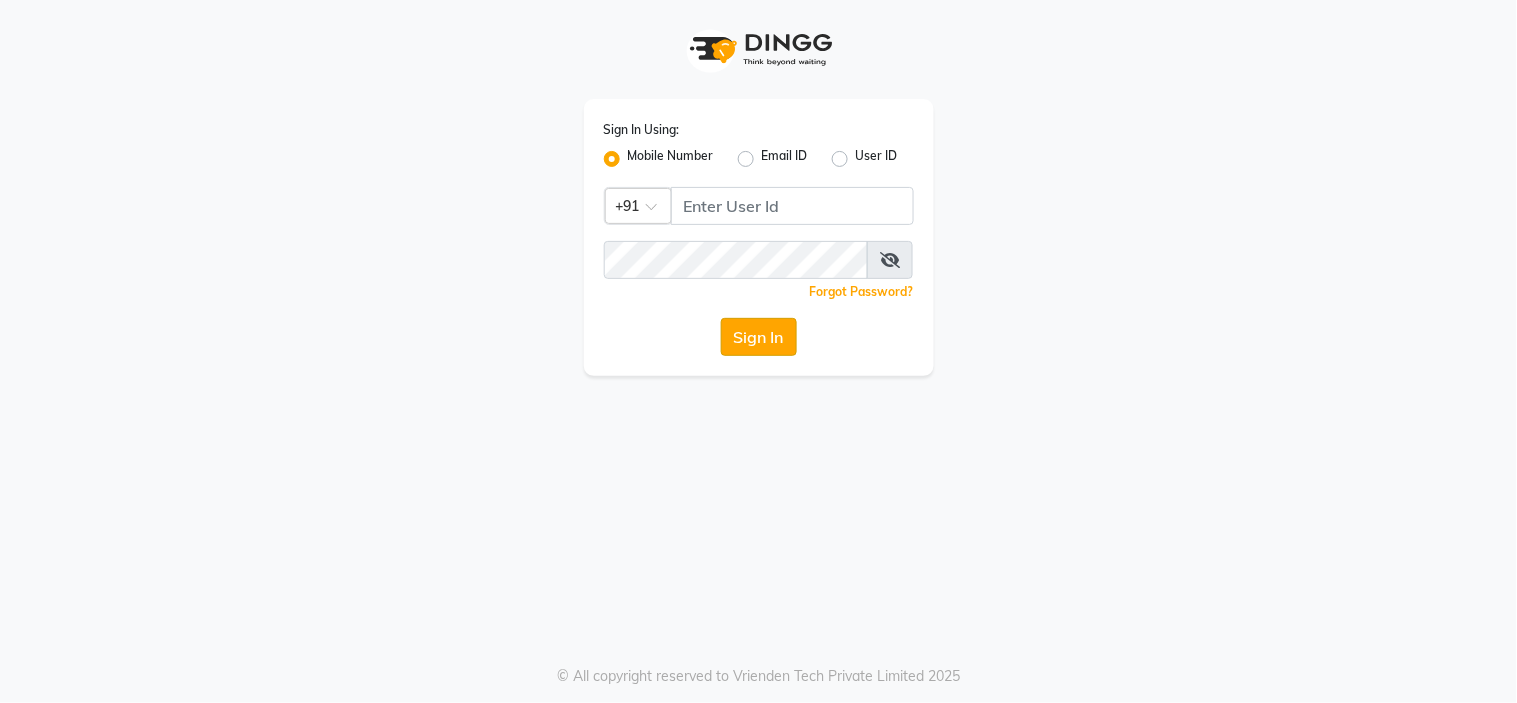 click on "Sign In" 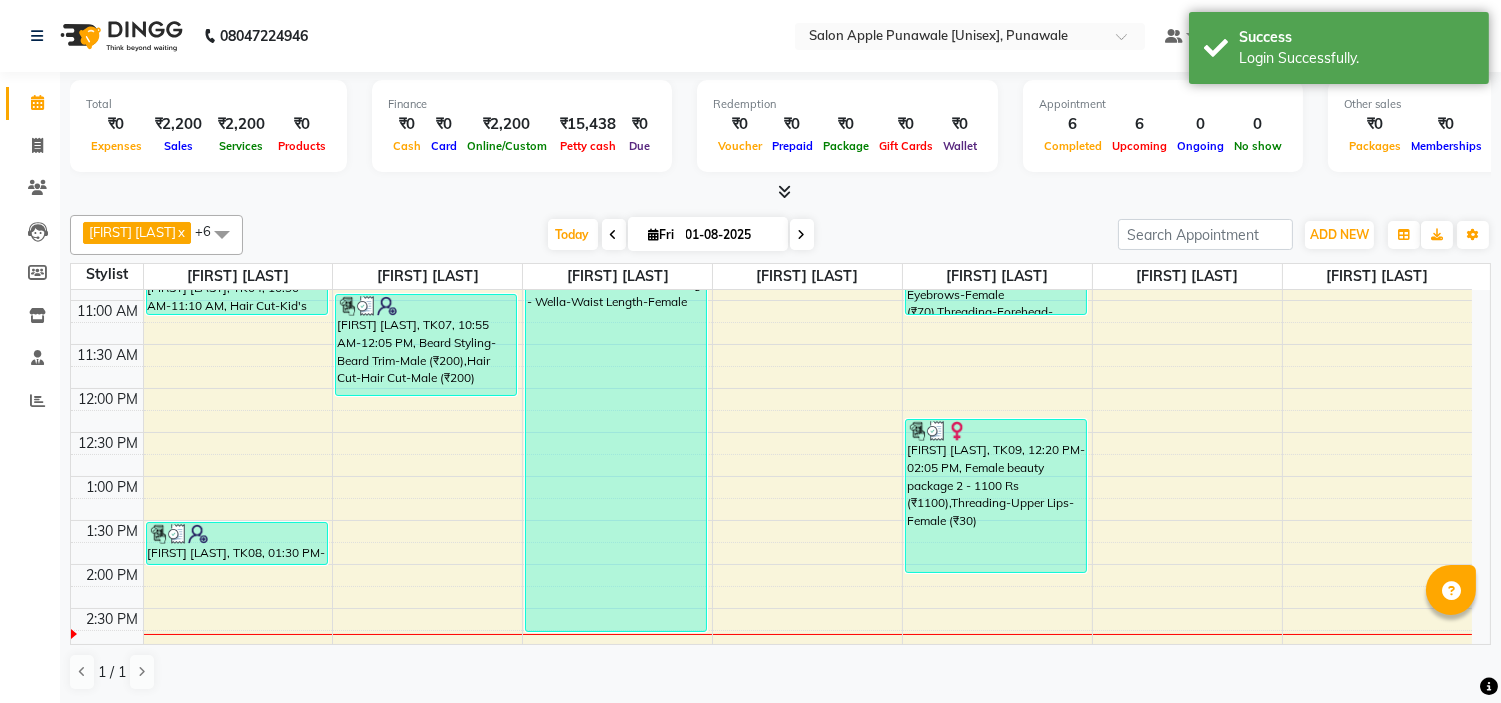 scroll, scrollTop: 110, scrollLeft: 0, axis: vertical 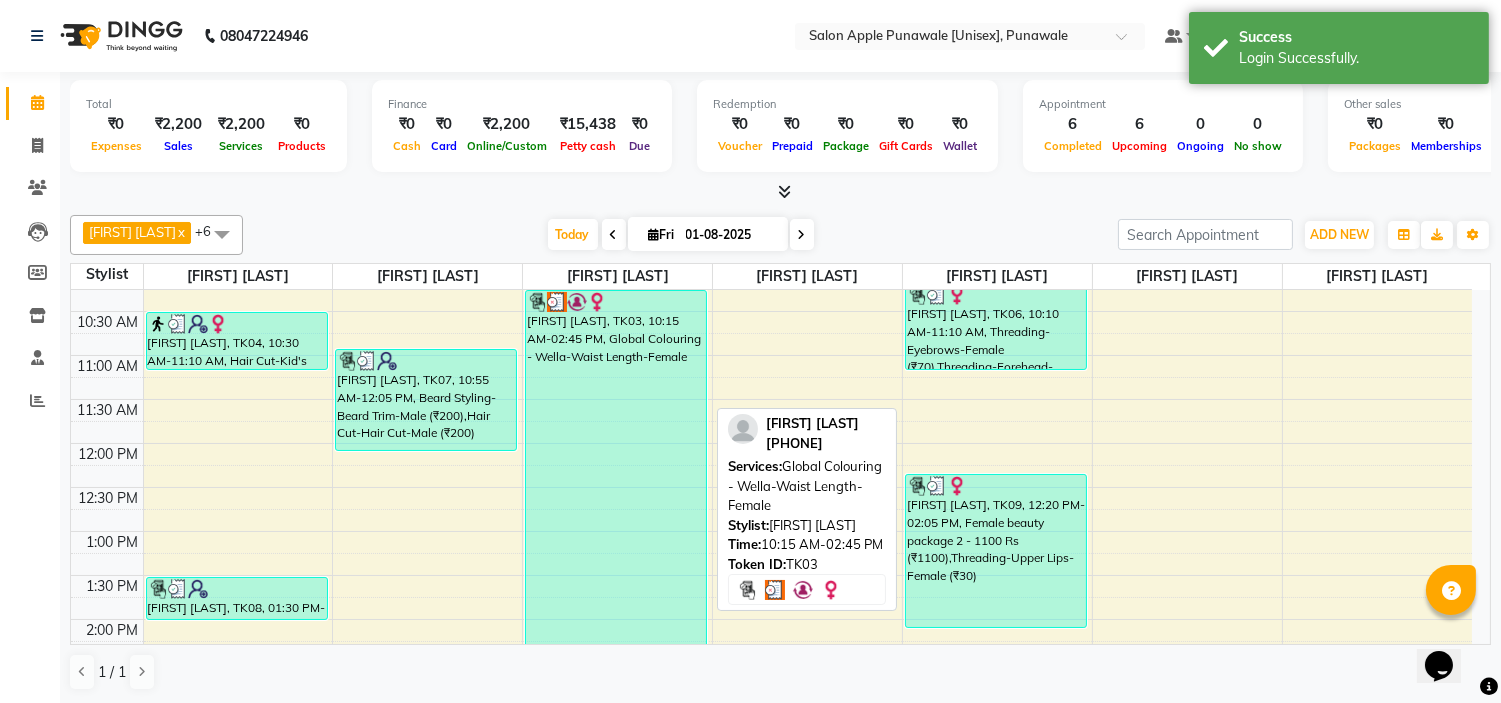 click on "[FIRST] [LAST], TK03, 10:15 AM-02:45 PM, Global Colouring - Wella-Waist Length-Female" at bounding box center [616, 488] 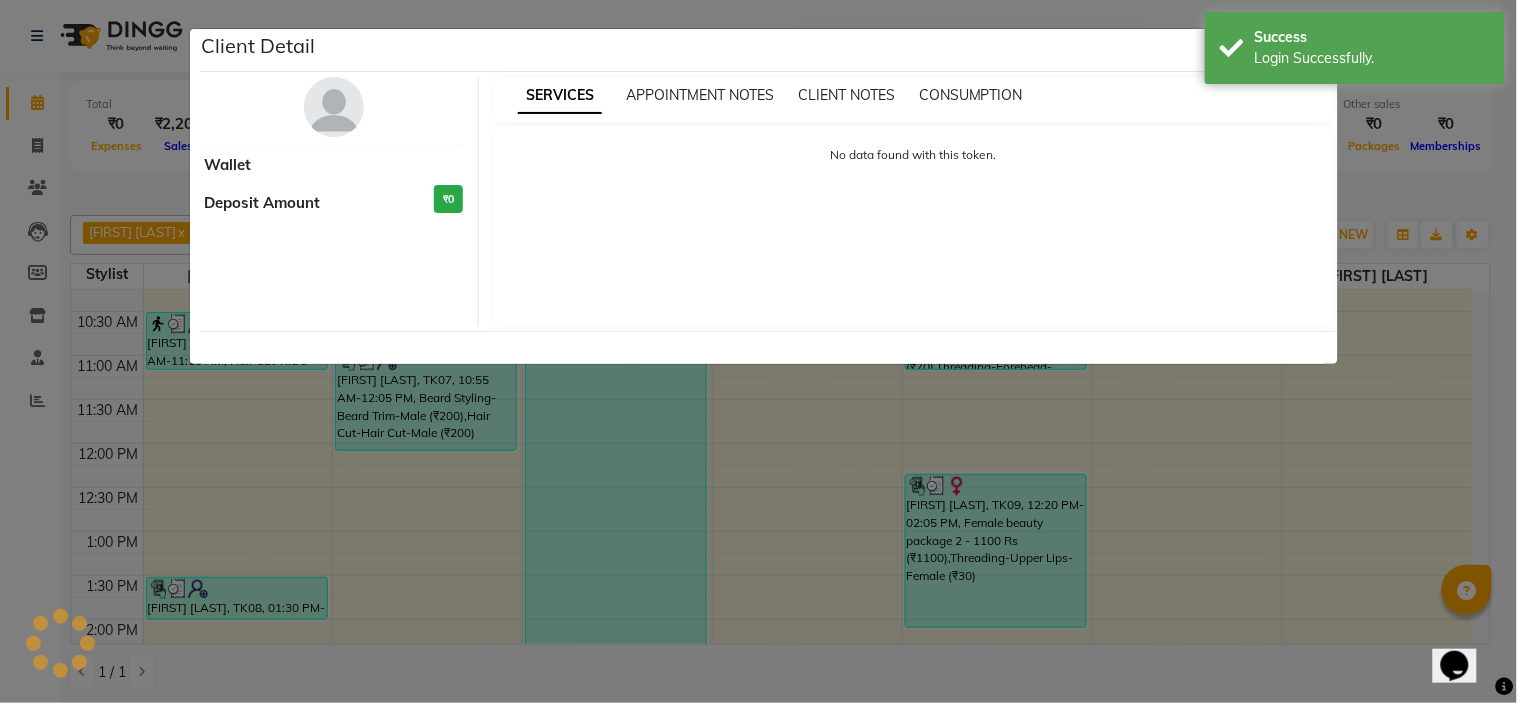 select on "3" 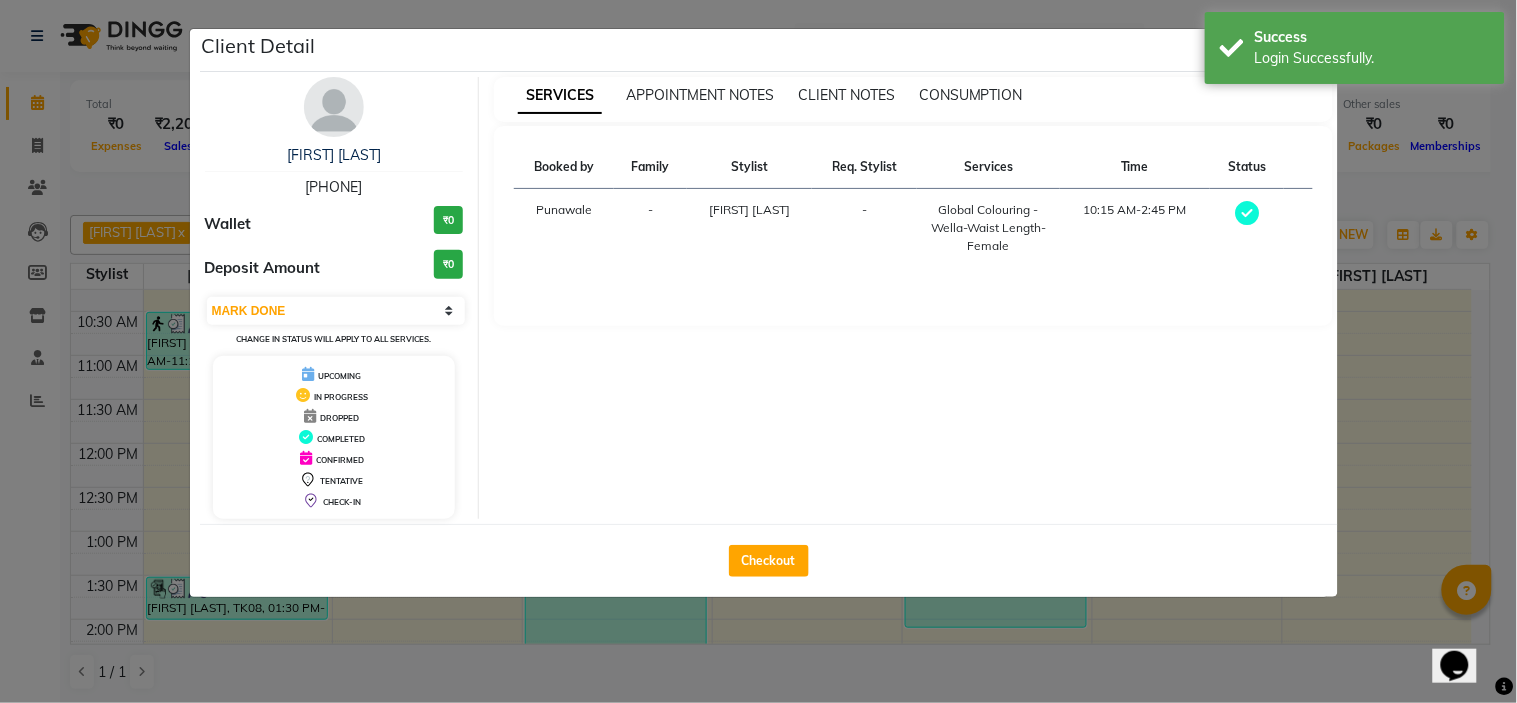 click on "Checkout" 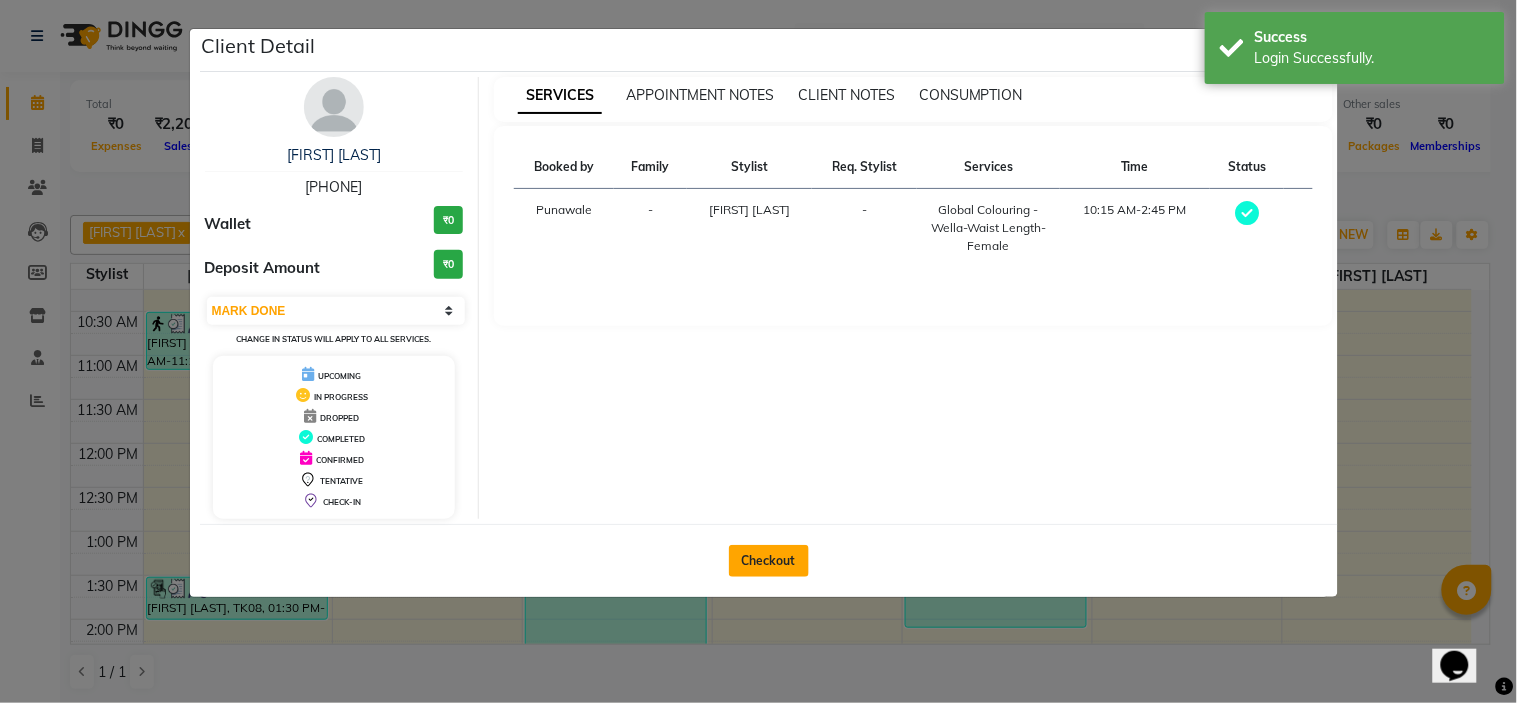 click on "Checkout" 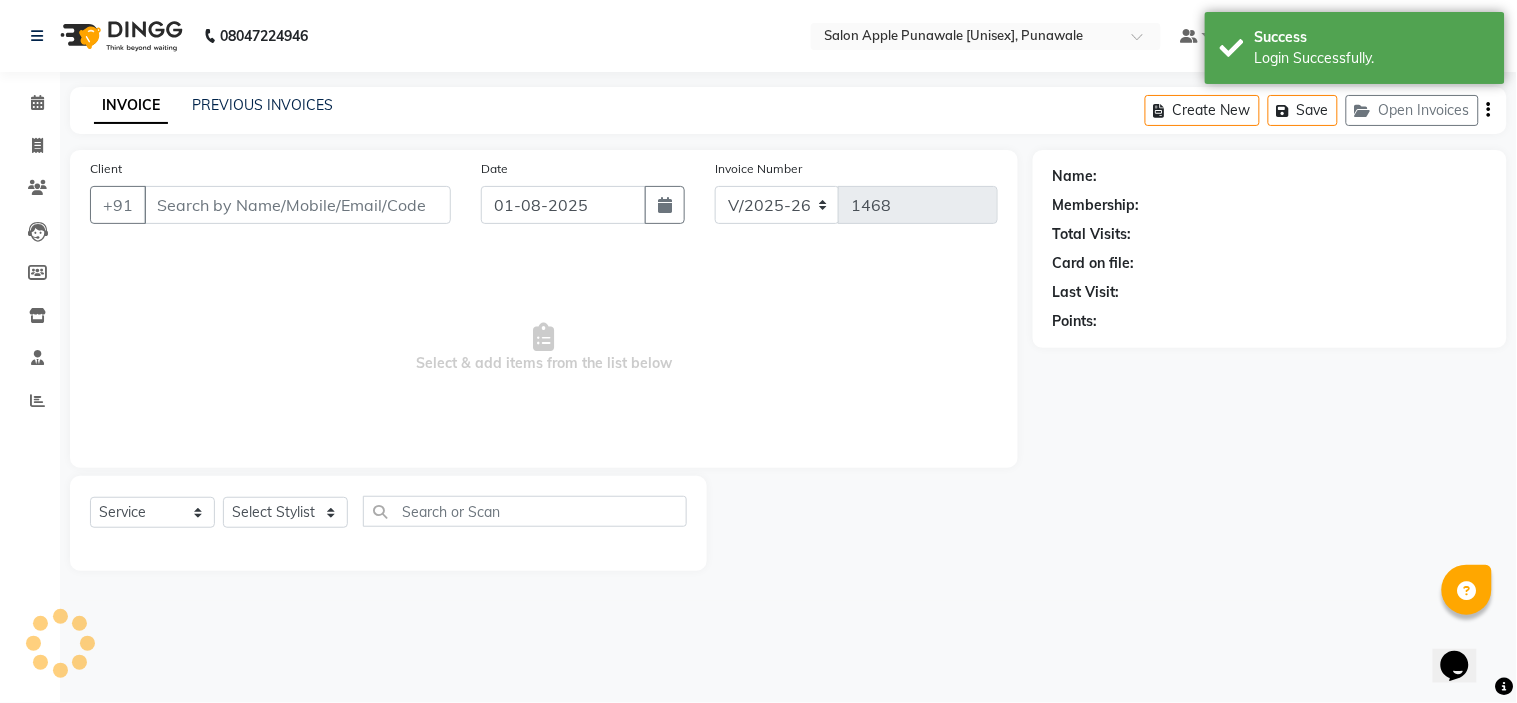type on "[PHONE]" 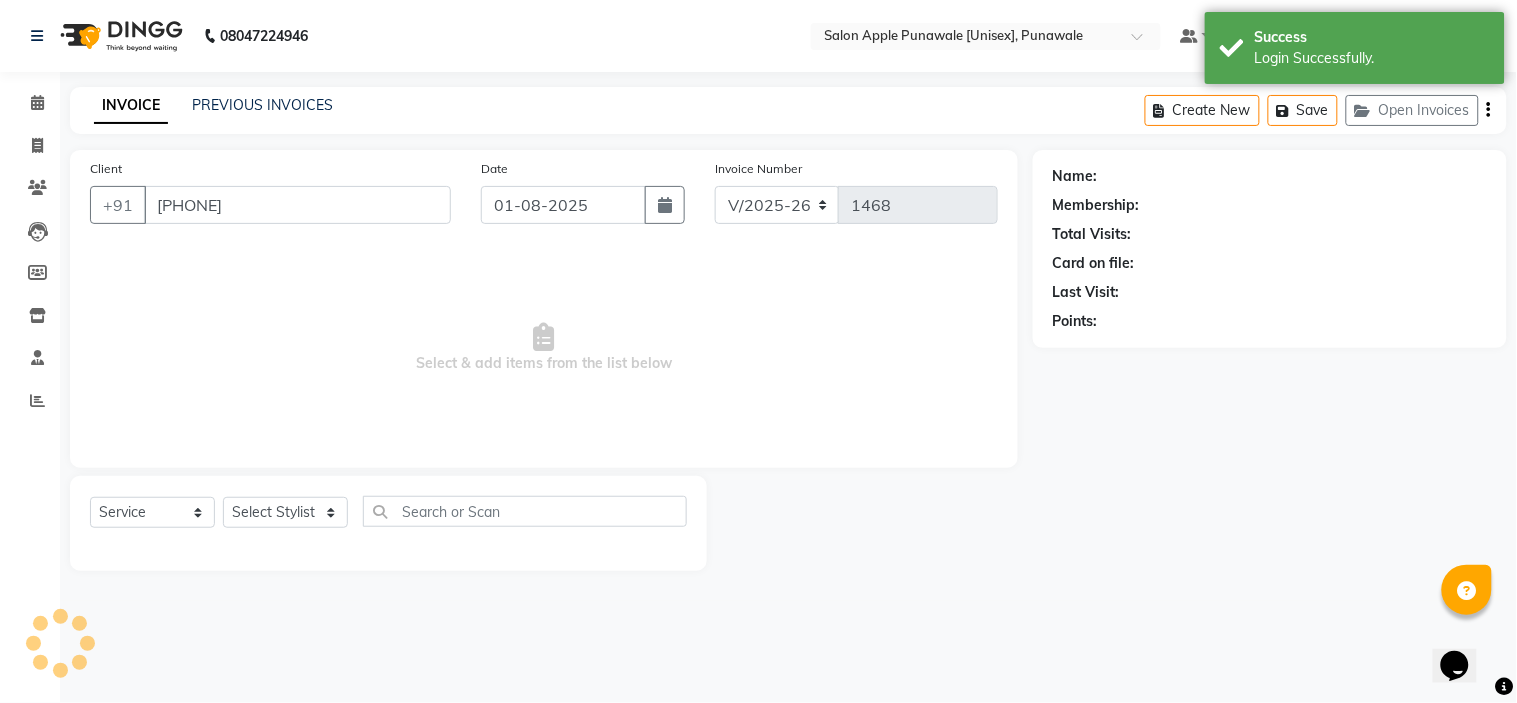 select on "[NUMBER]" 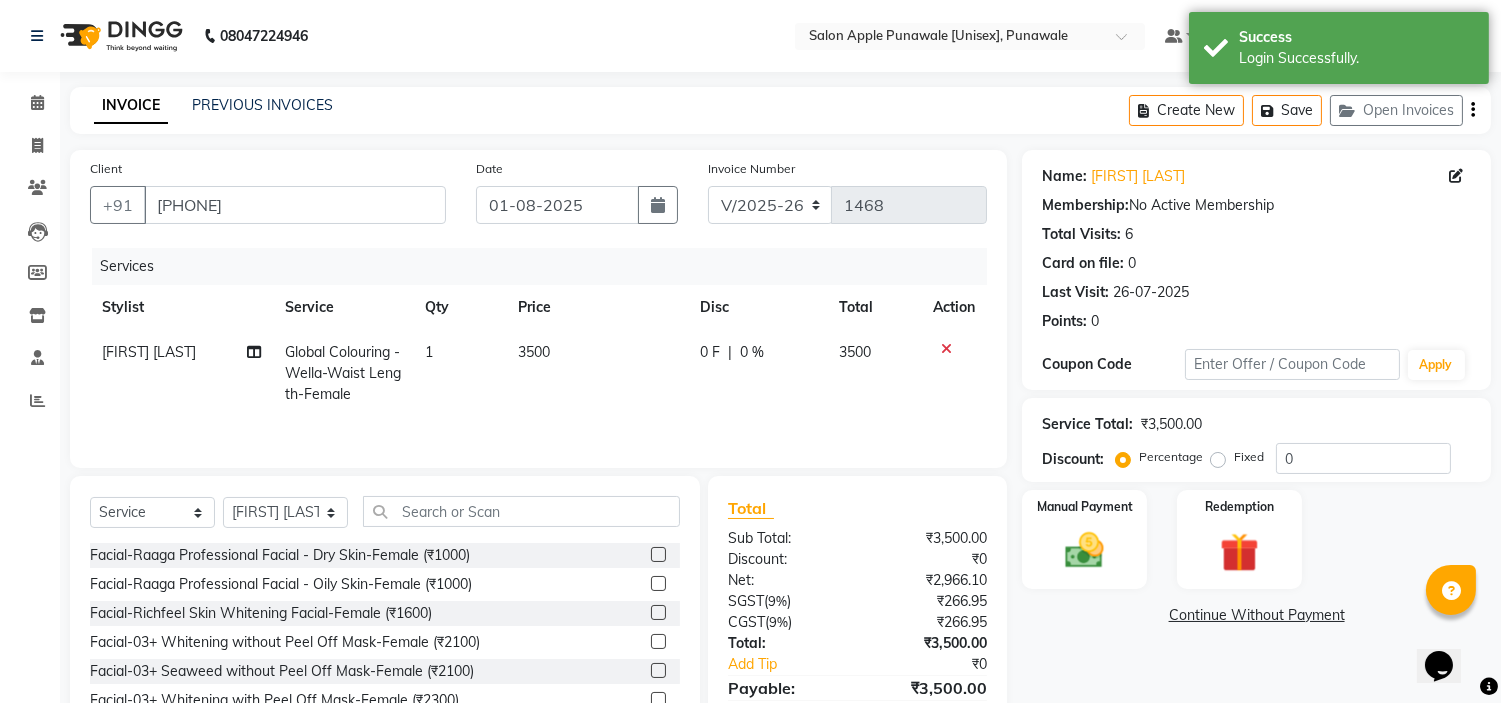 click 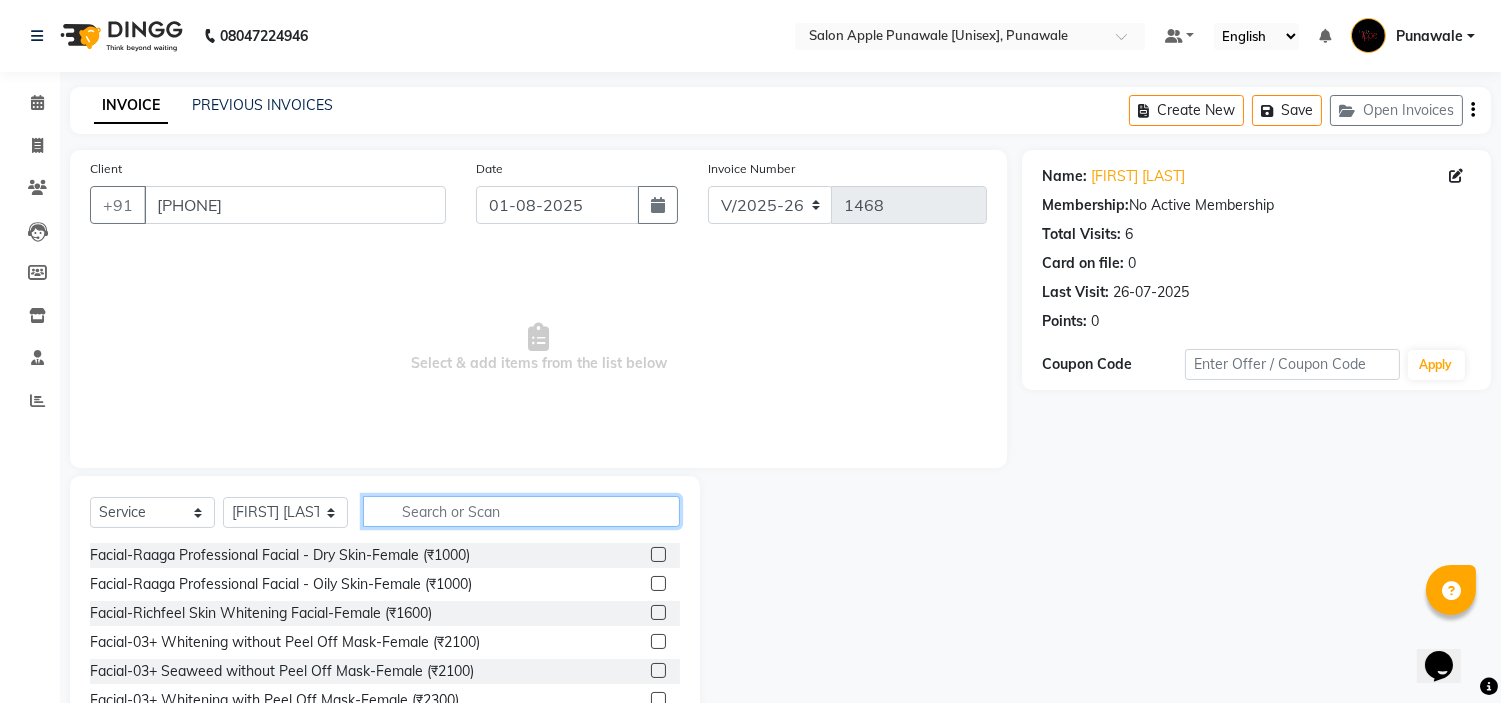 click 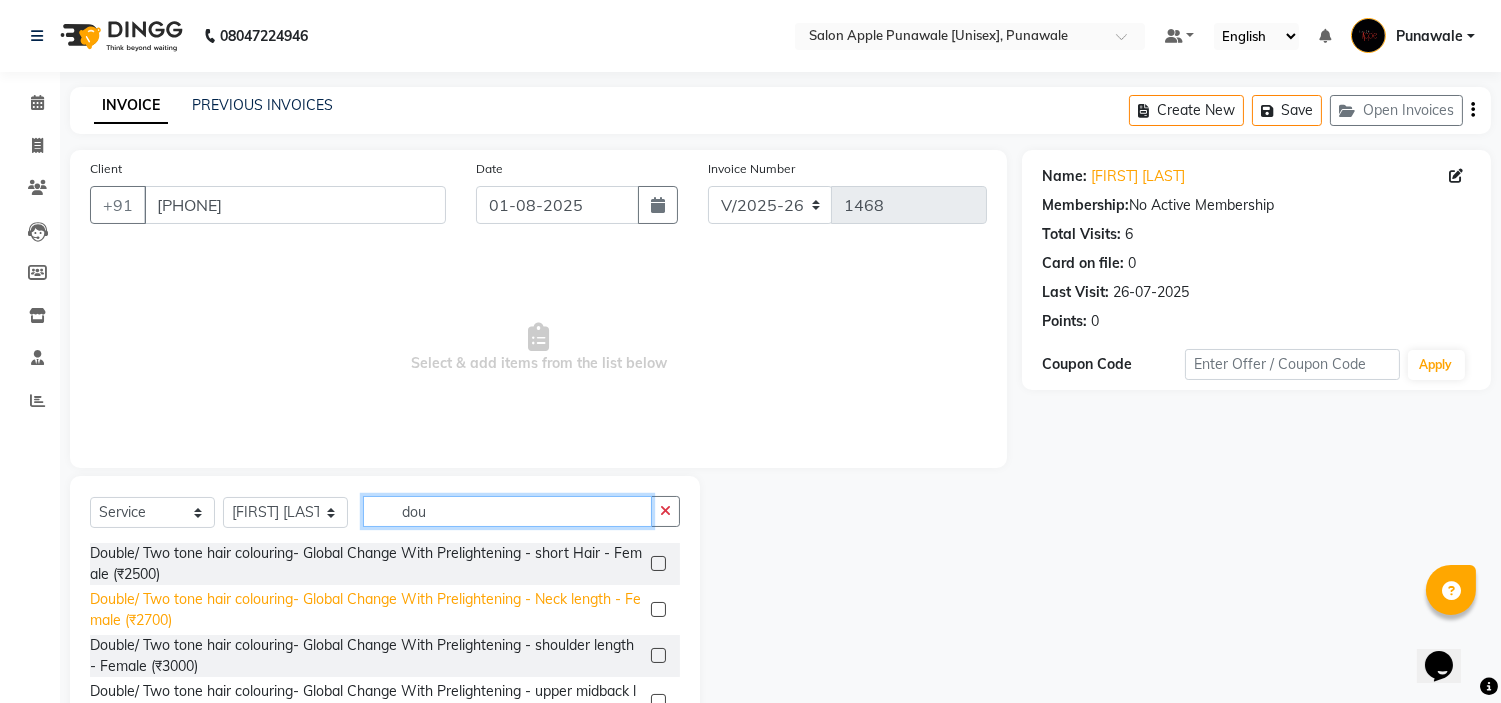 type on "dou" 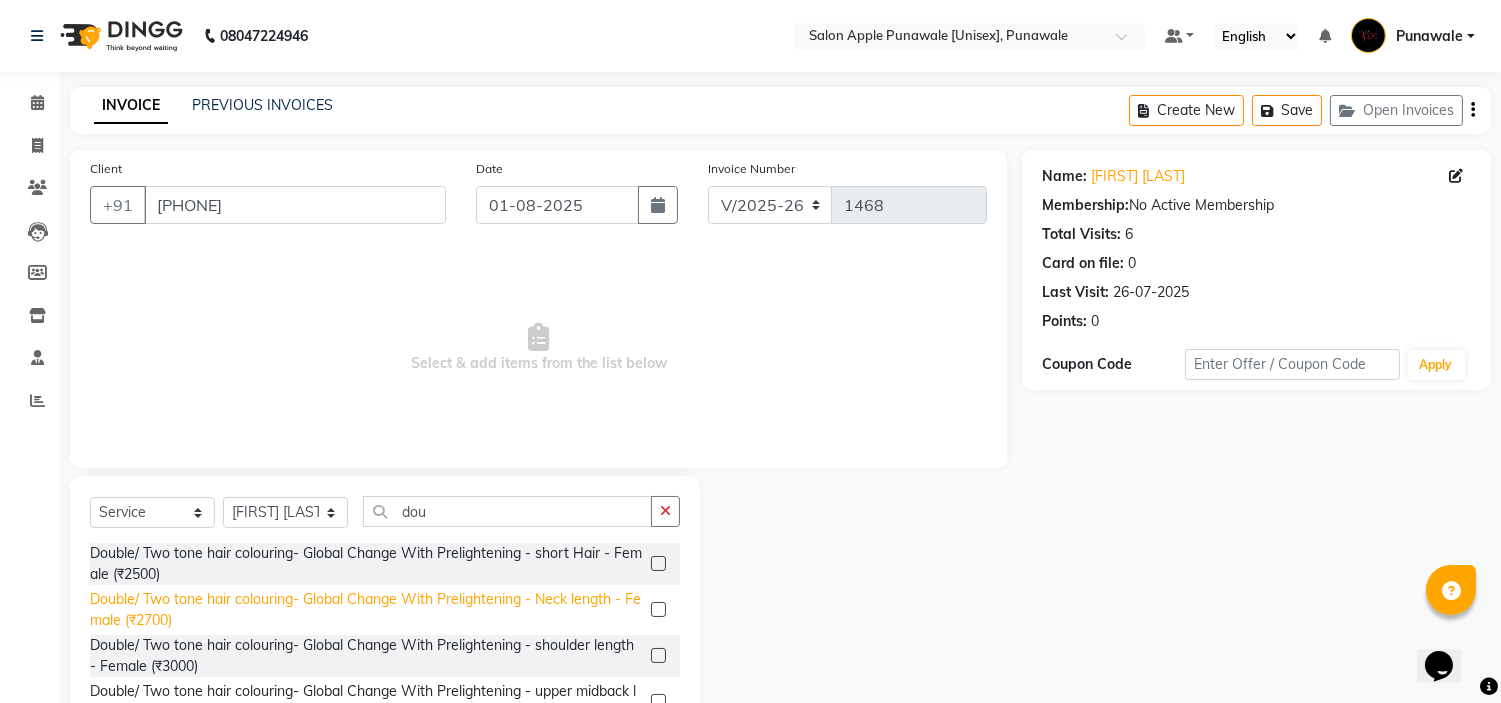 click on "Double/ Two tone hair colouring- Global Change With Prelightening - Neck length - Female (₹2700)" 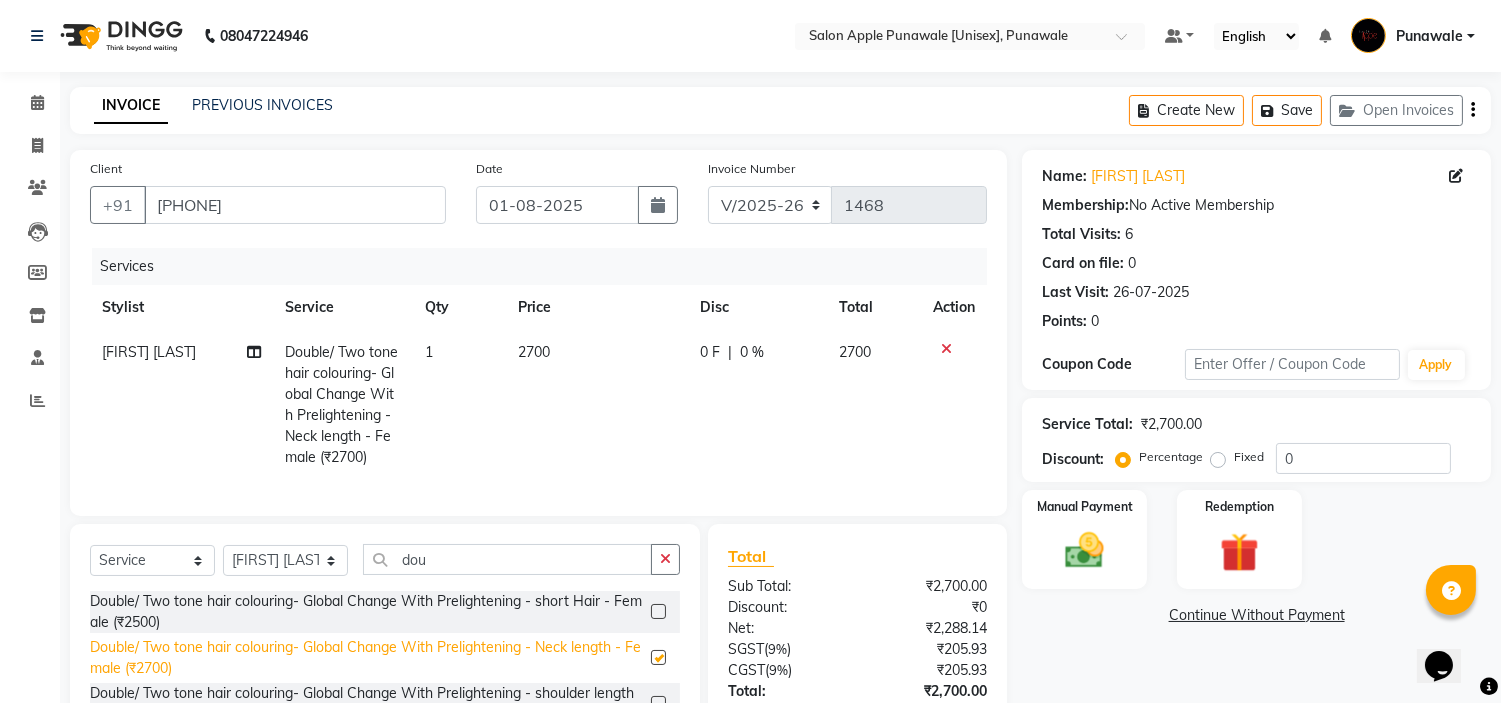 checkbox on "false" 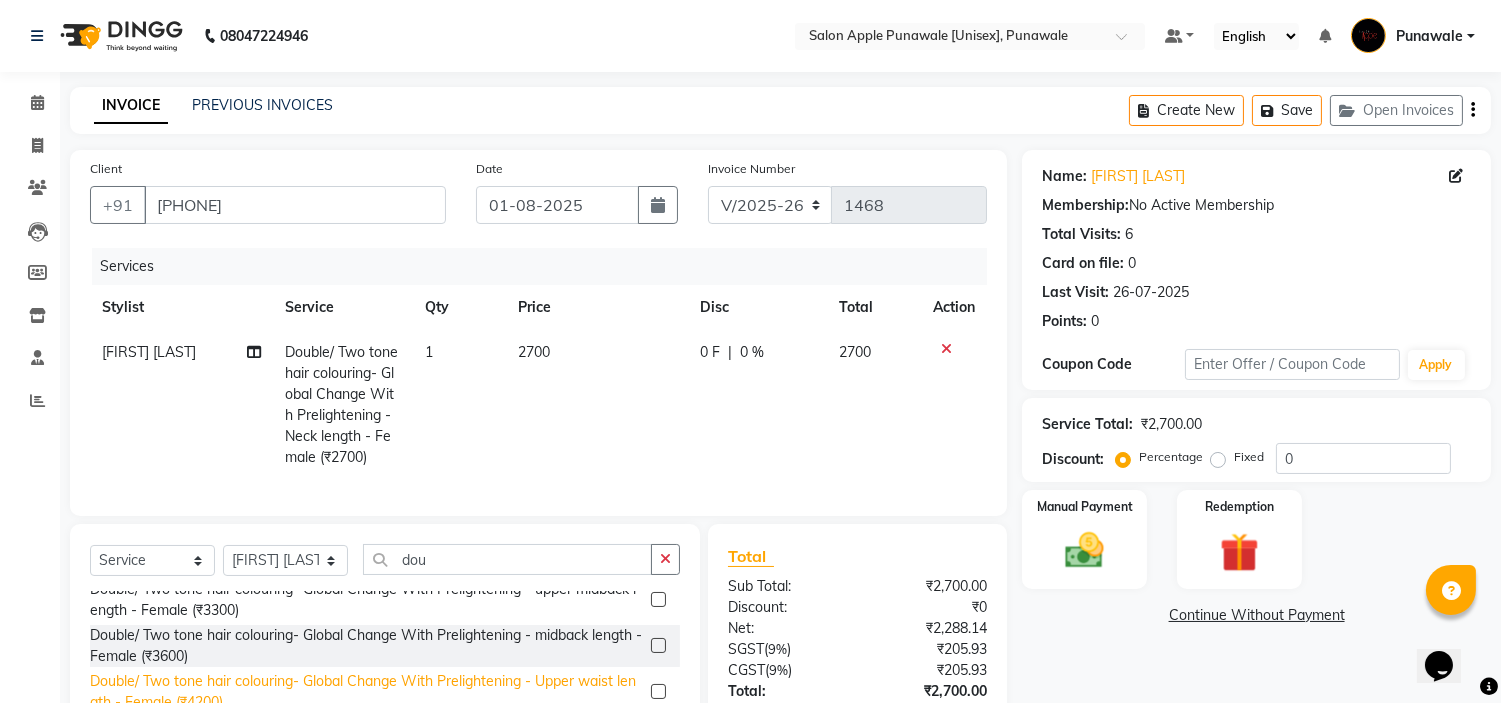 scroll, scrollTop: 111, scrollLeft: 0, axis: vertical 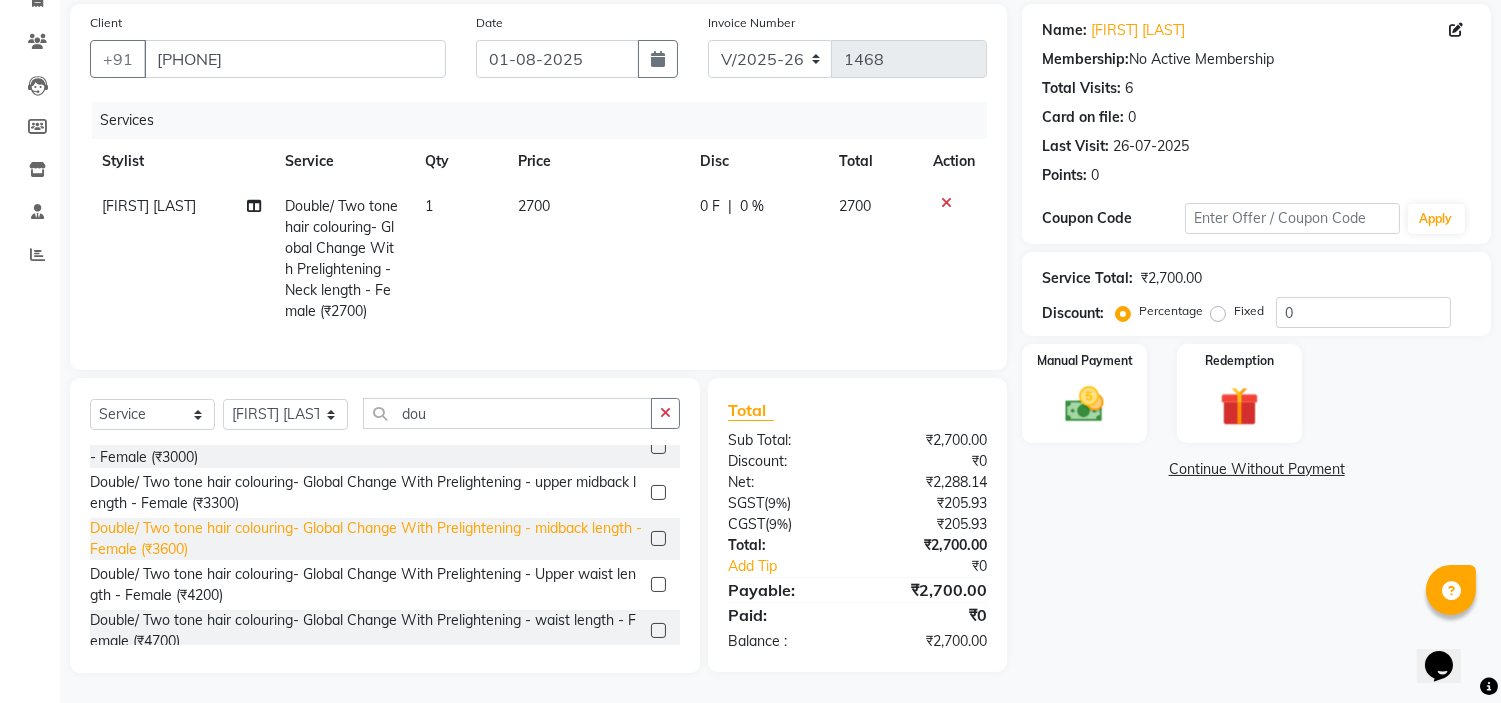 click on "Double/ Two tone hair colouring- Global Change With Prelightening -  midback length - Female (₹3600)" 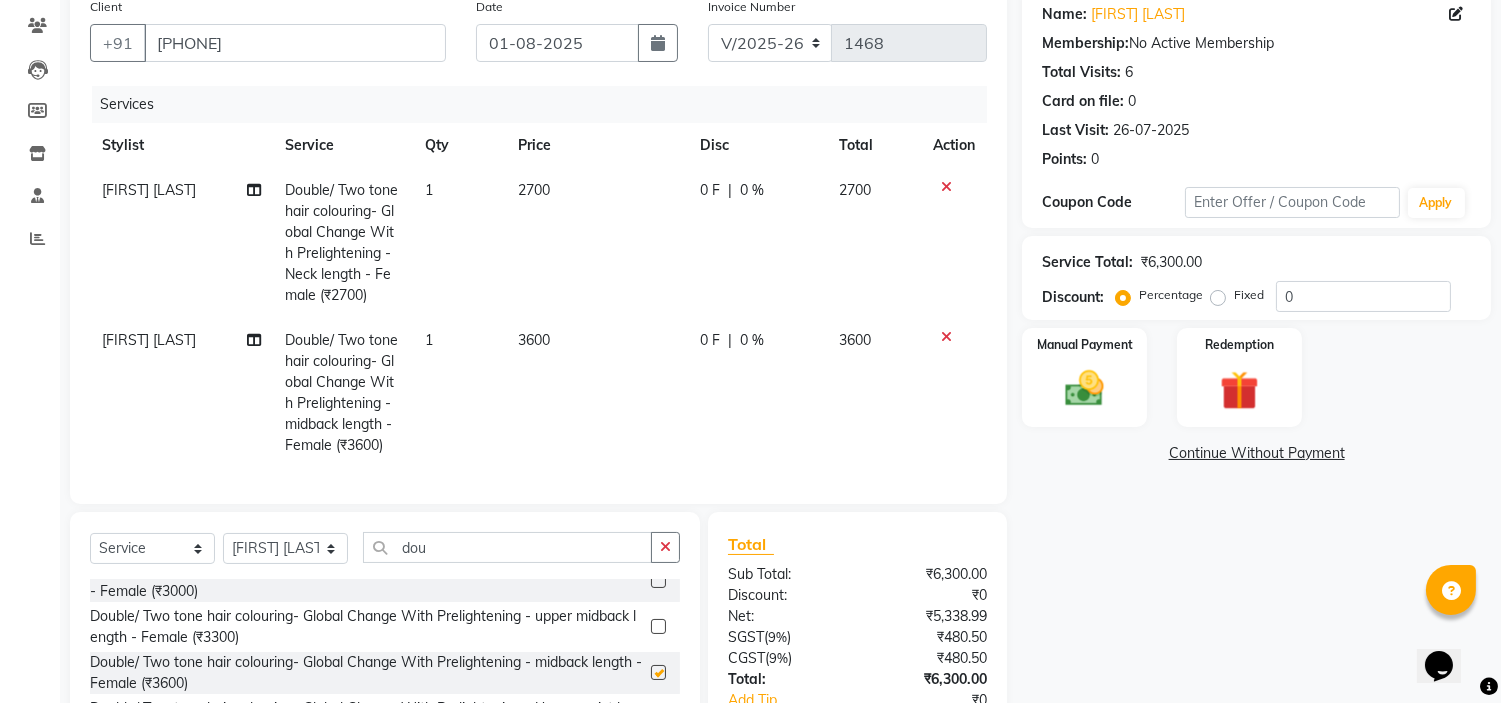 checkbox on "false" 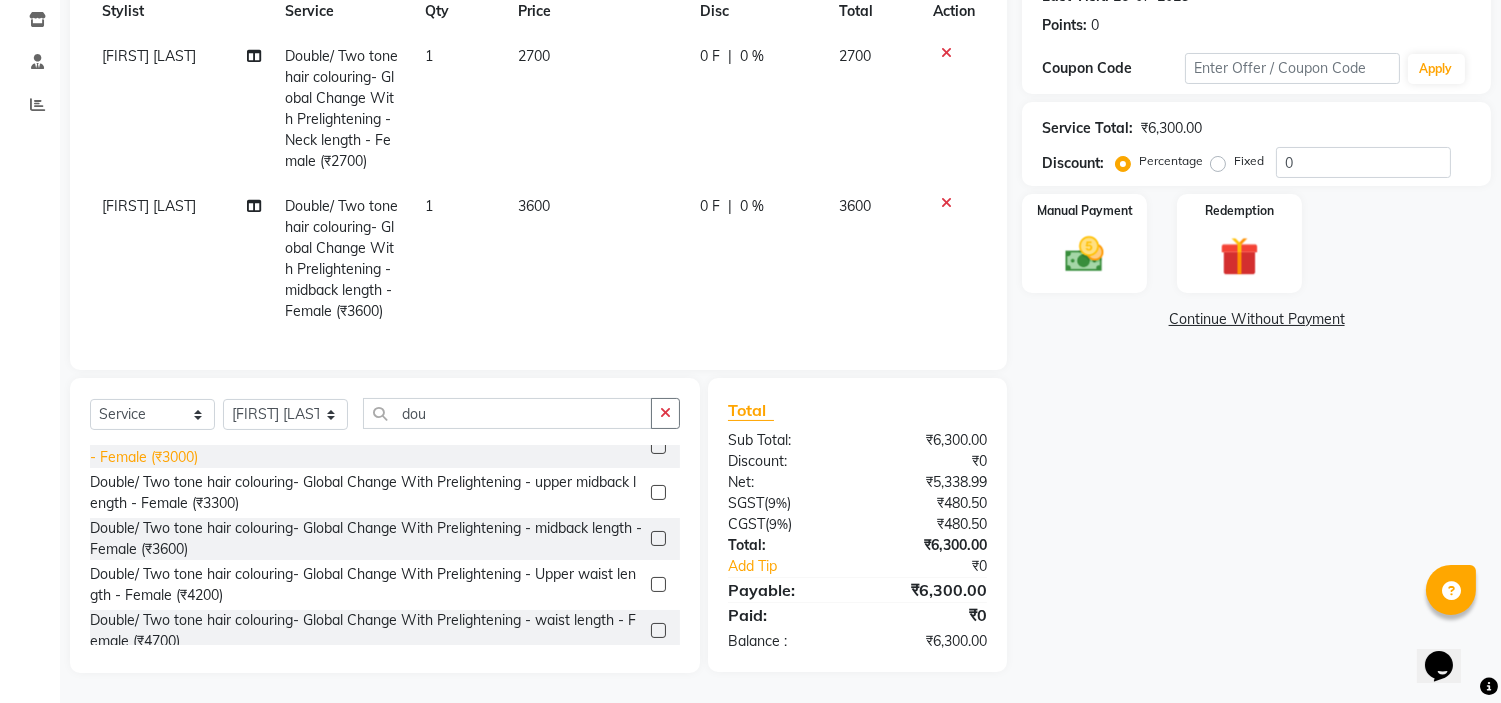 scroll, scrollTop: 312, scrollLeft: 0, axis: vertical 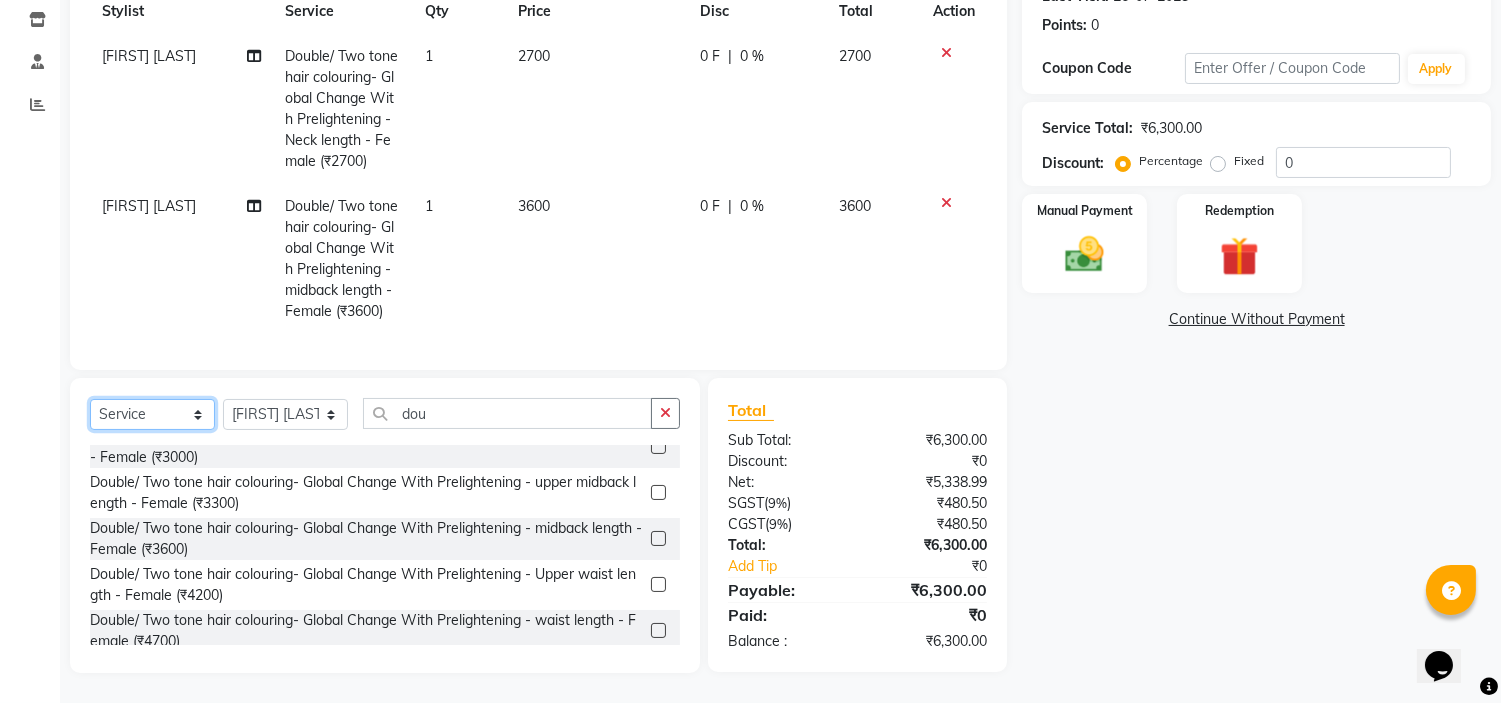 click on "Select  Service  Product  Membership  Package Voucher Prepaid Gift Card" 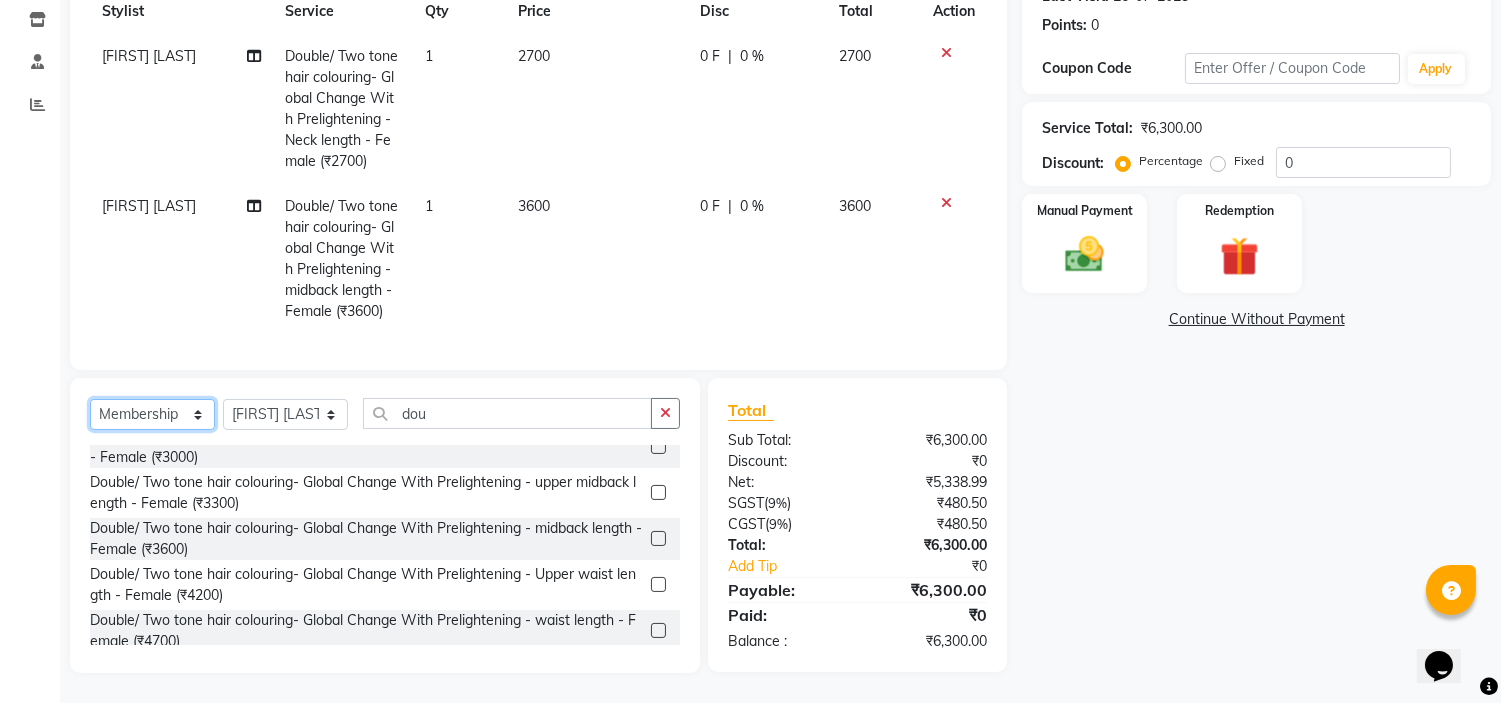 click on "Select  Service  Product  Membership  Package Voucher Prepaid Gift Card" 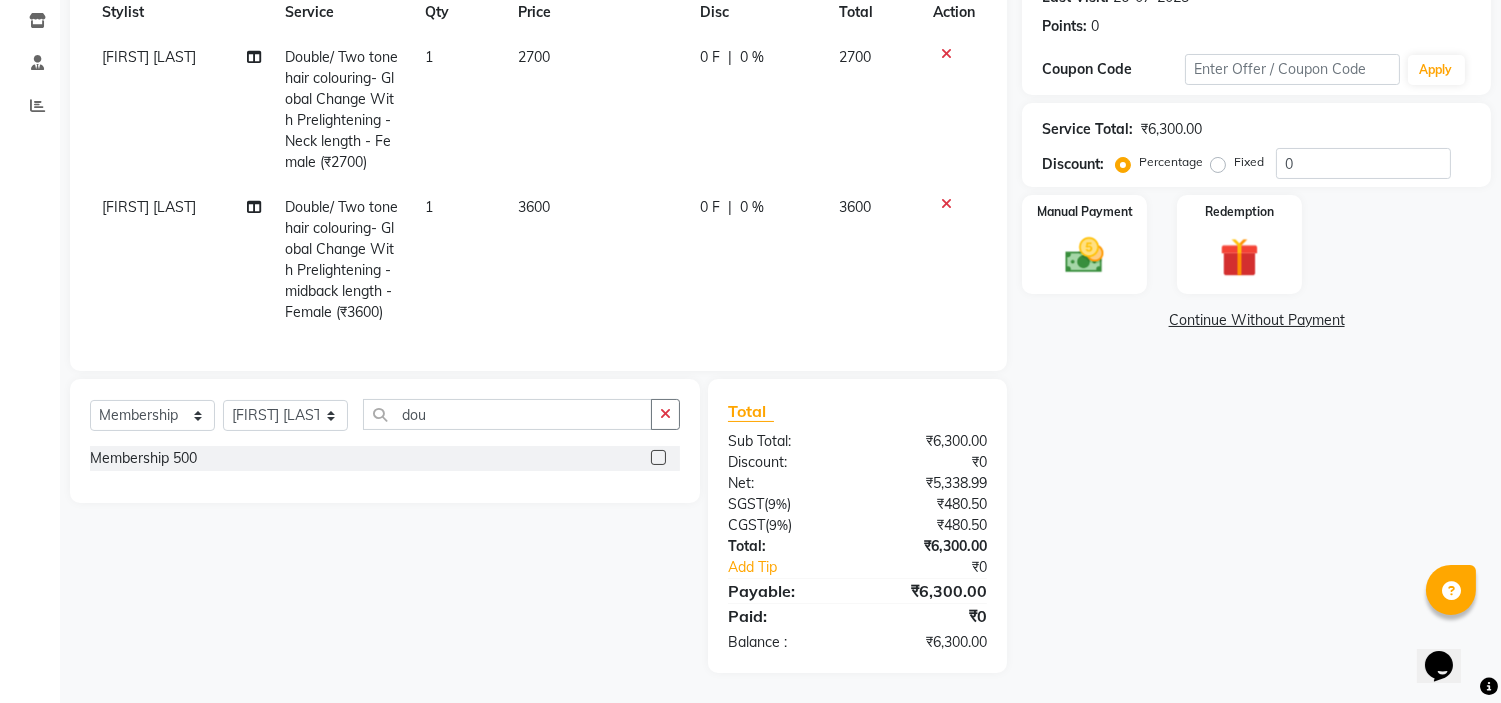 click 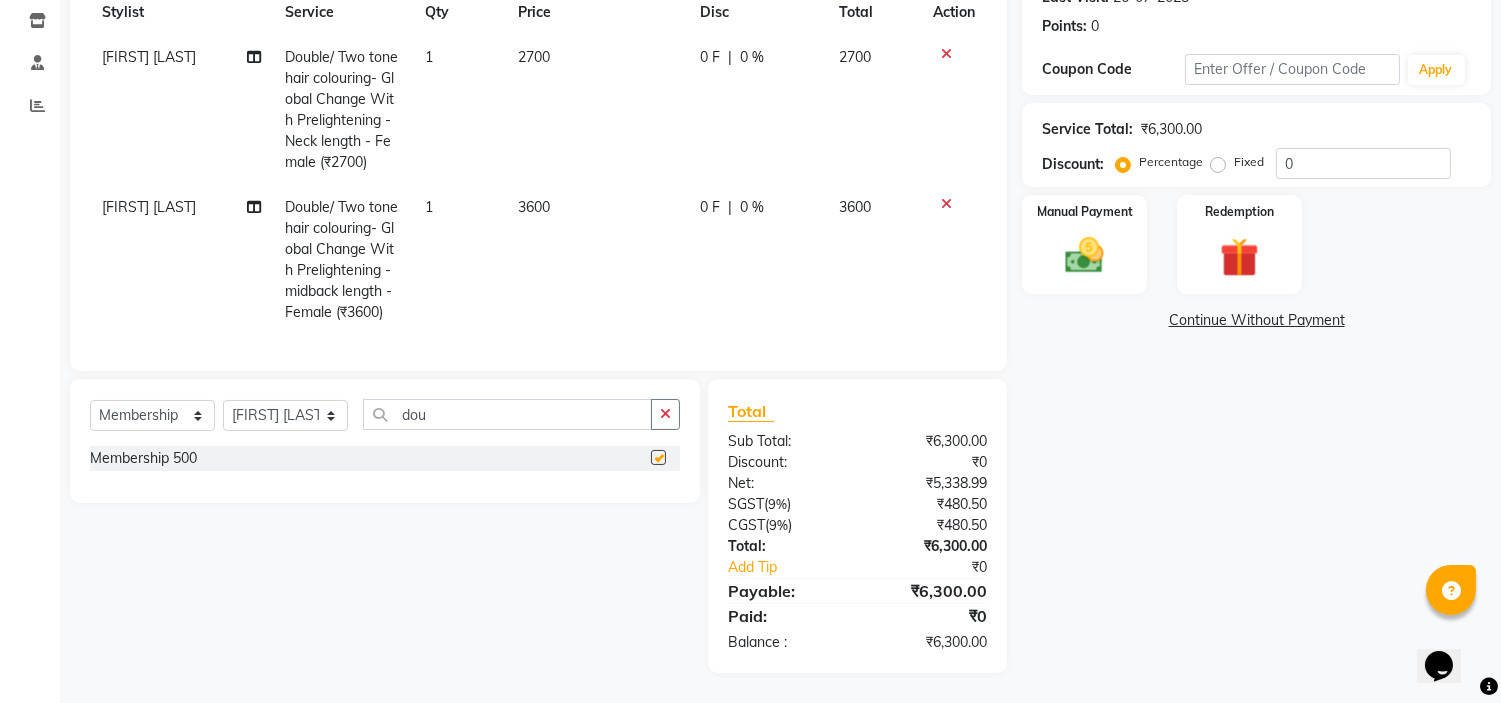 select on "select" 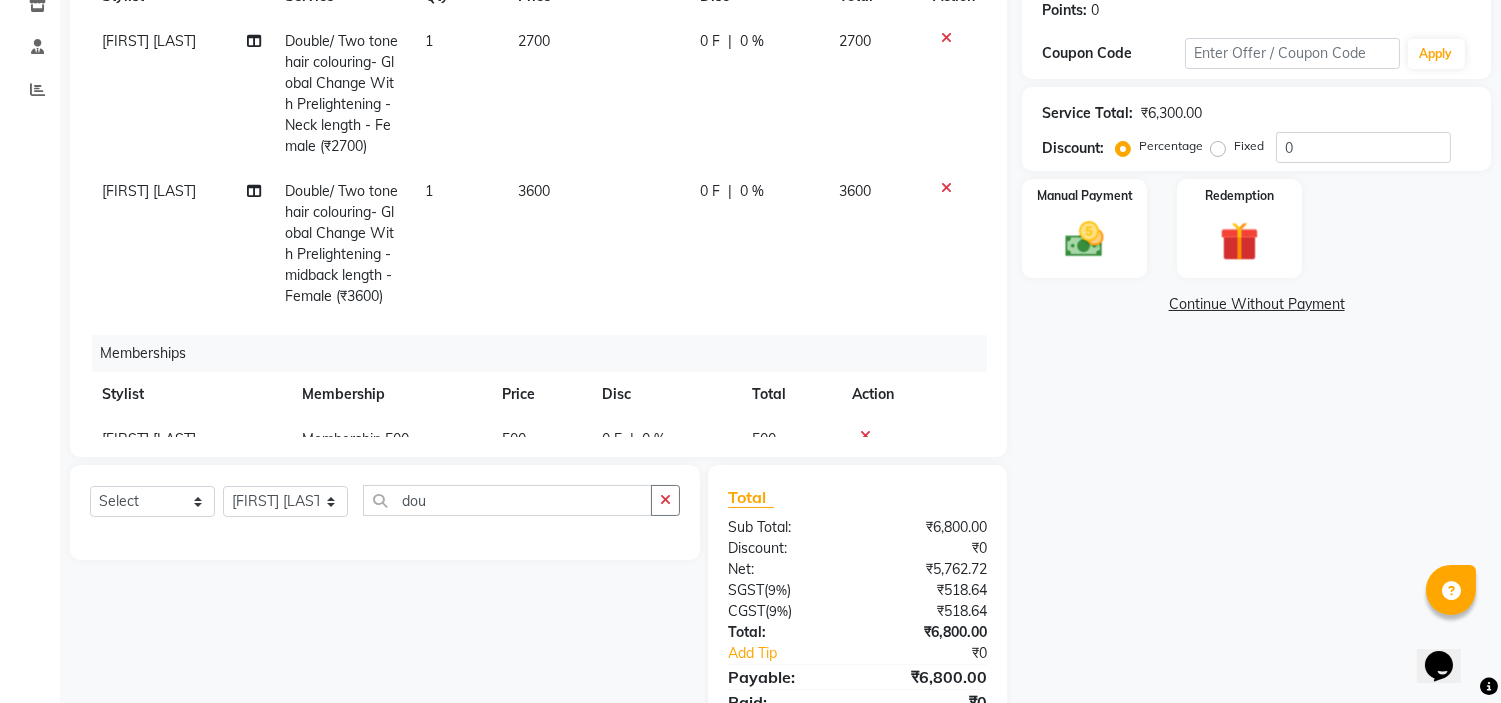 scroll, scrollTop: 78, scrollLeft: 0, axis: vertical 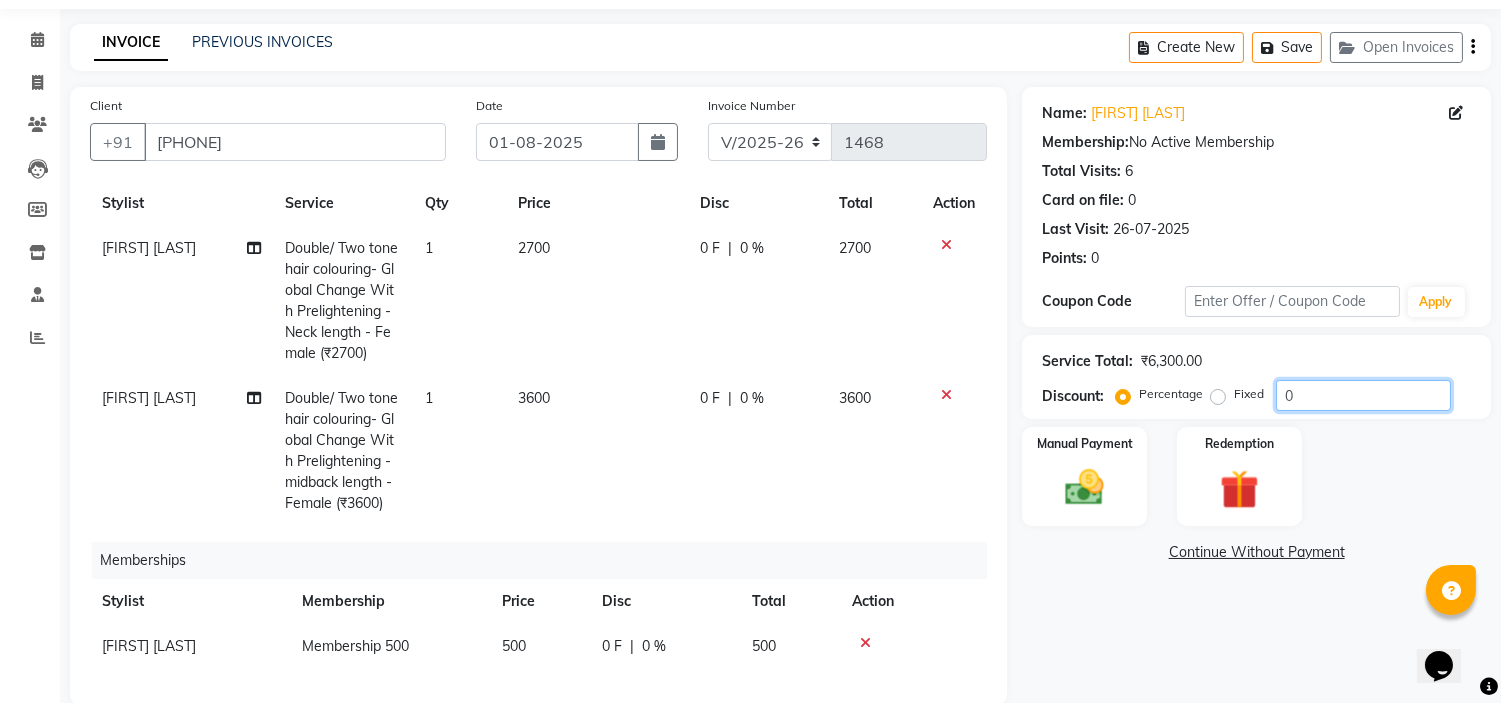 click on "0" 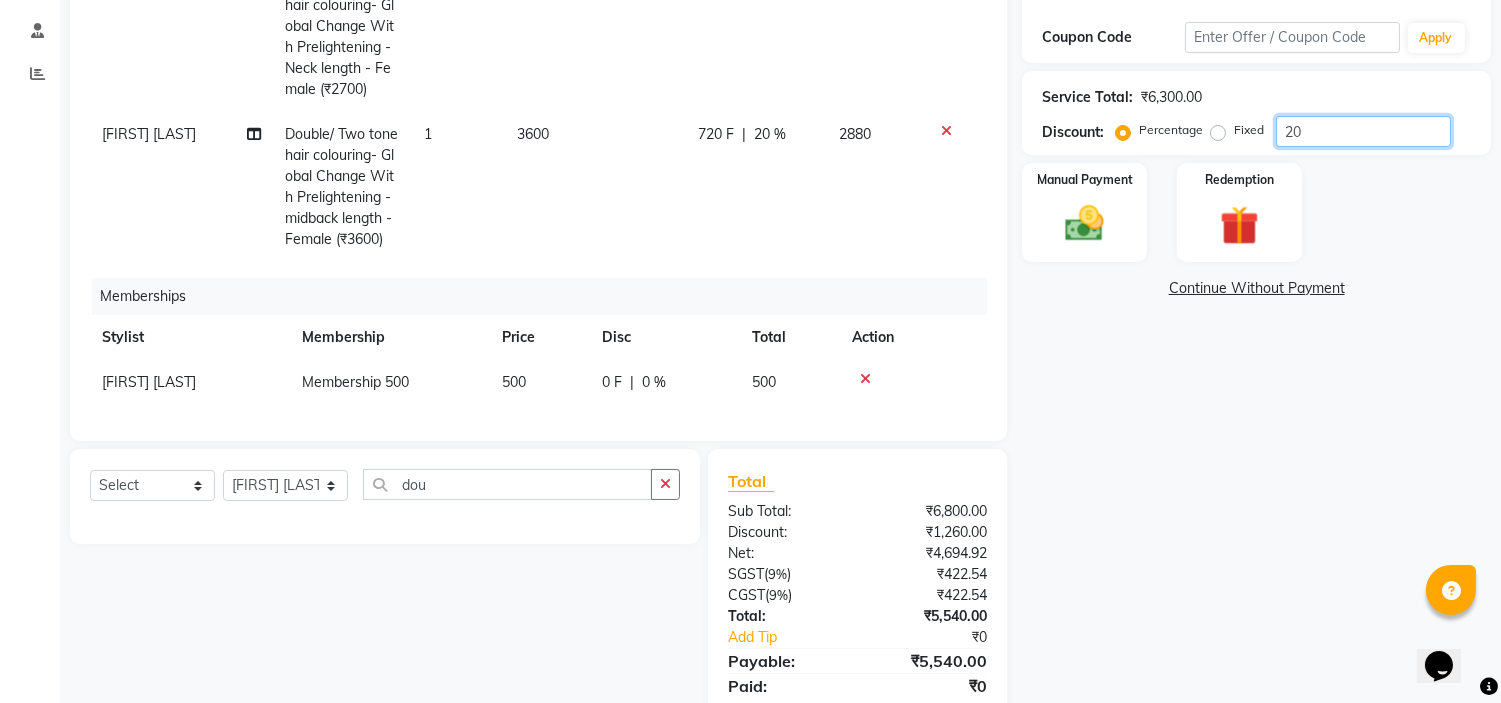 scroll, scrollTop: 63, scrollLeft: 0, axis: vertical 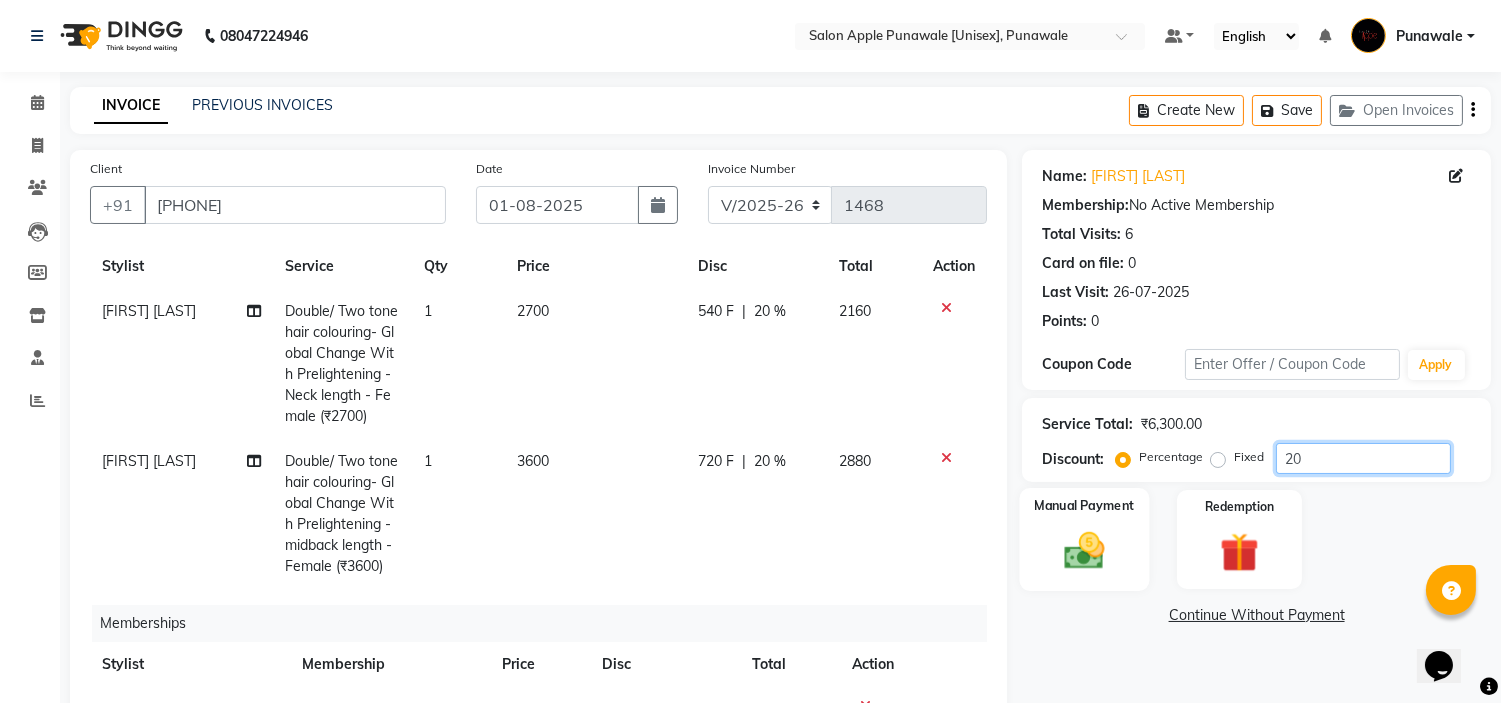type on "20" 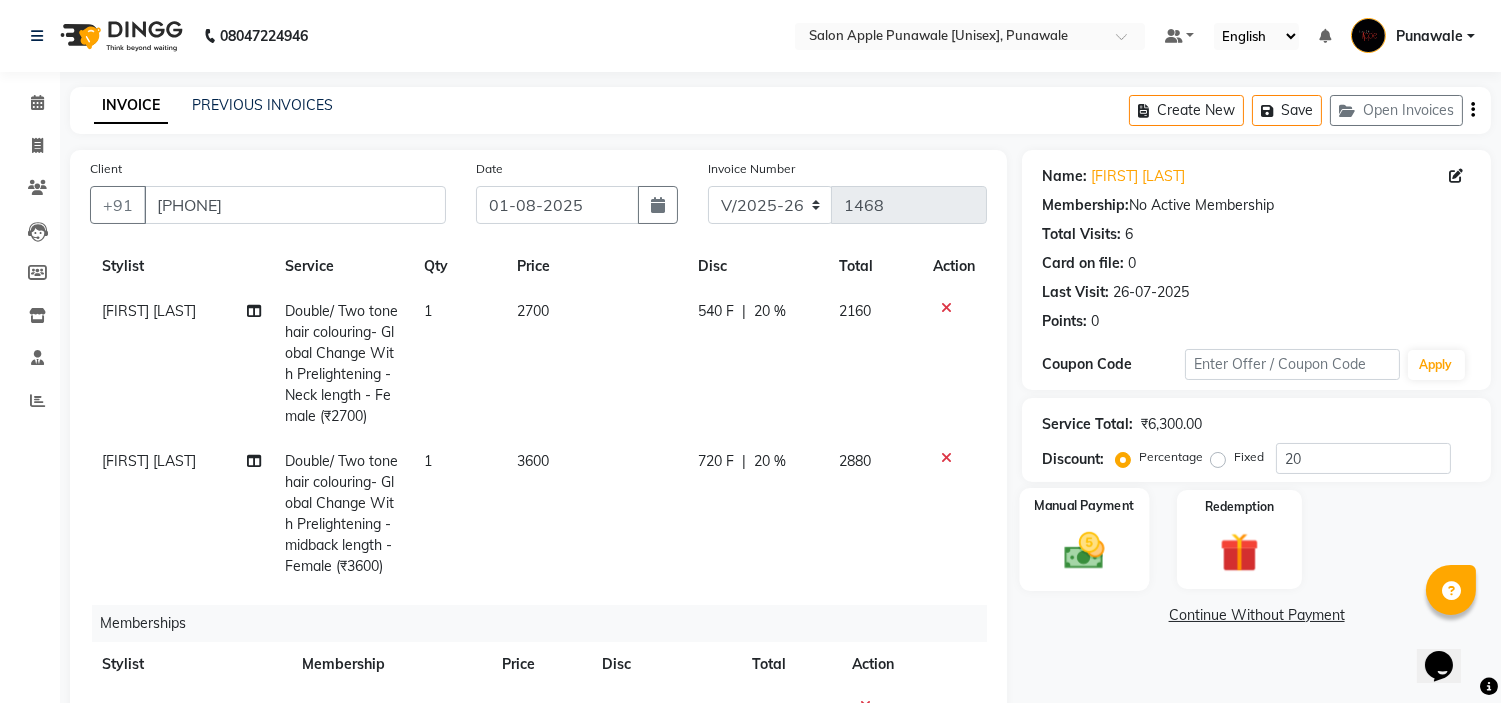 click on "Manual Payment" 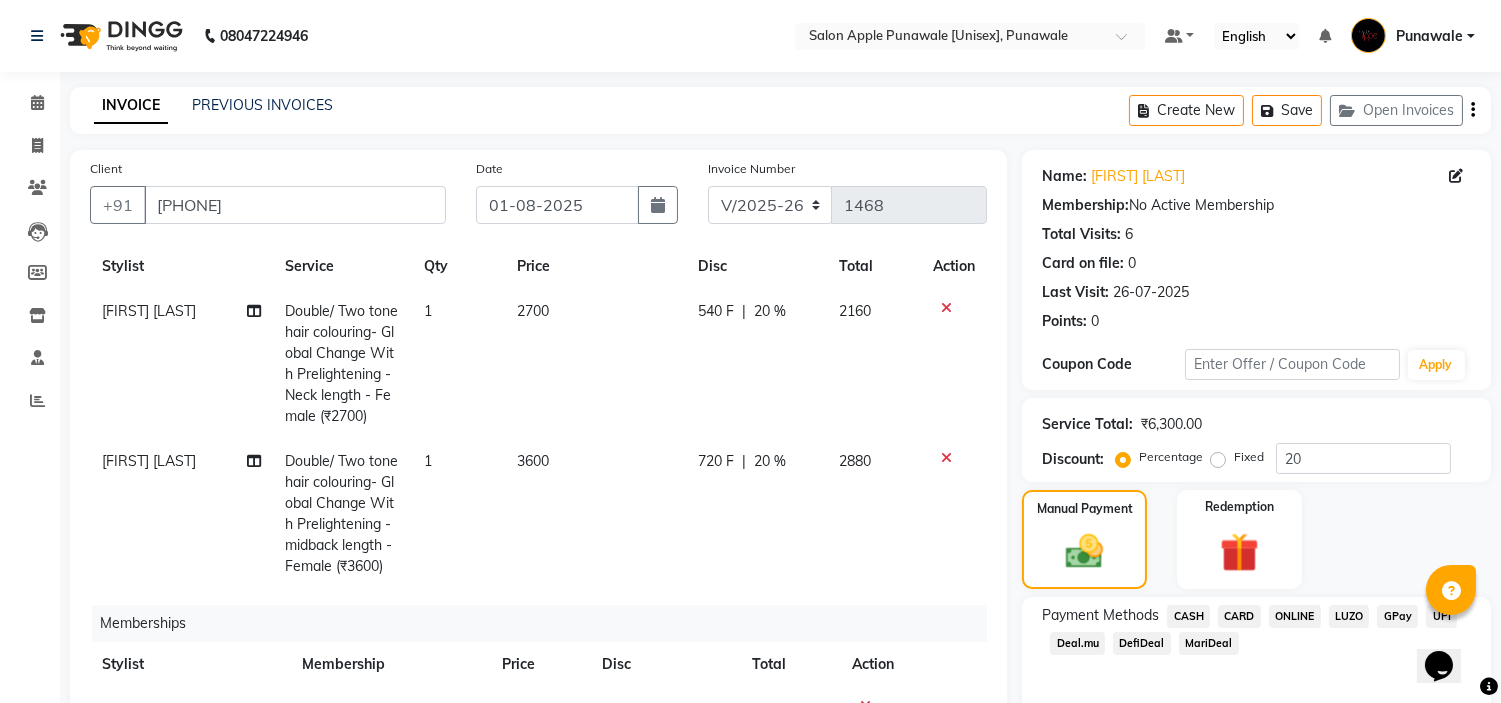 click on "Payment Methods  CASH   CARD   ONLINE   LUZO   GPay   UPI   Deal.mu   DefiDeal   MariDeal" 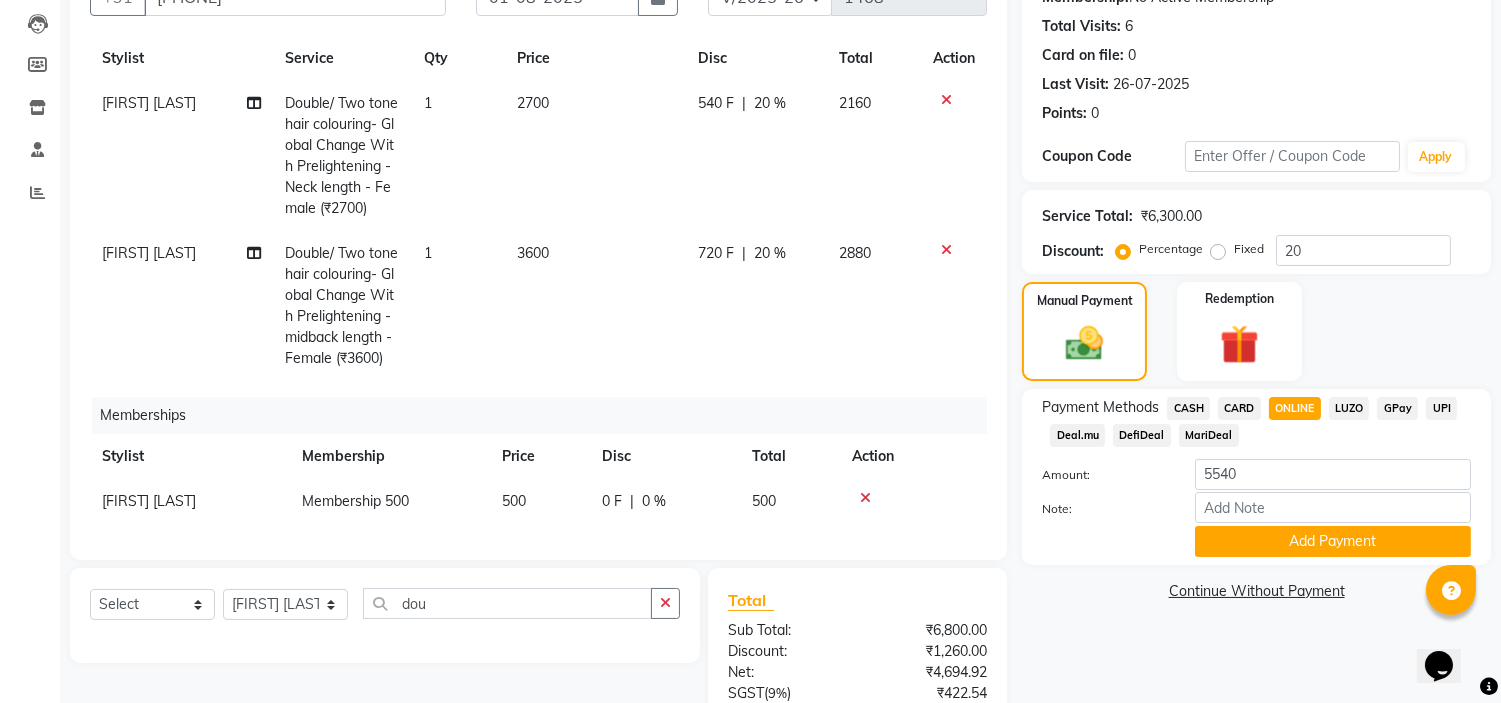 scroll, scrollTop: 396, scrollLeft: 0, axis: vertical 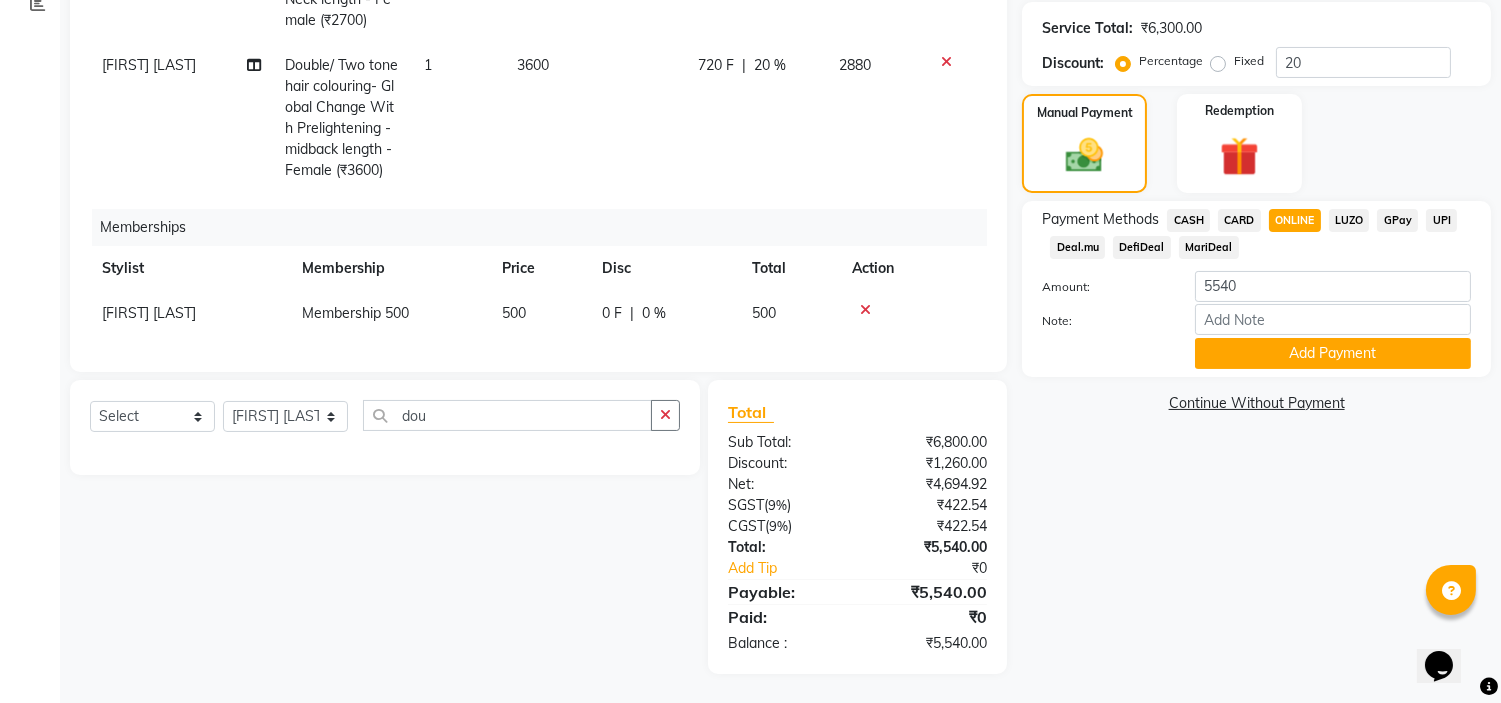 click on "Payment Methods  CASH   CARD   ONLINE   LUZO   GPay   UPI   Deal.mu   DefiDeal   MariDeal  Amount: 5540 Note: Add Payment" 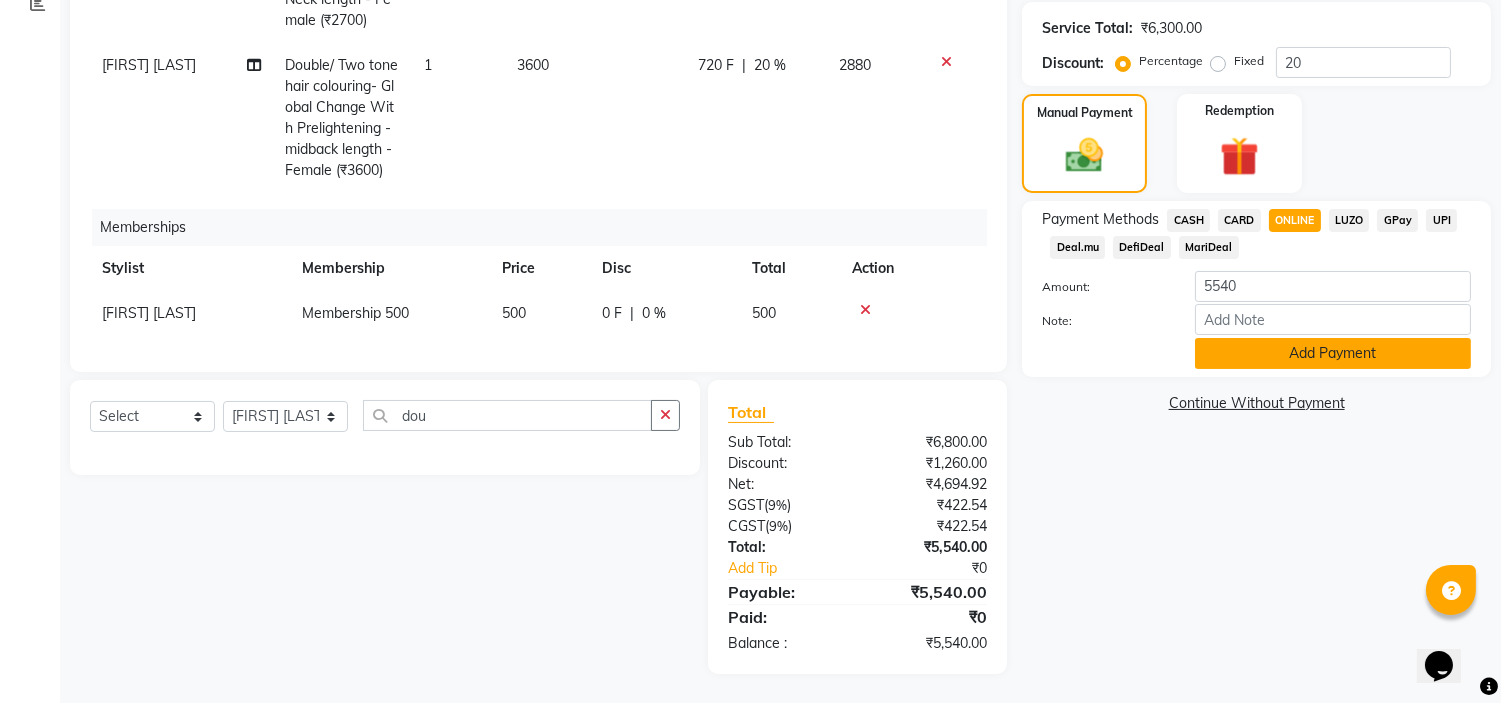 click on "Add Payment" 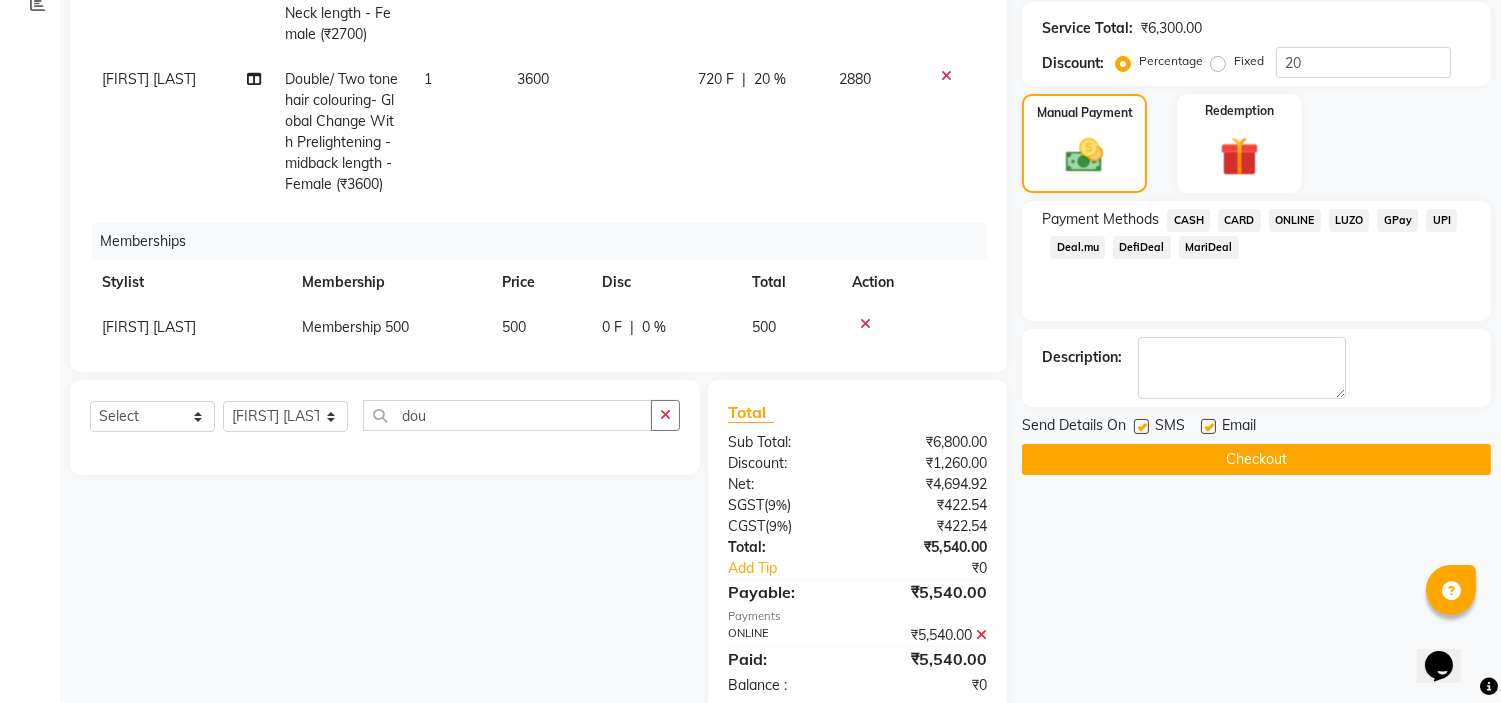 scroll, scrollTop: 0, scrollLeft: 0, axis: both 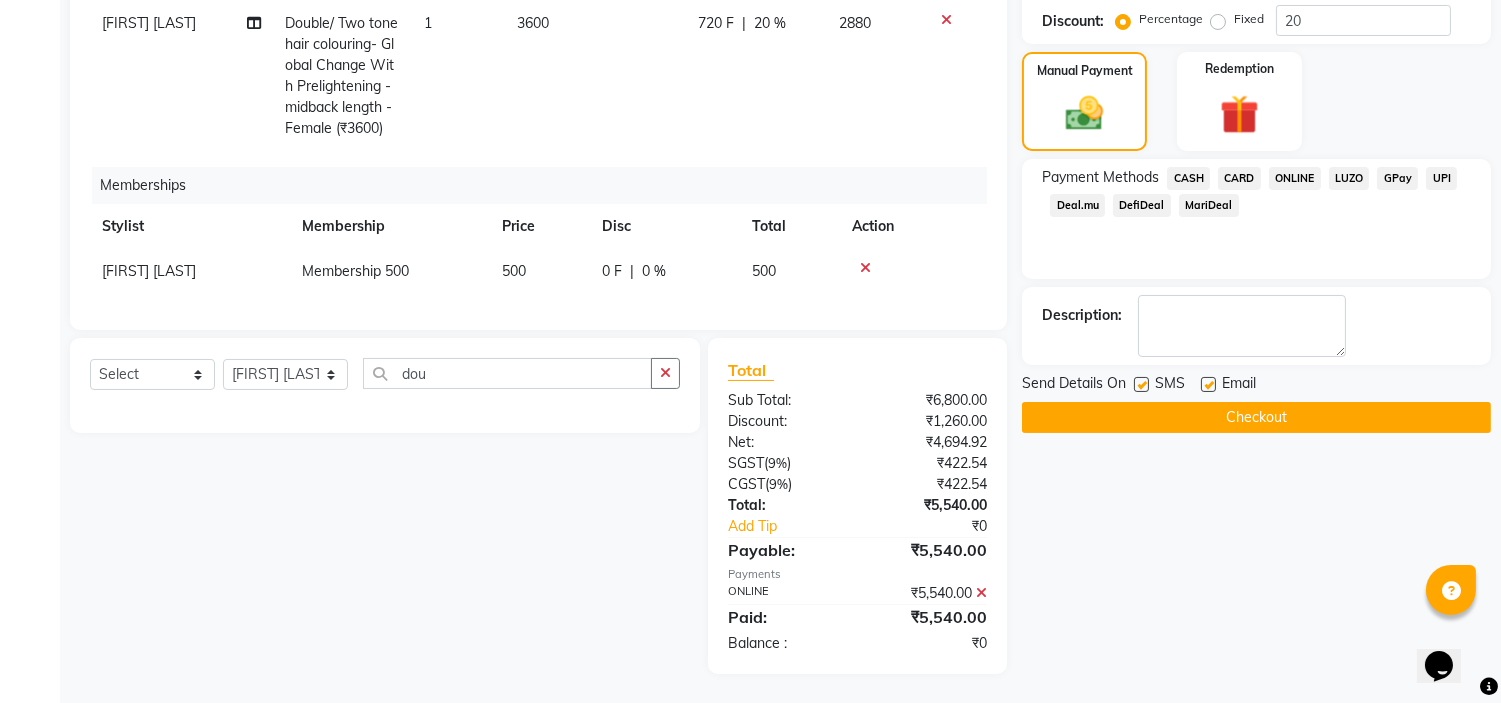 click on "Checkout" 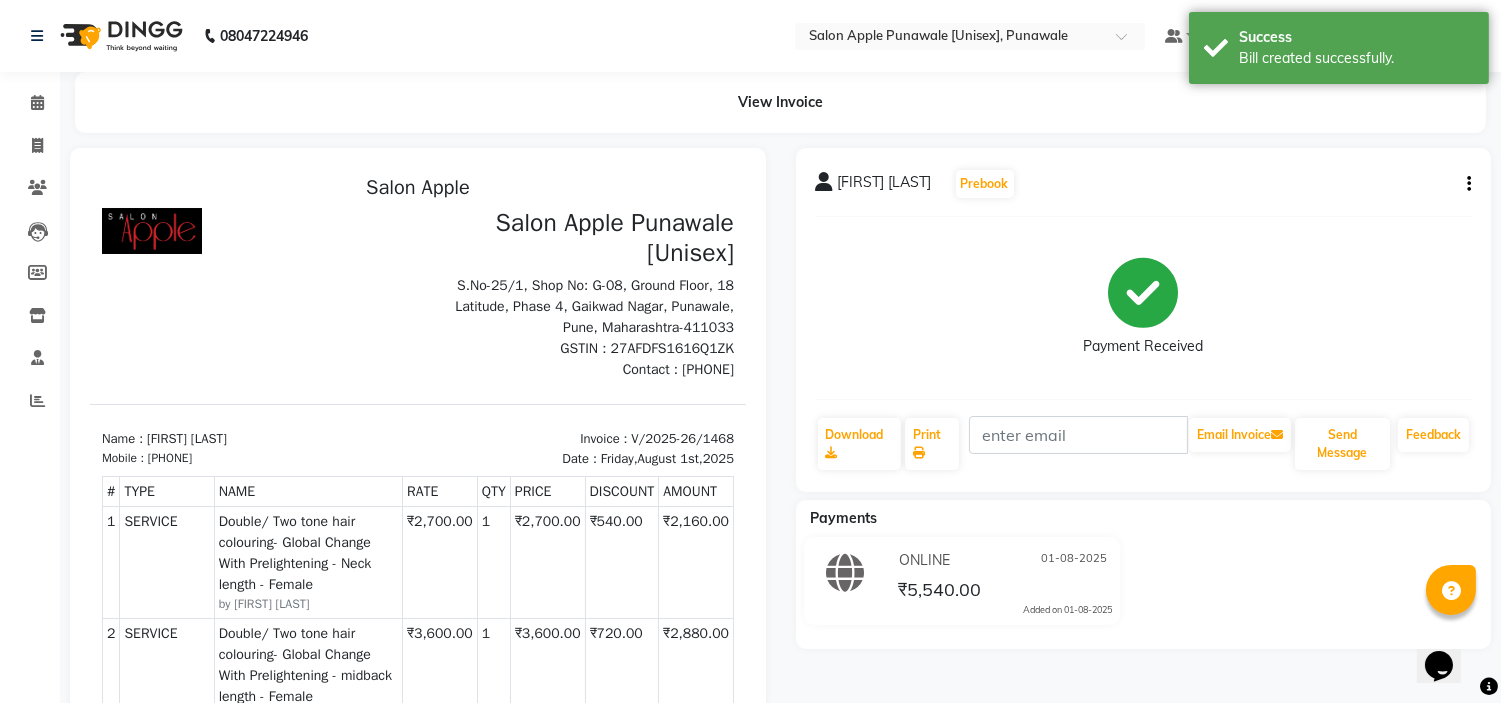 scroll, scrollTop: 0, scrollLeft: 0, axis: both 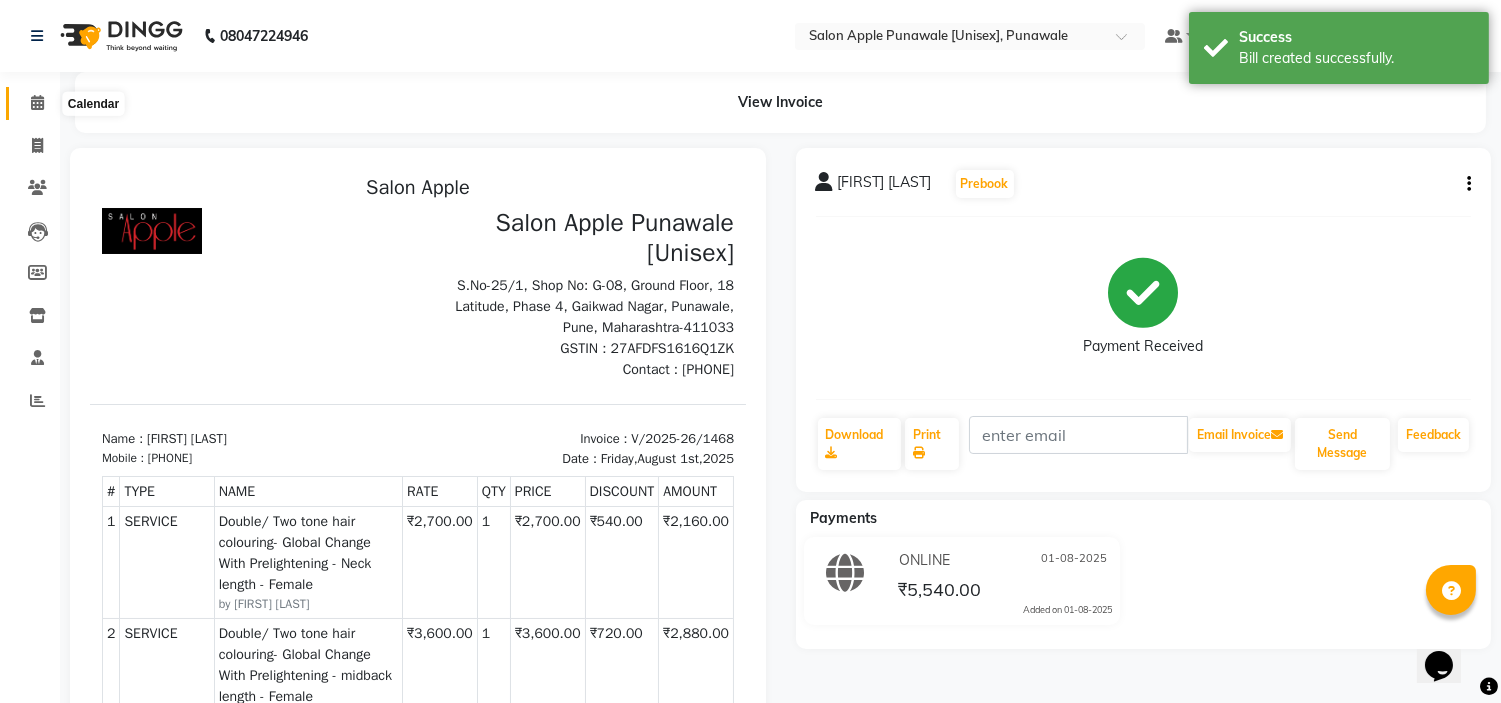 click 